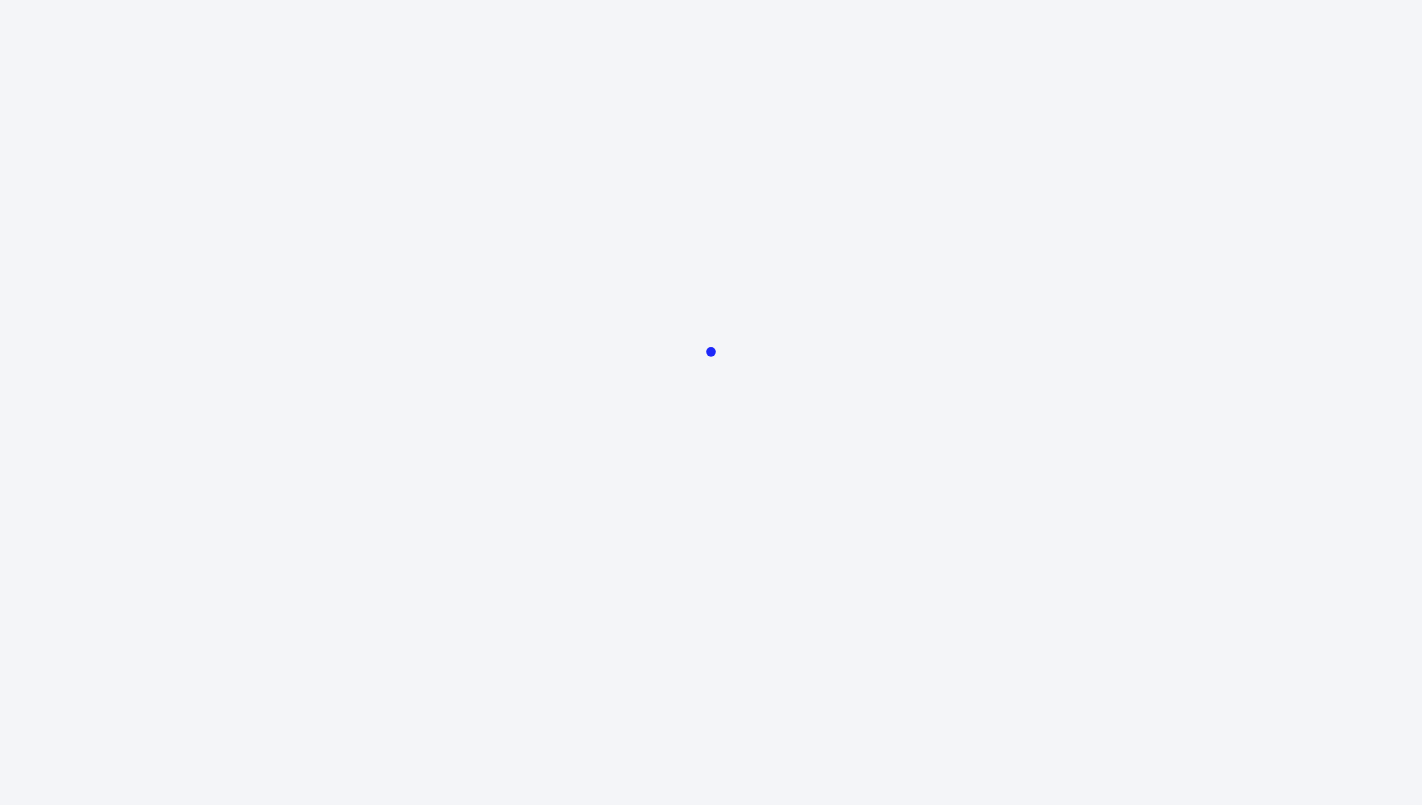 scroll, scrollTop: 0, scrollLeft: 0, axis: both 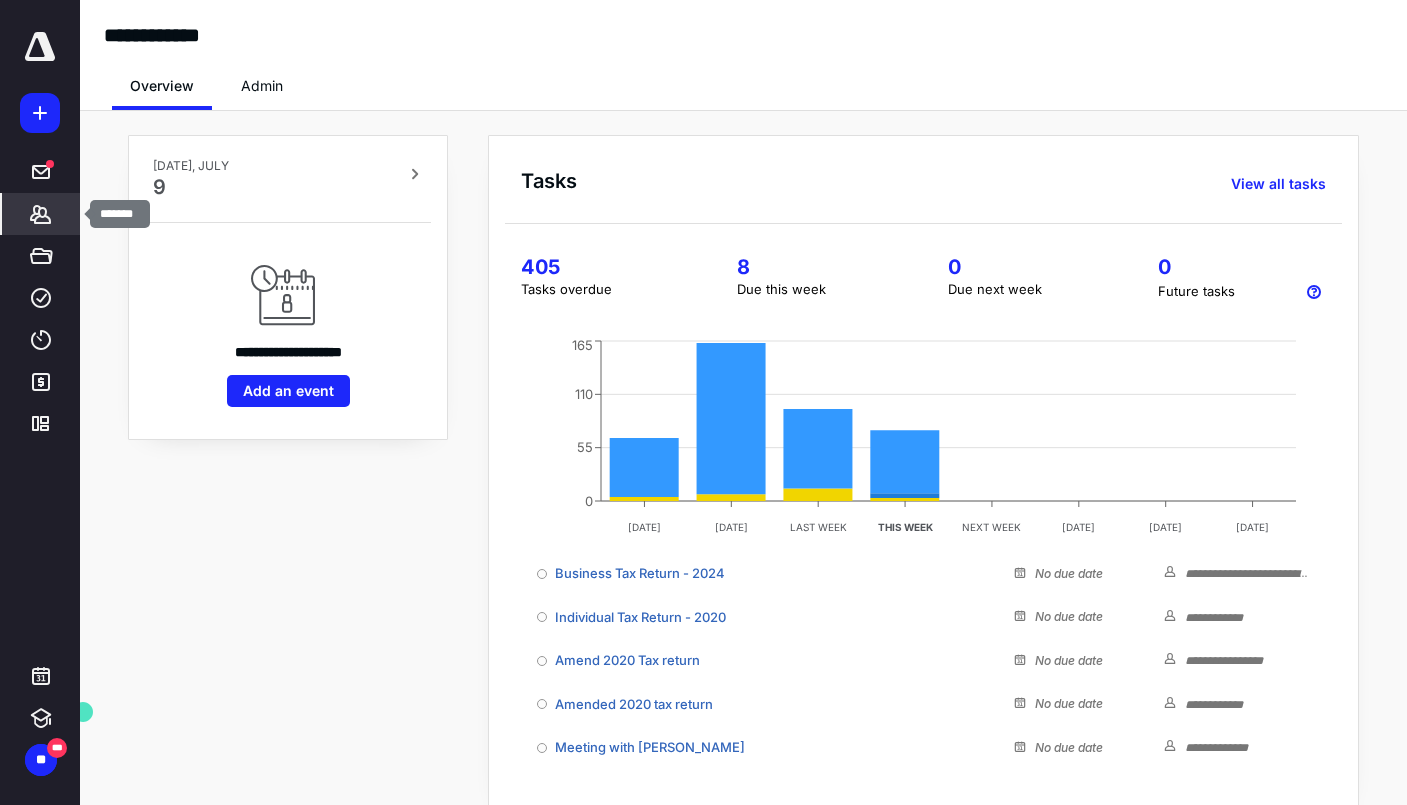 click 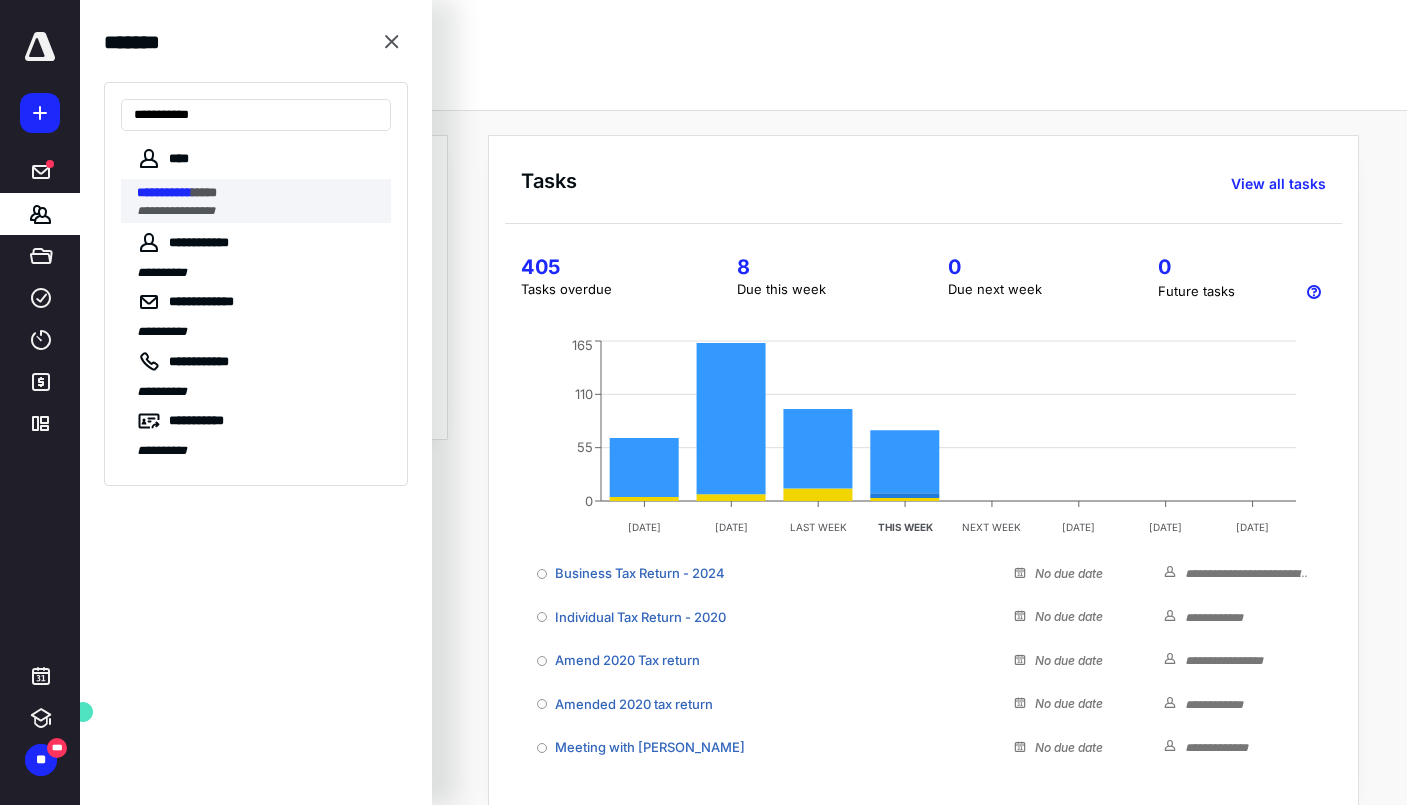 type on "**********" 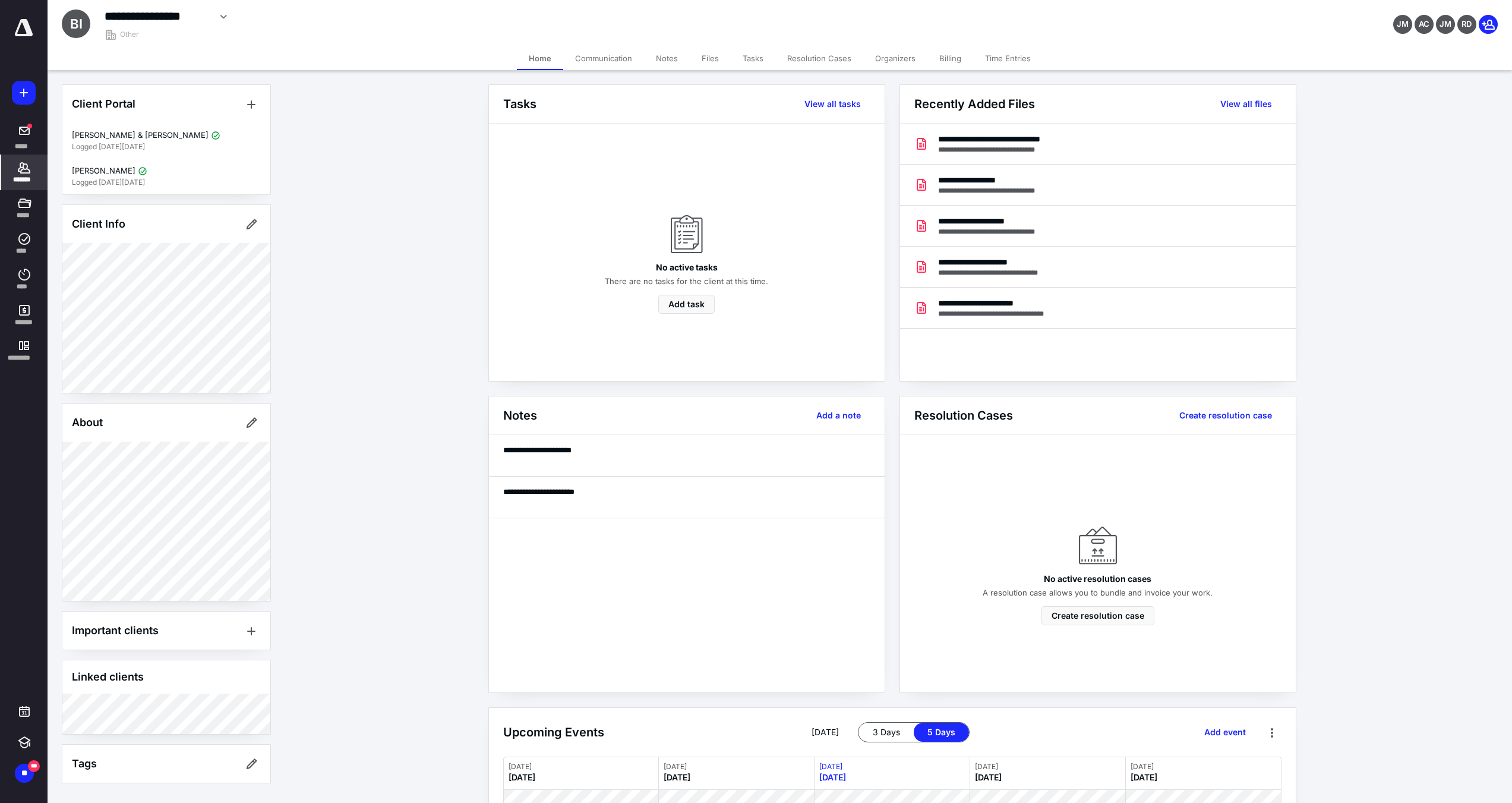 click on "Files" at bounding box center [710, 58] 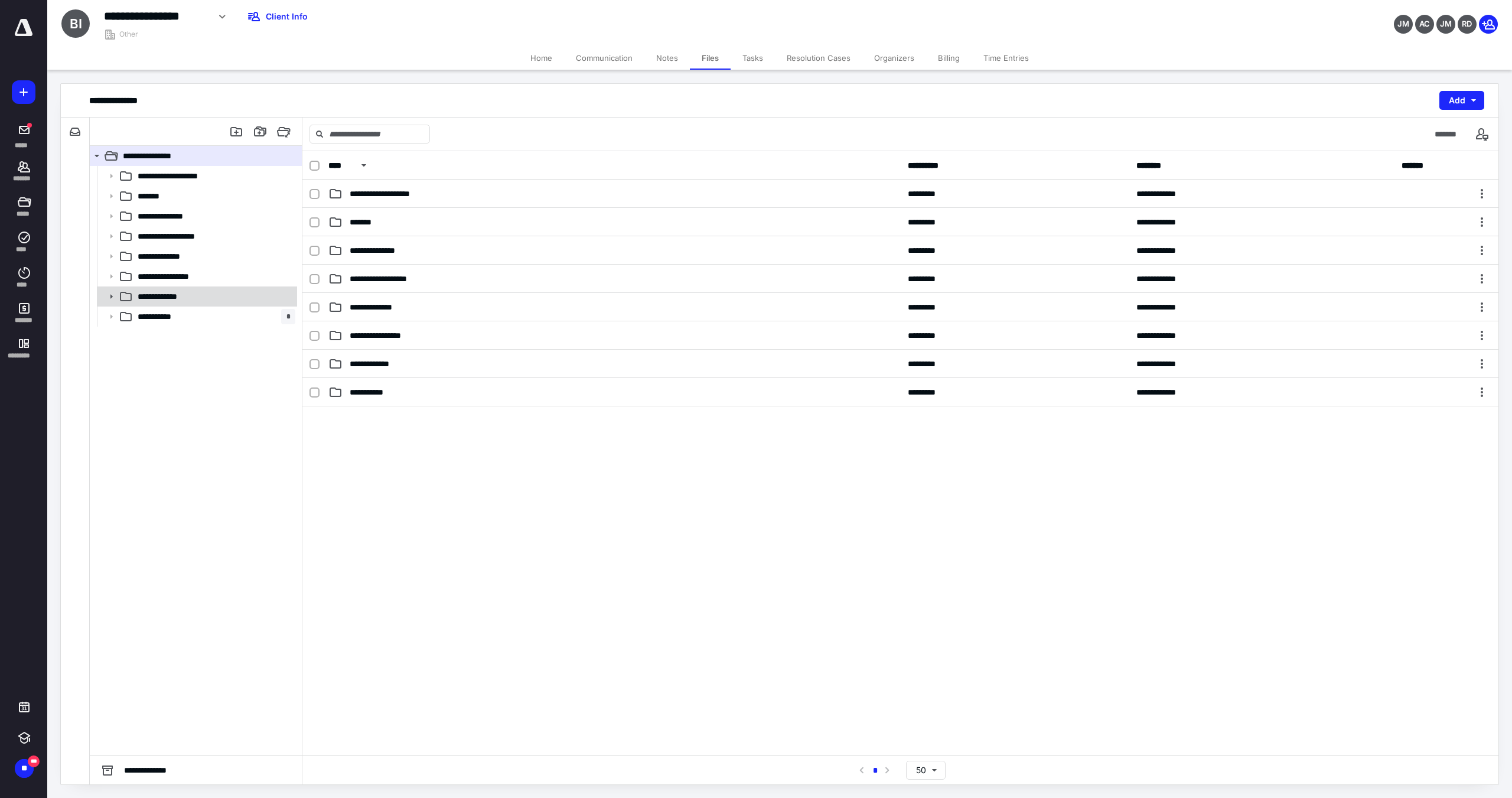 click 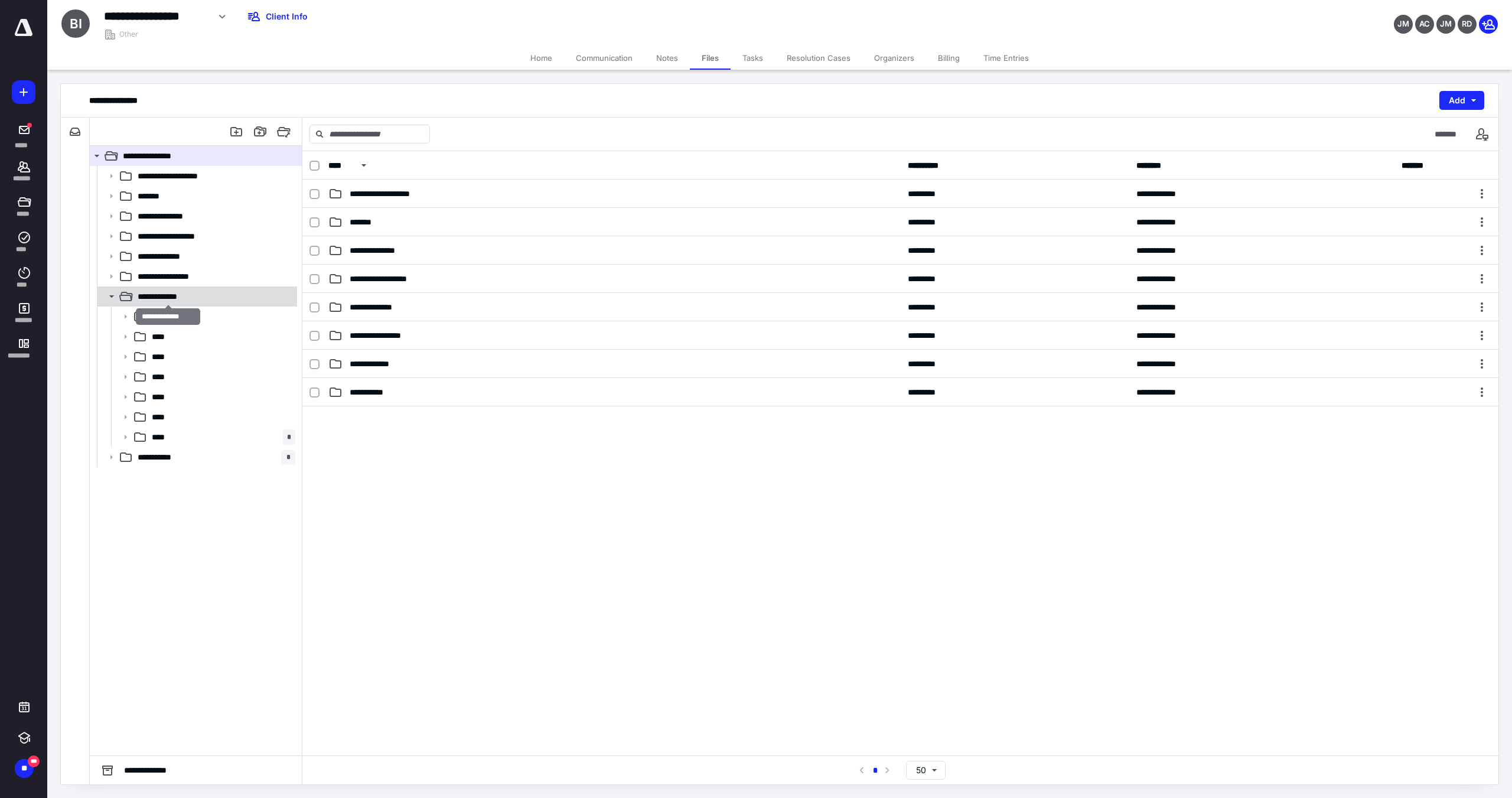 click on "**********" at bounding box center (168, 297) 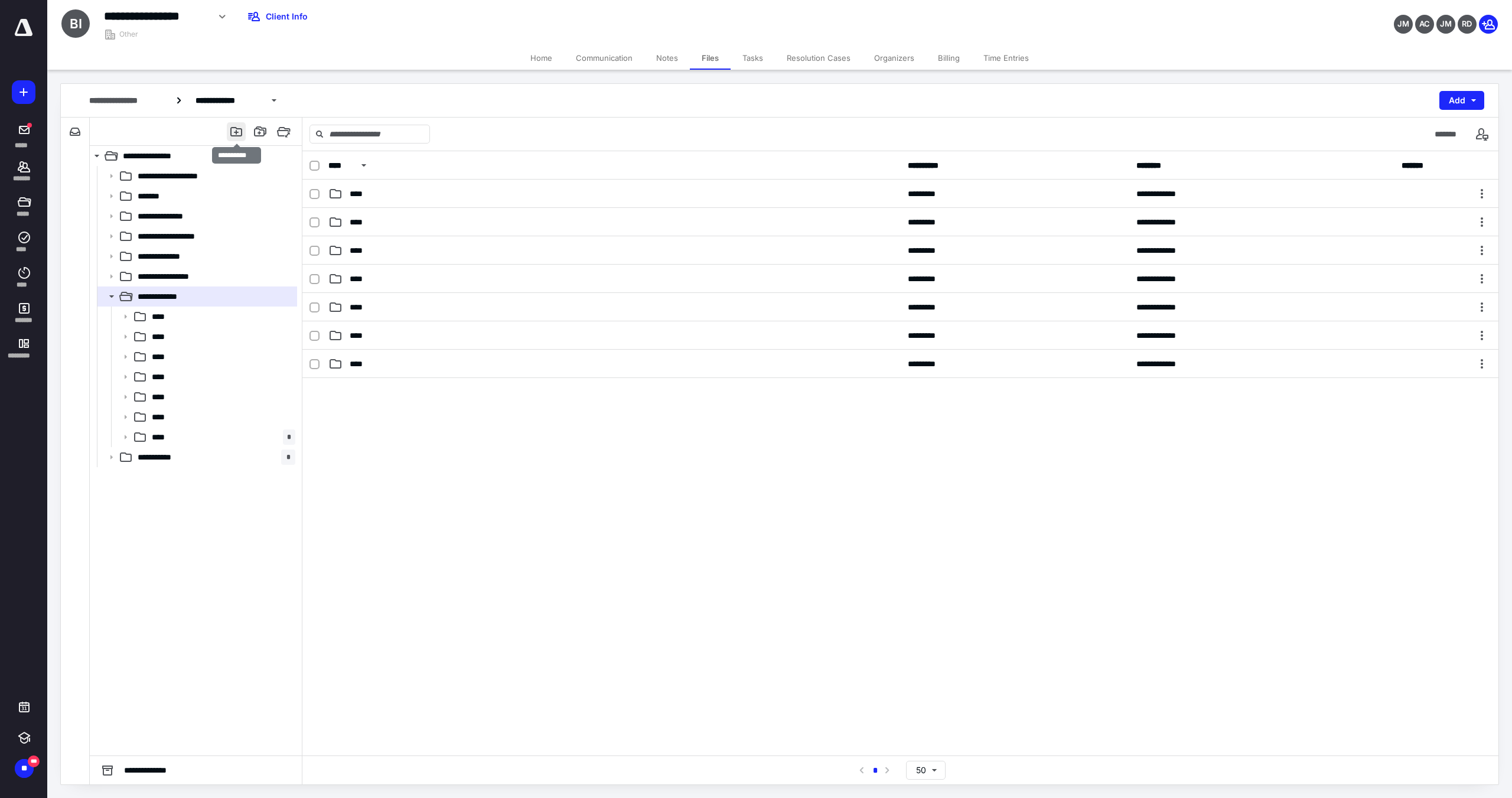 click at bounding box center [236, 132] 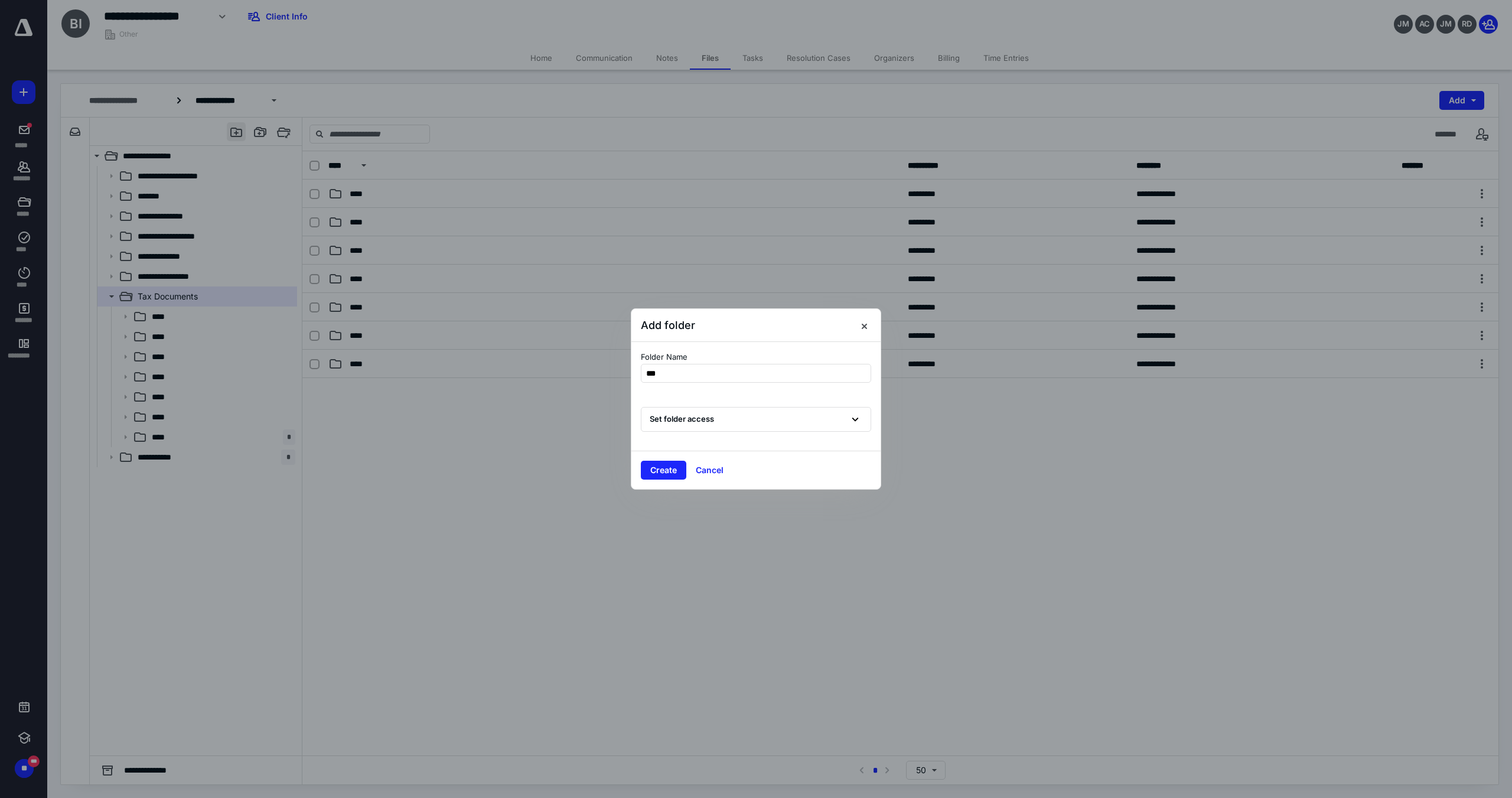type on "****" 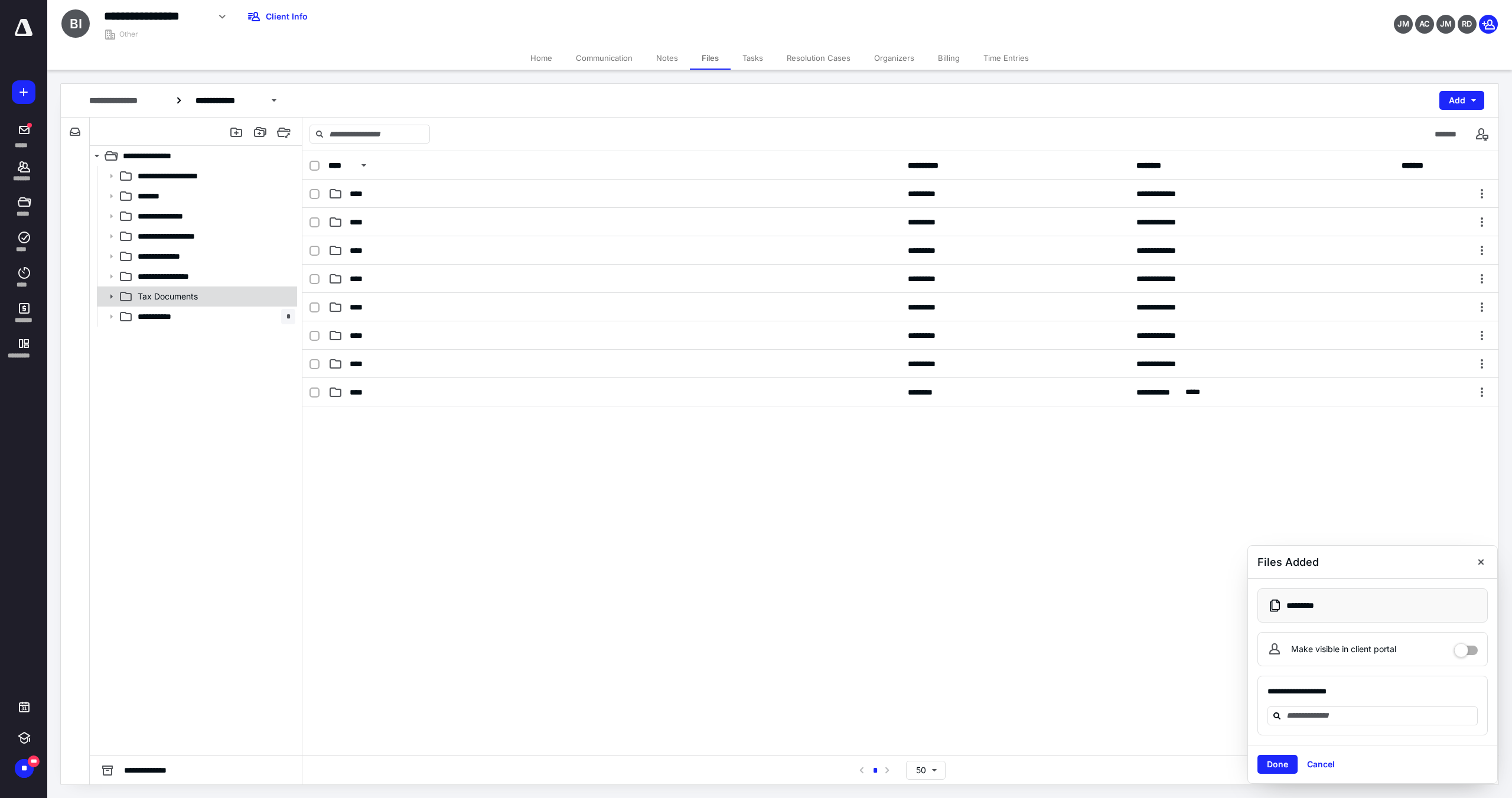 click on "Tax Documents" at bounding box center [214, 297] 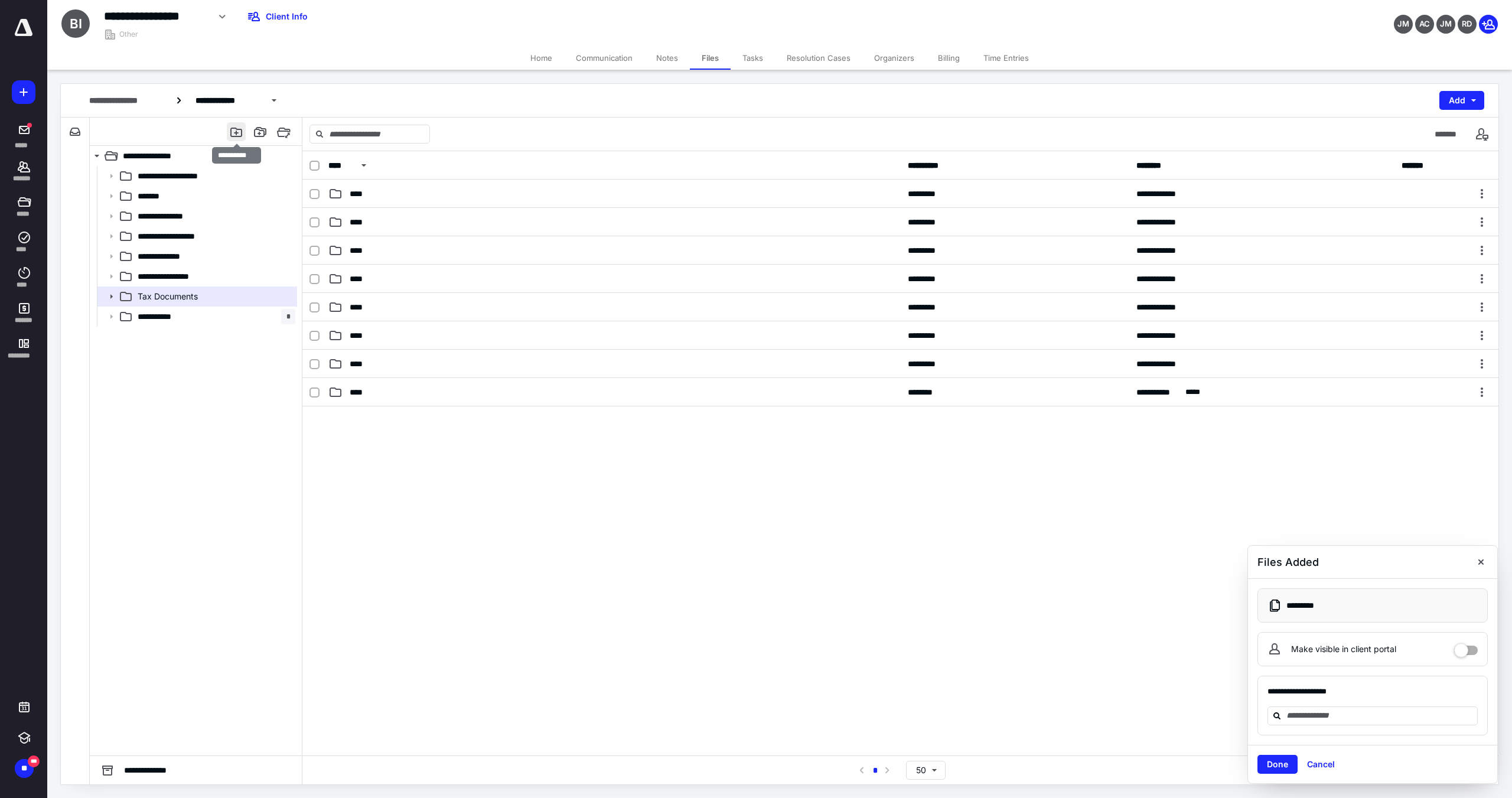 click at bounding box center (236, 132) 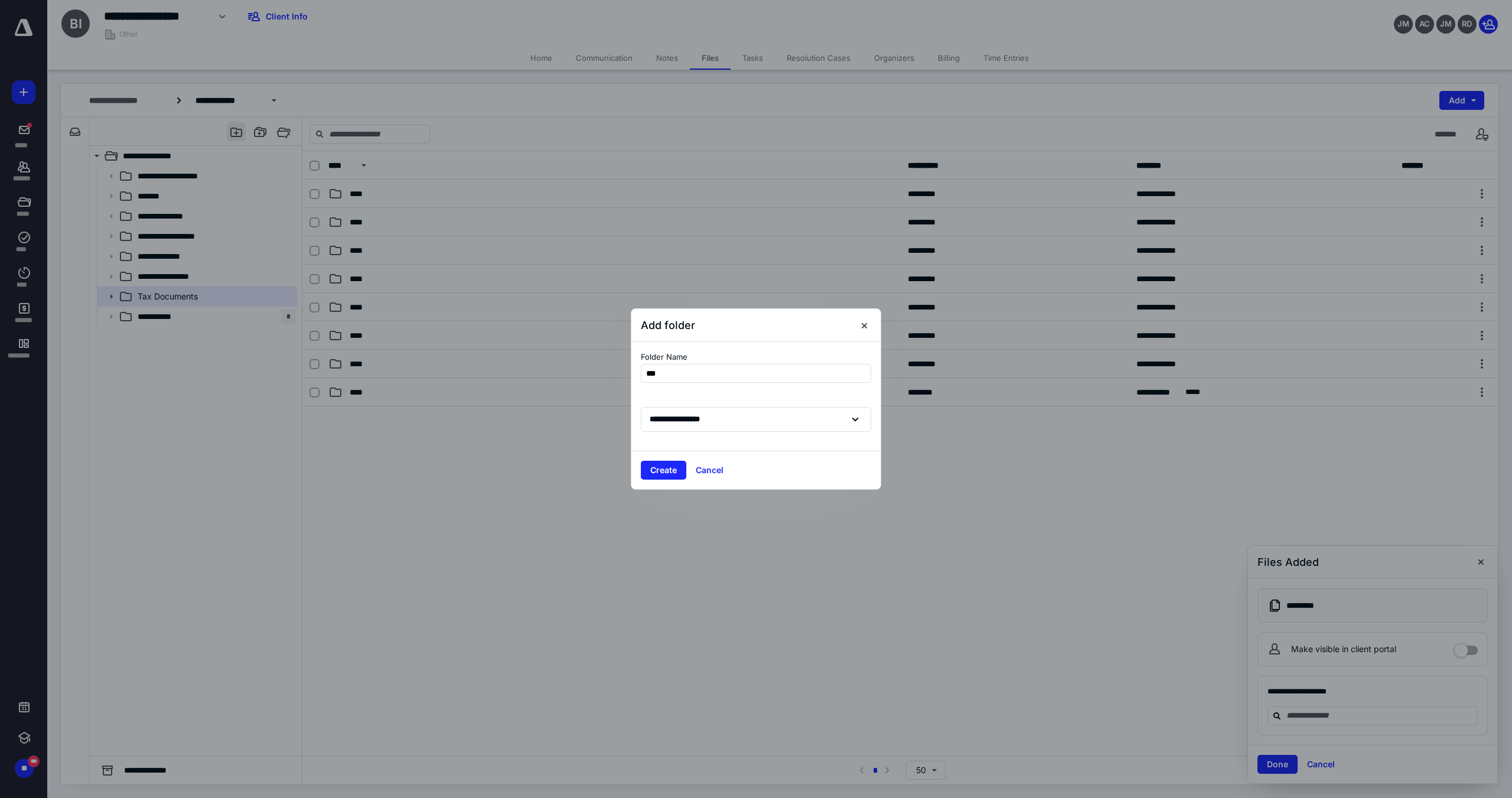type on "****" 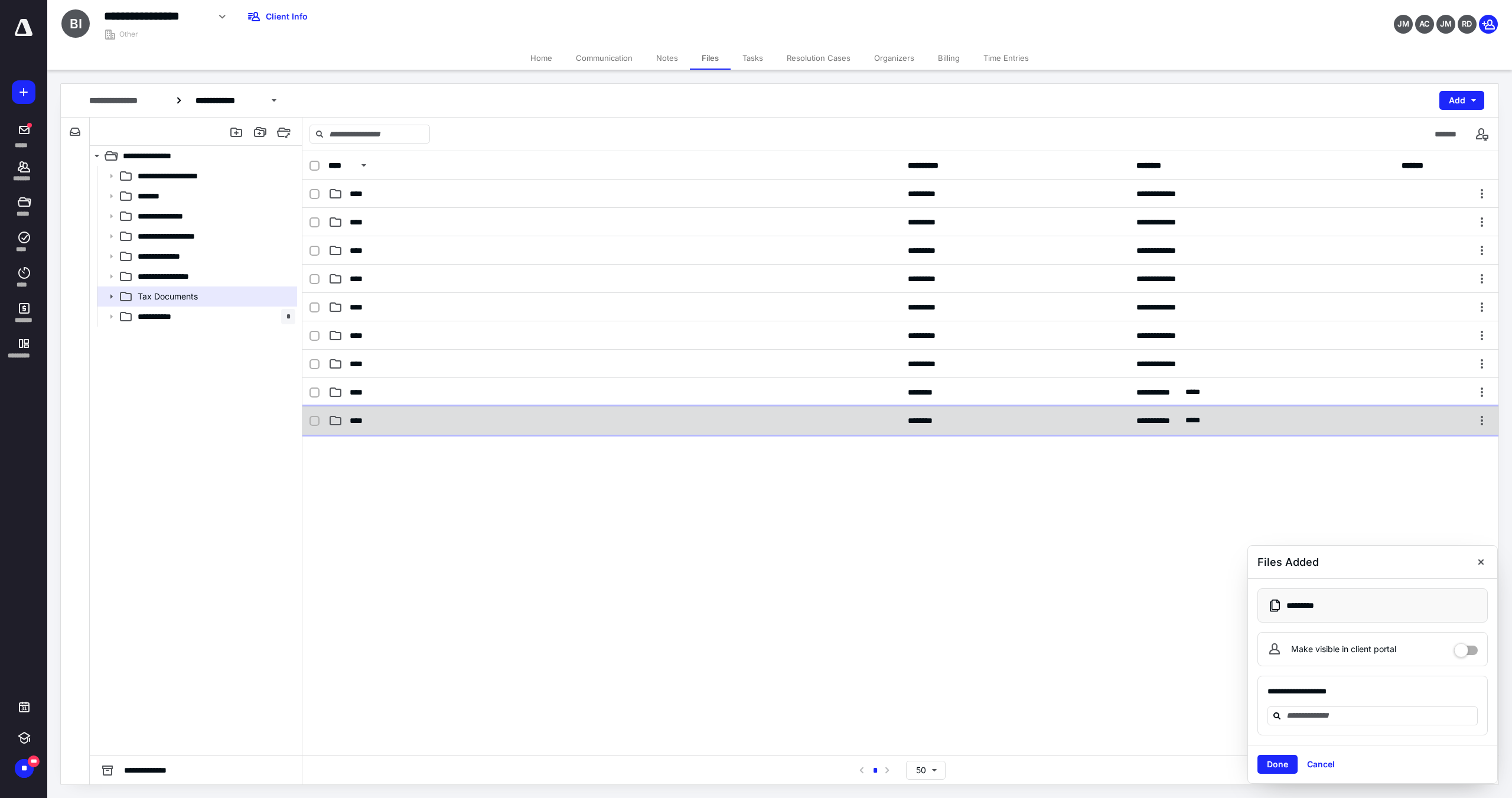 click on "****" at bounding box center [614, 421] 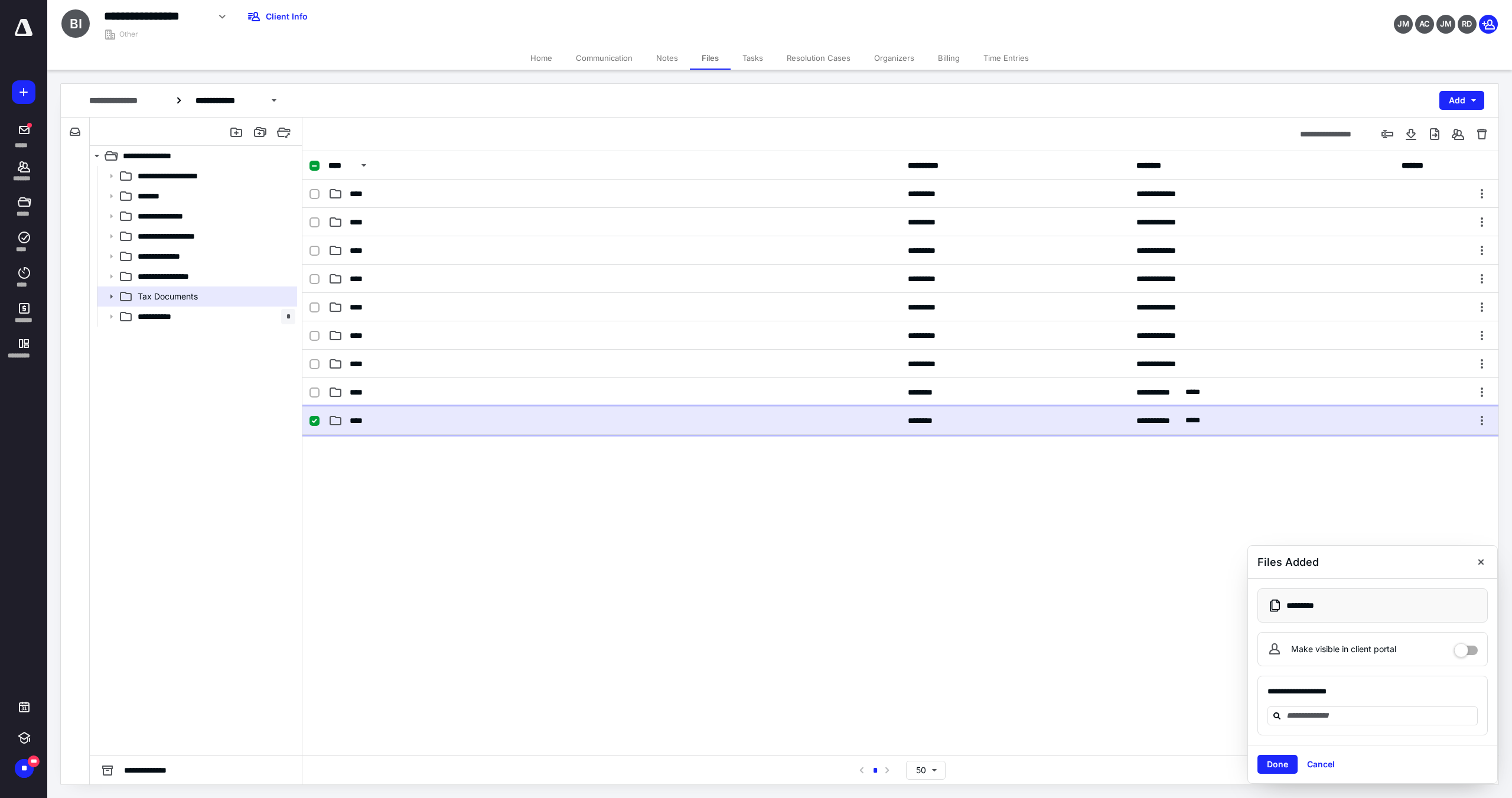 click on "****" at bounding box center (614, 421) 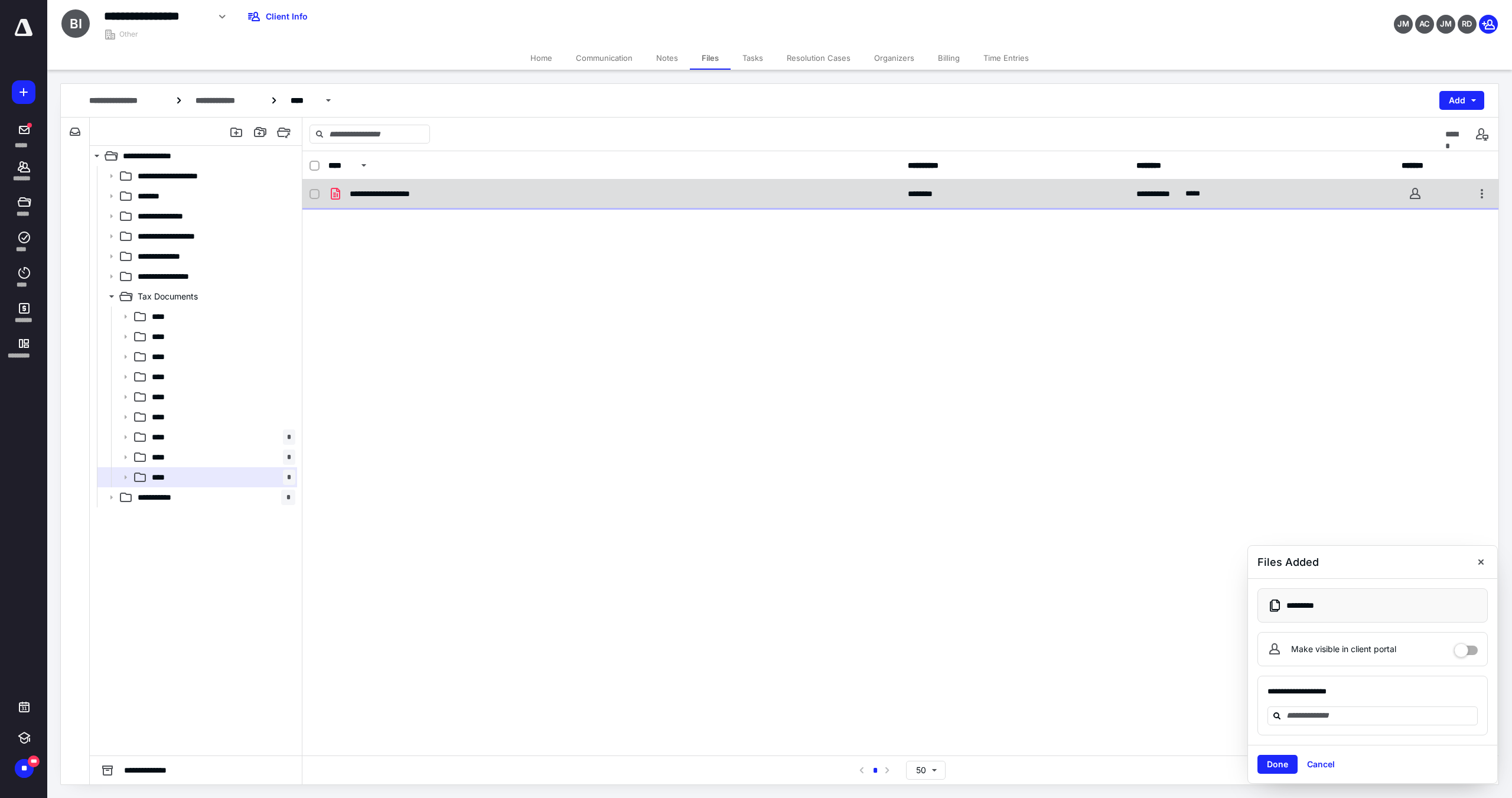 click on "**********" at bounding box center [614, 194] 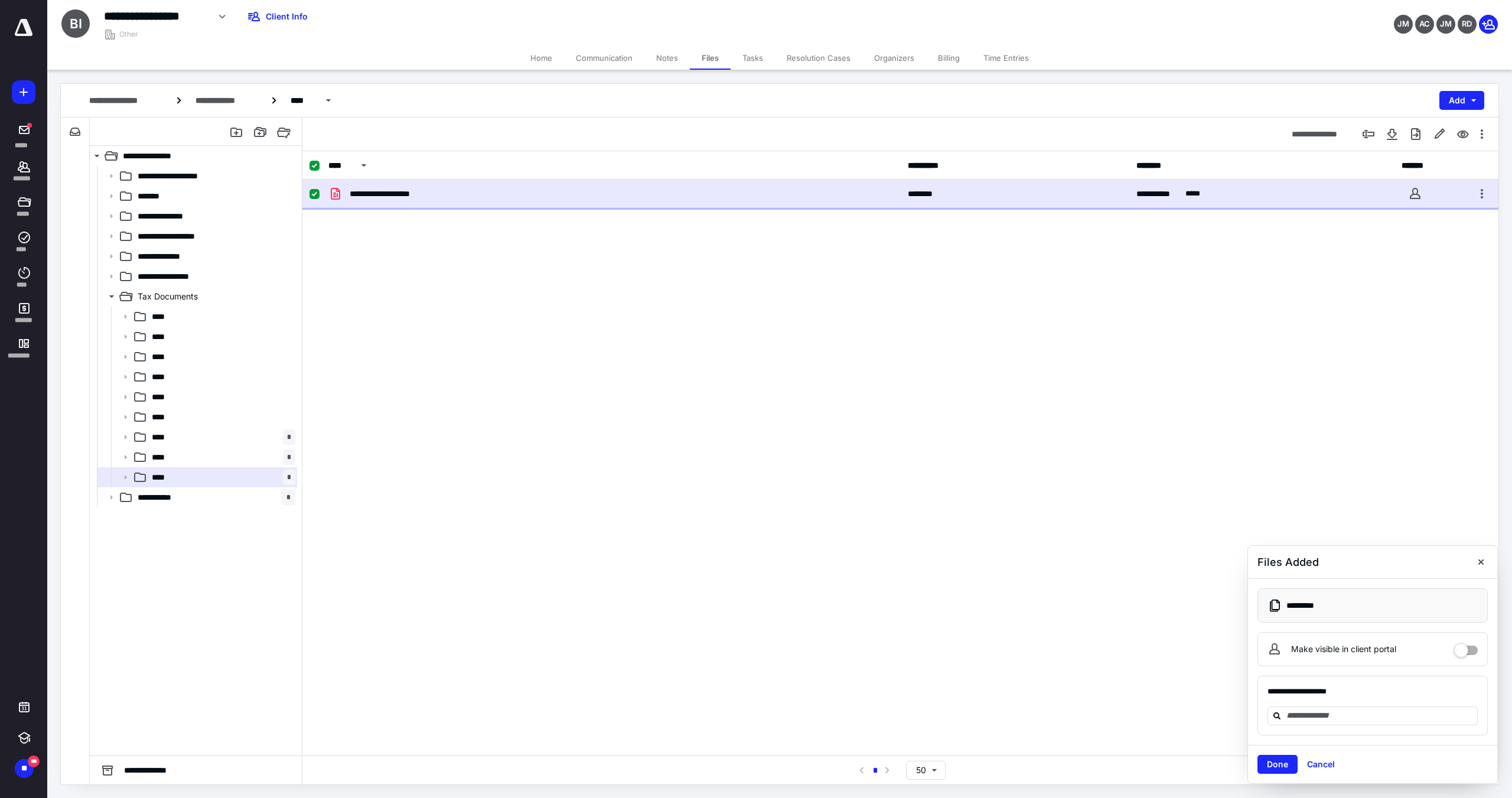 click on "**********" at bounding box center [614, 194] 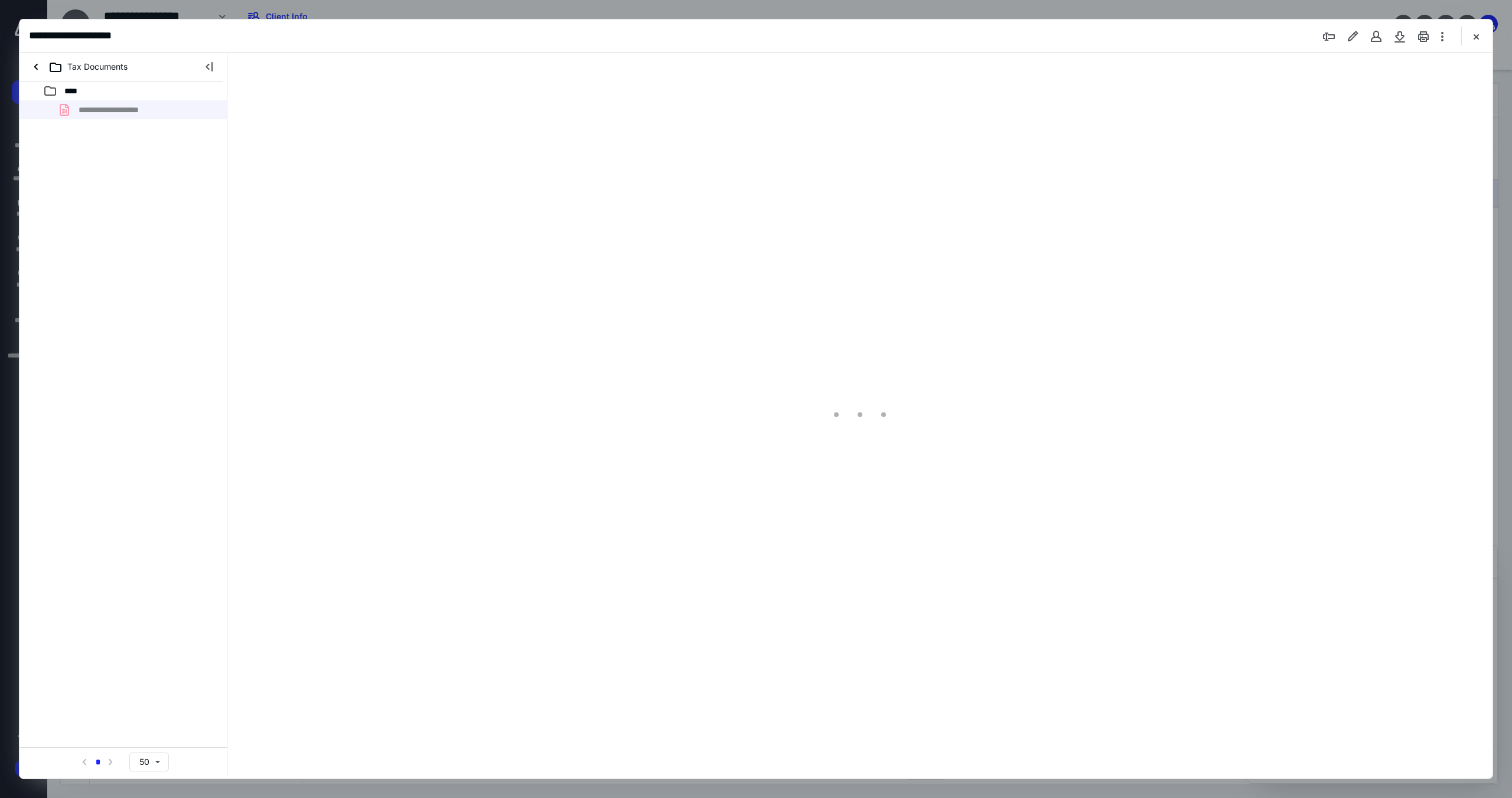 scroll, scrollTop: 0, scrollLeft: 0, axis: both 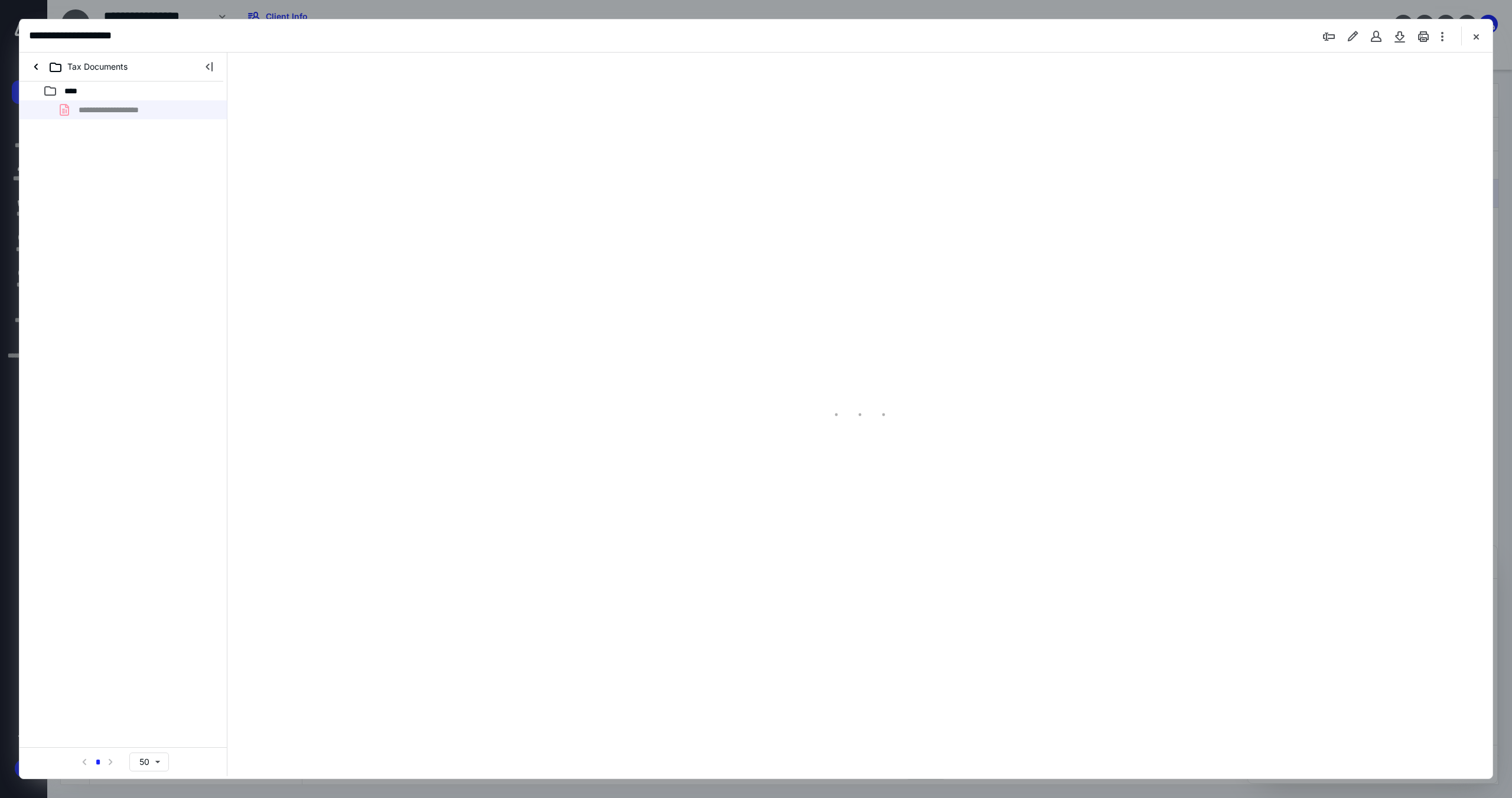 type on "144" 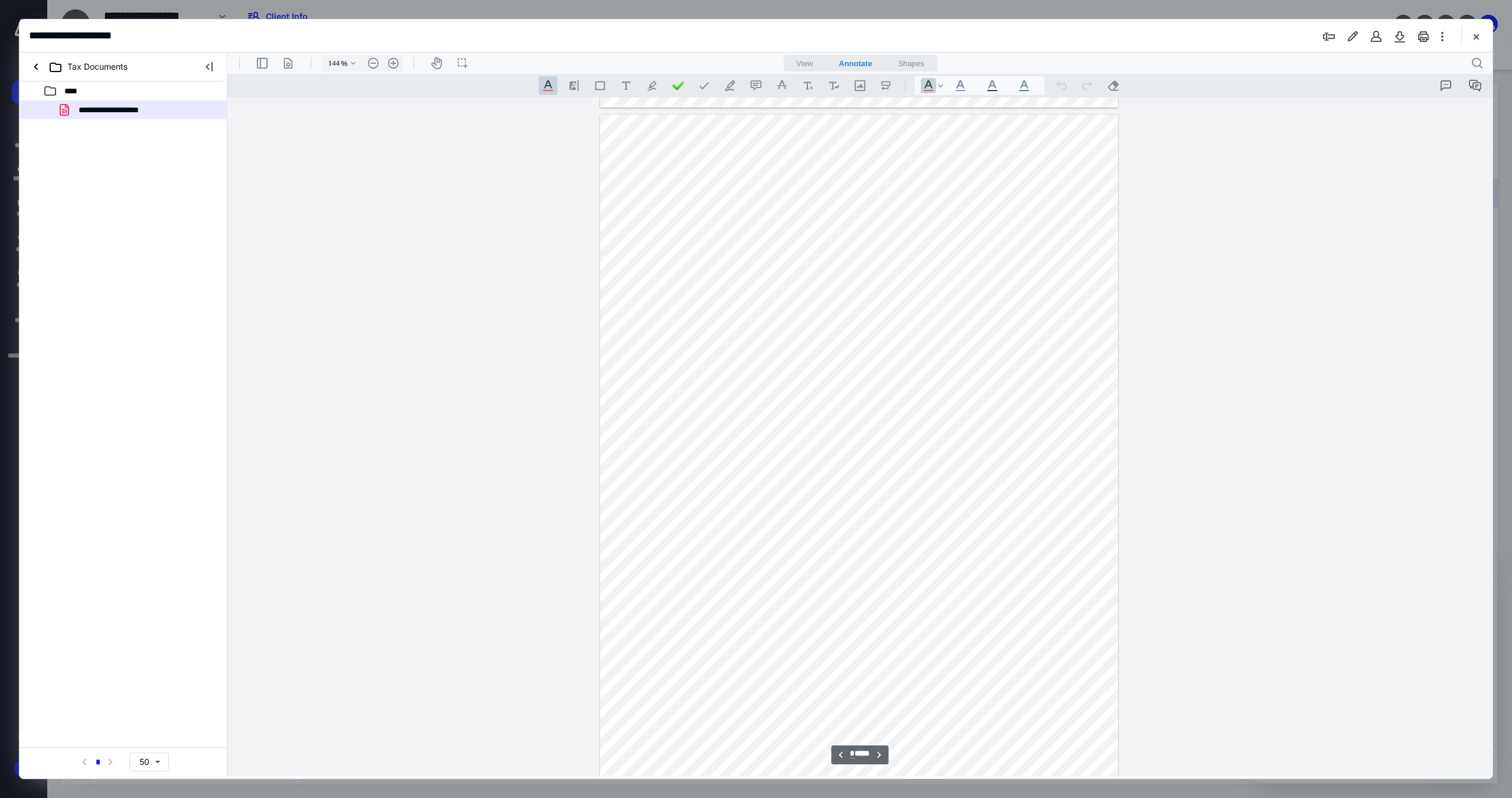 scroll, scrollTop: 698, scrollLeft: 0, axis: vertical 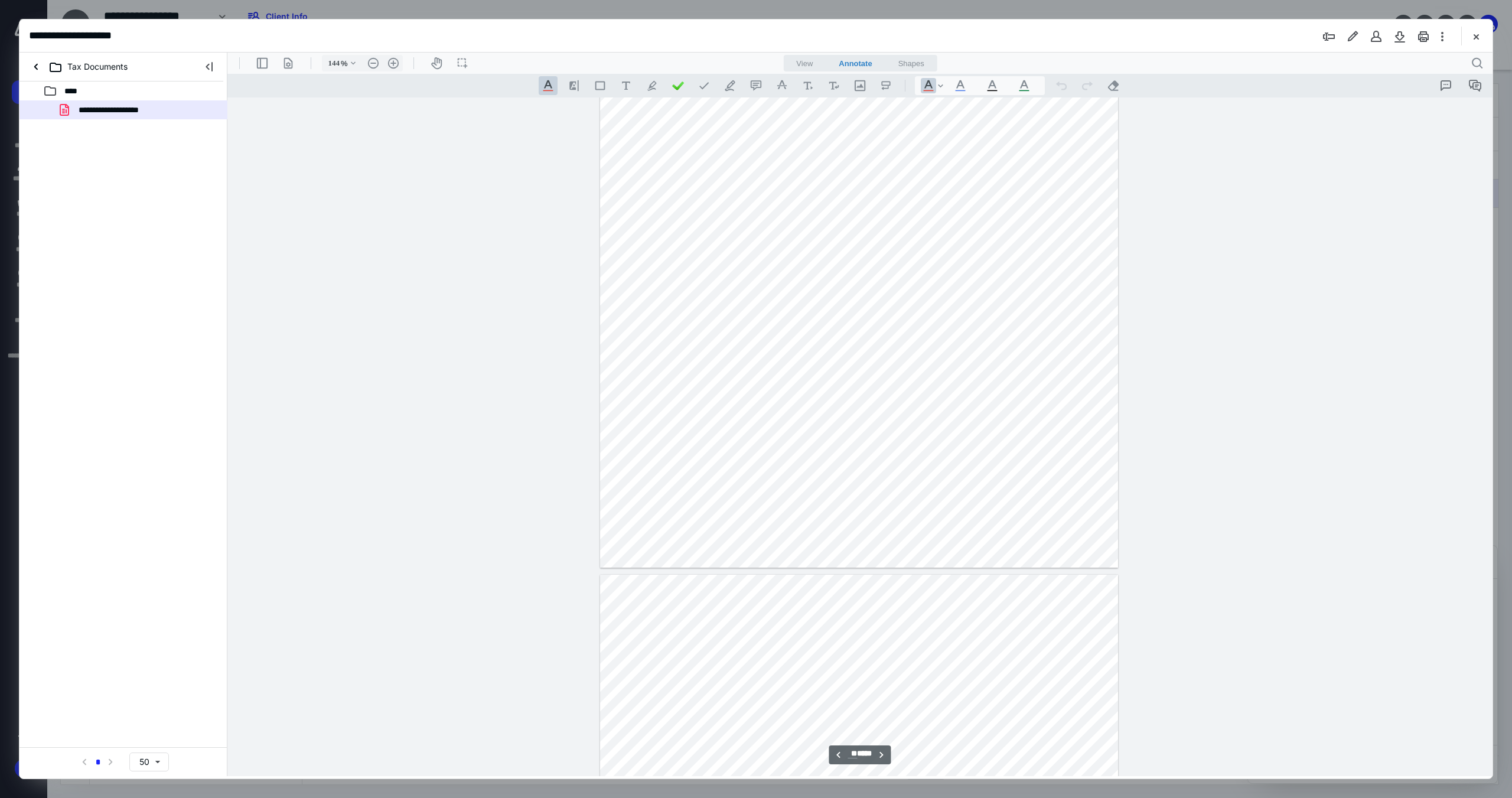 type on "**" 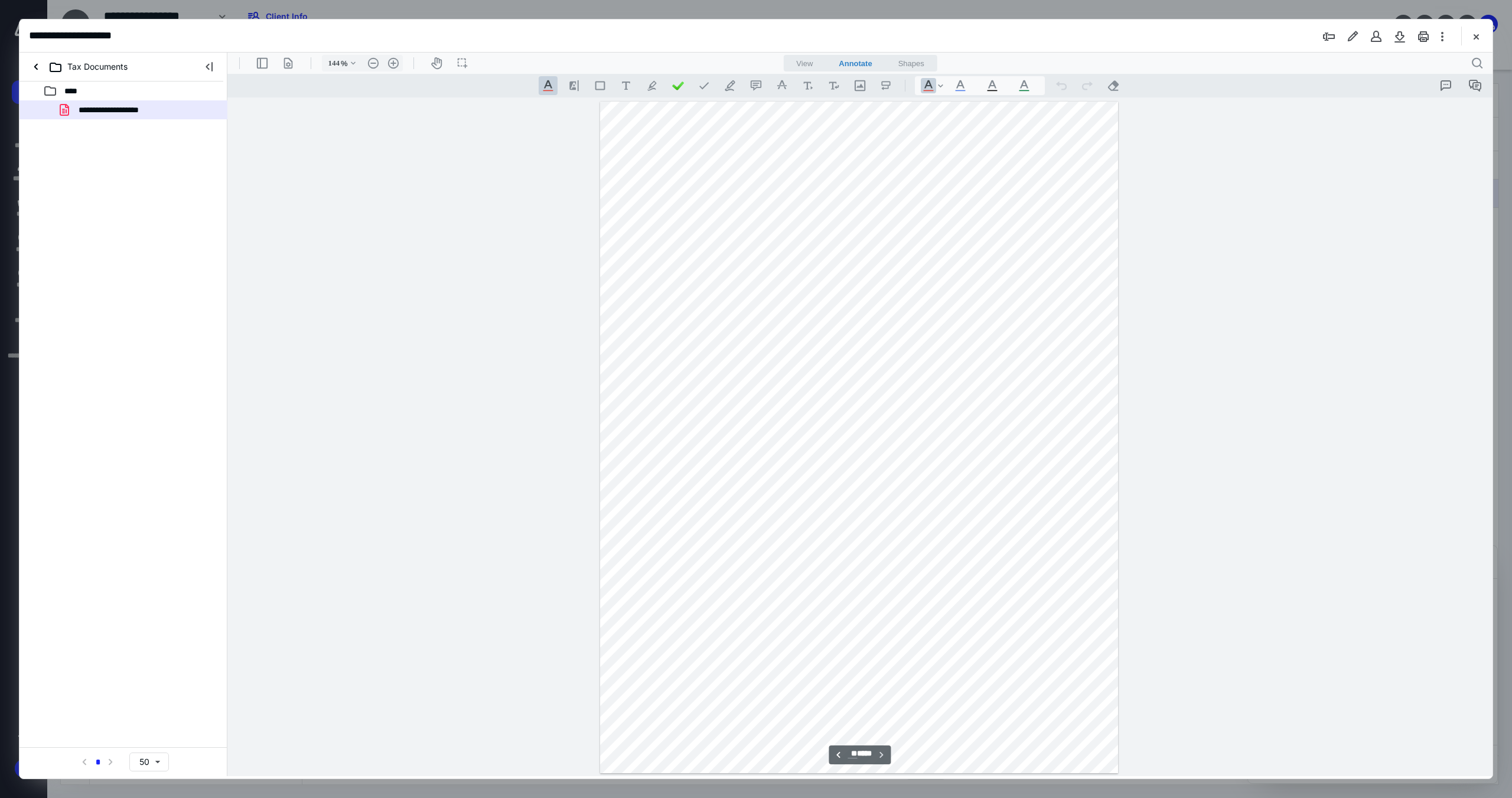 scroll, scrollTop: 10859, scrollLeft: 0, axis: vertical 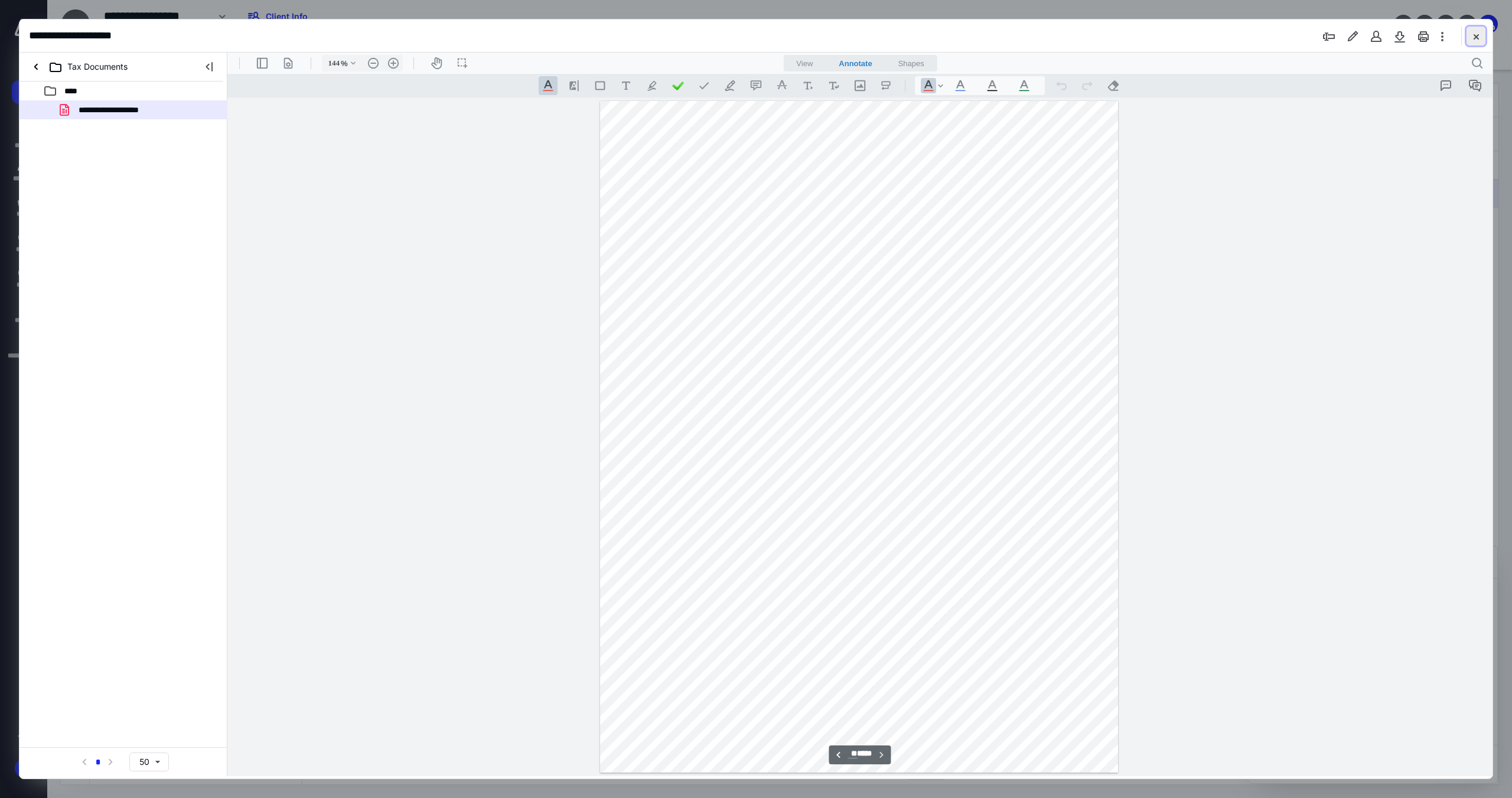 click at bounding box center (1476, 36) 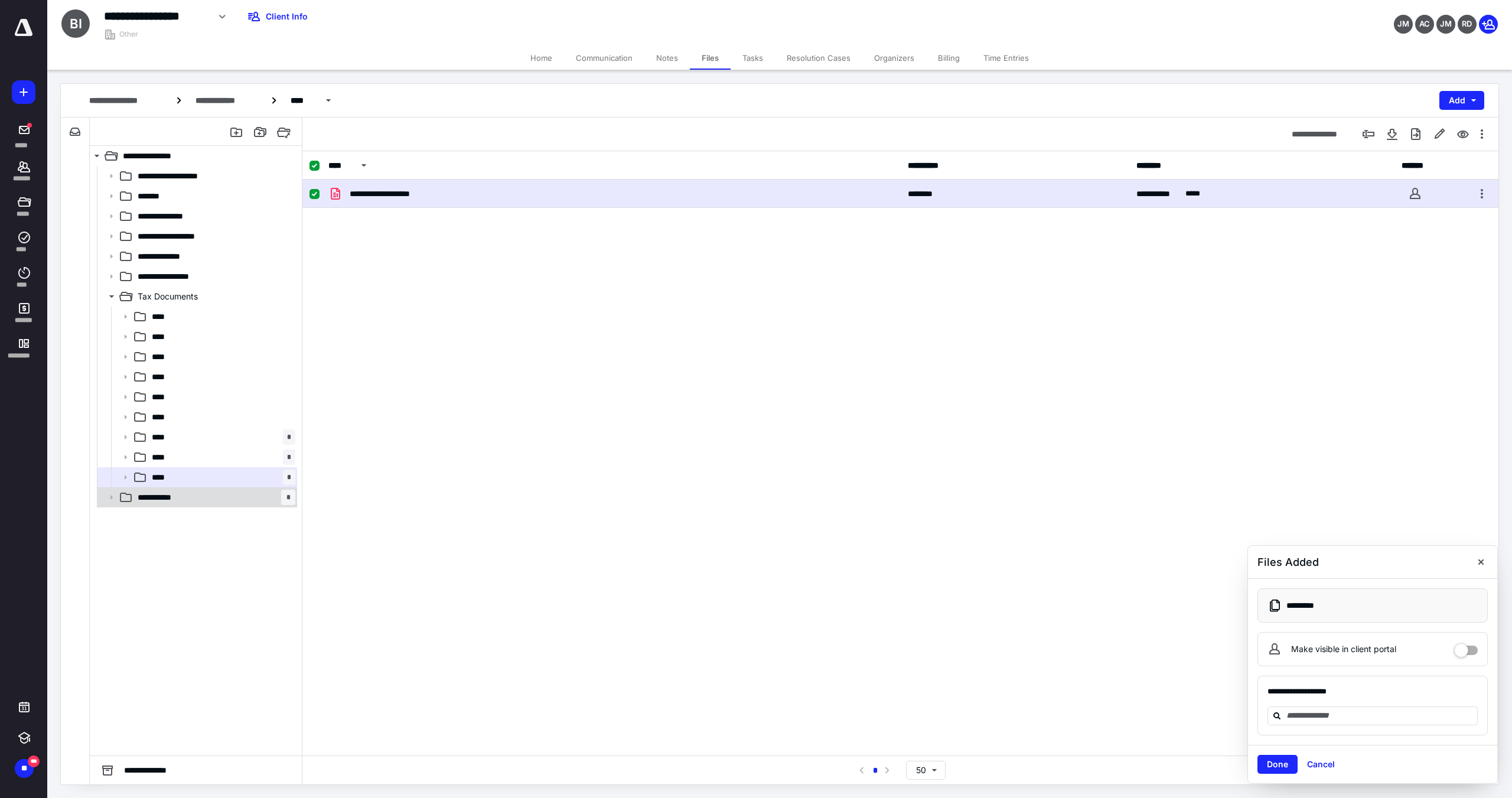 click 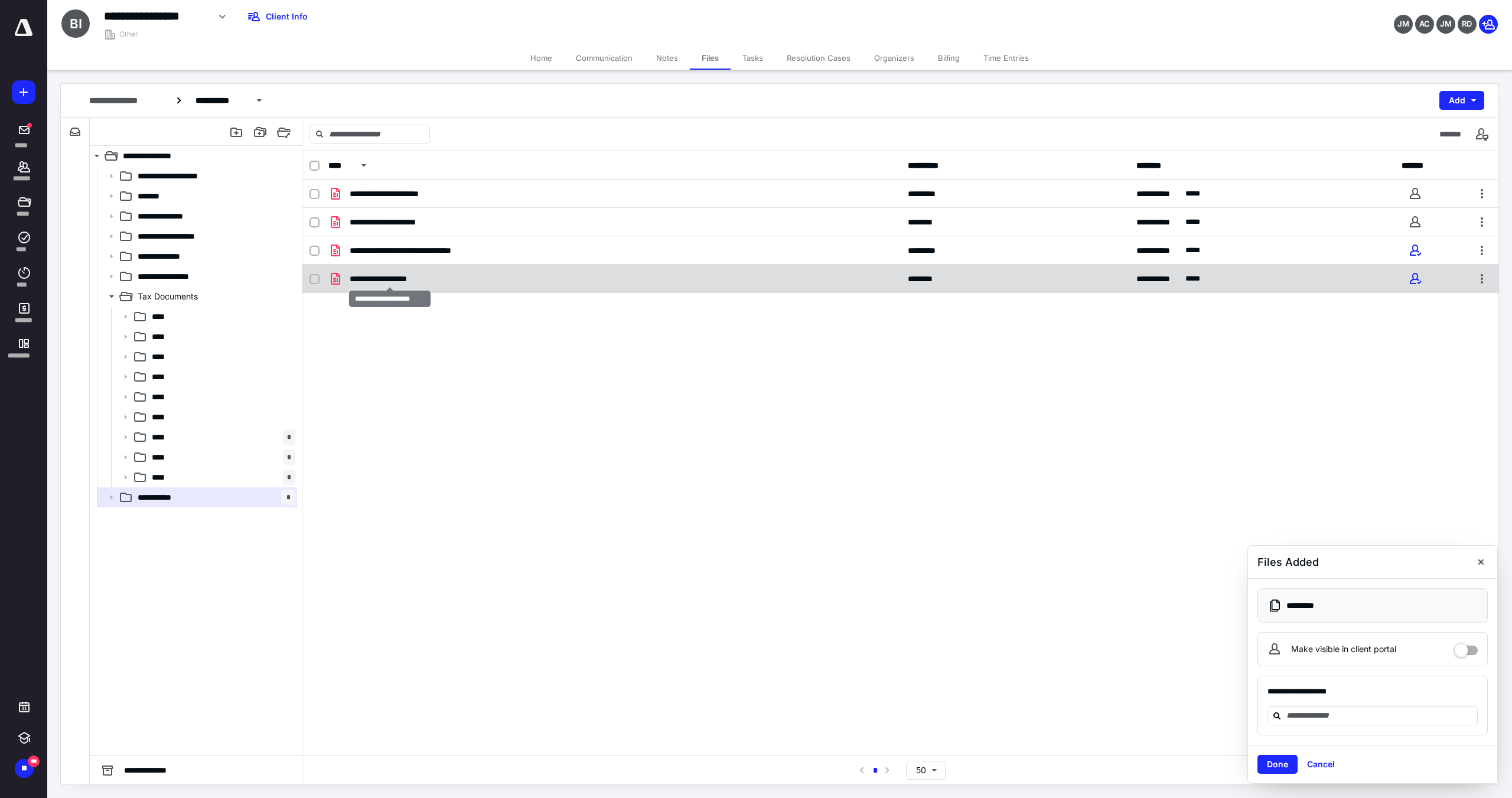 click on "**********" at bounding box center (390, 279) 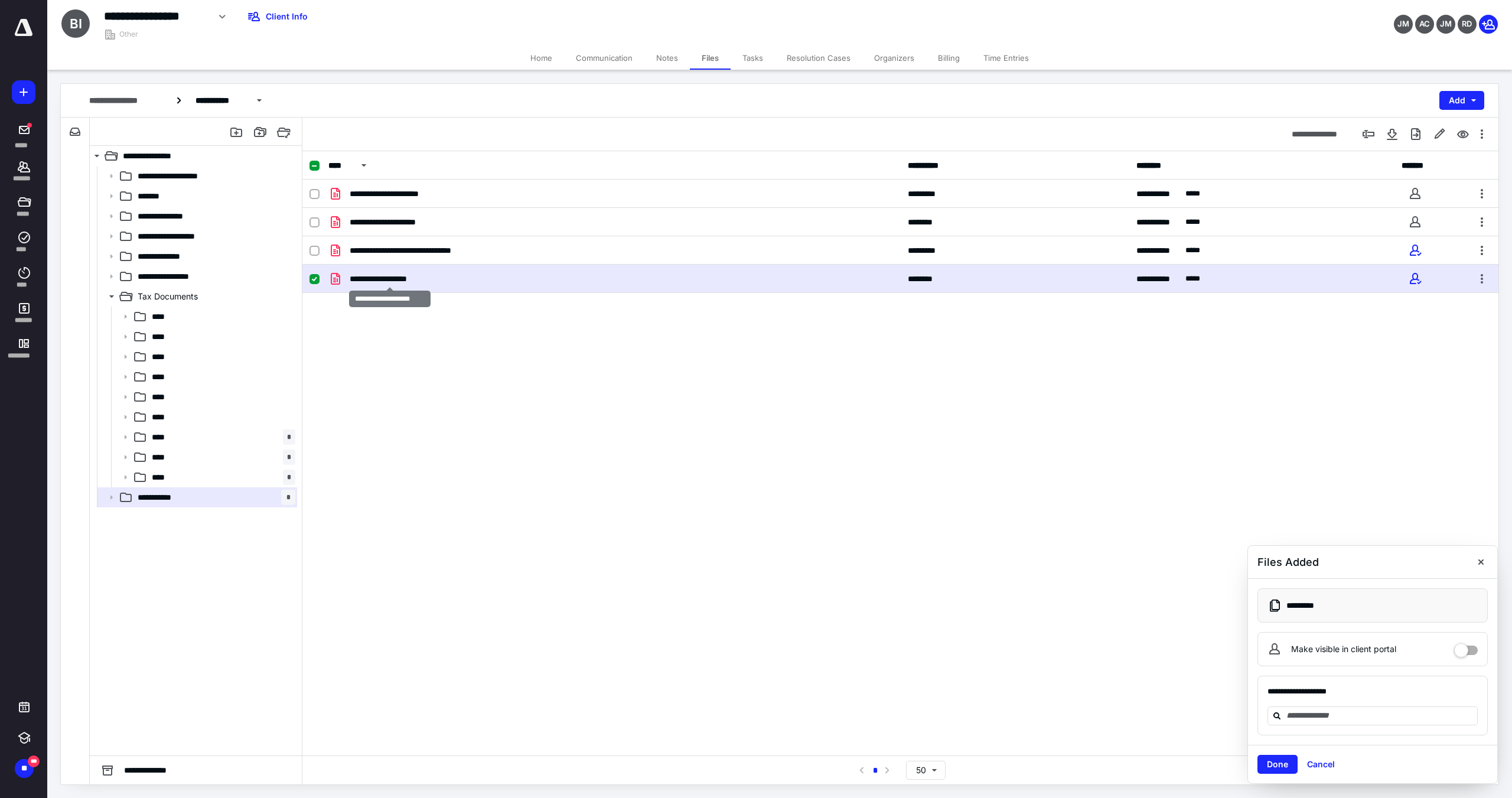 click on "**********" at bounding box center [390, 279] 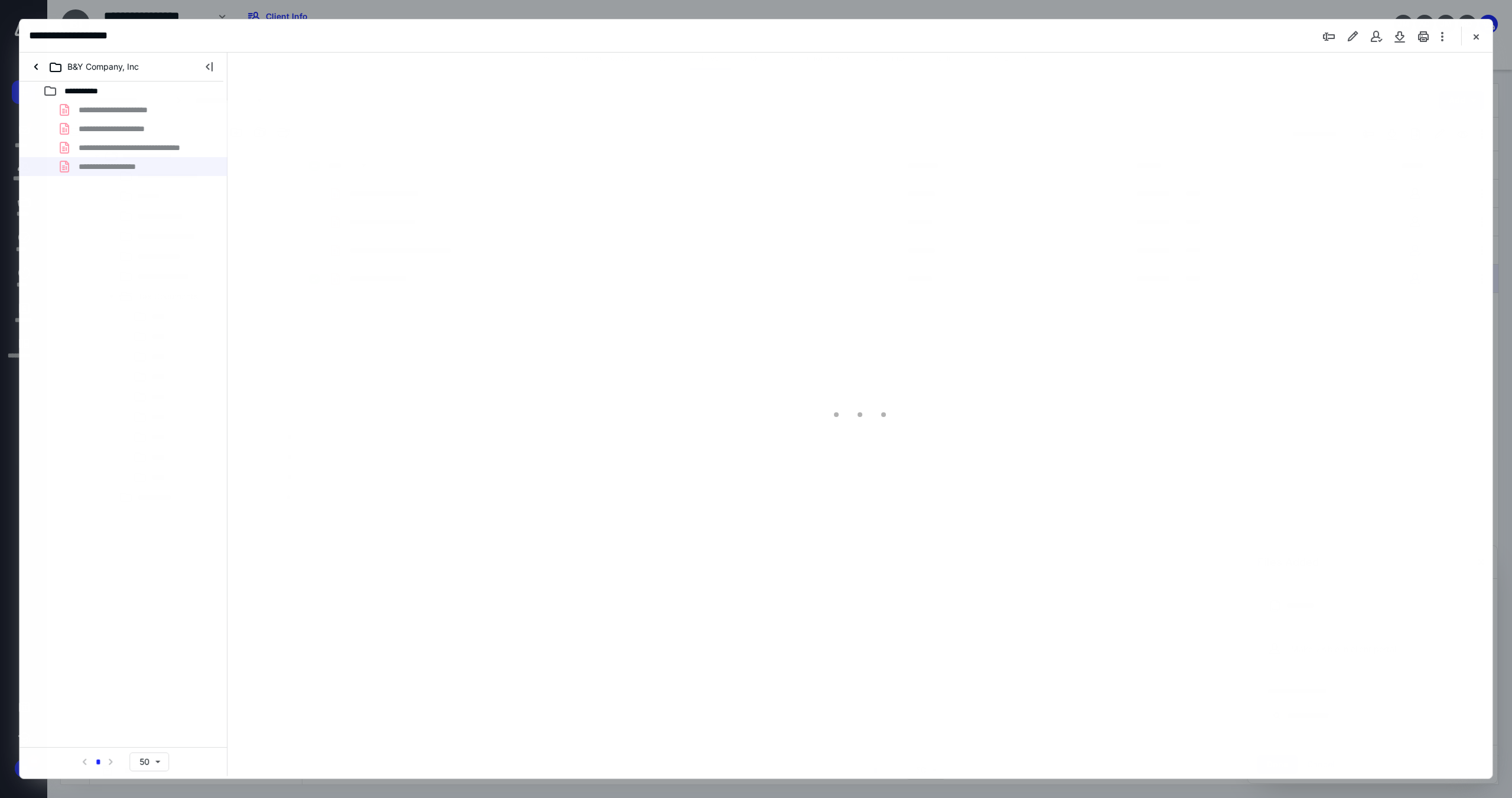 scroll, scrollTop: 0, scrollLeft: 0, axis: both 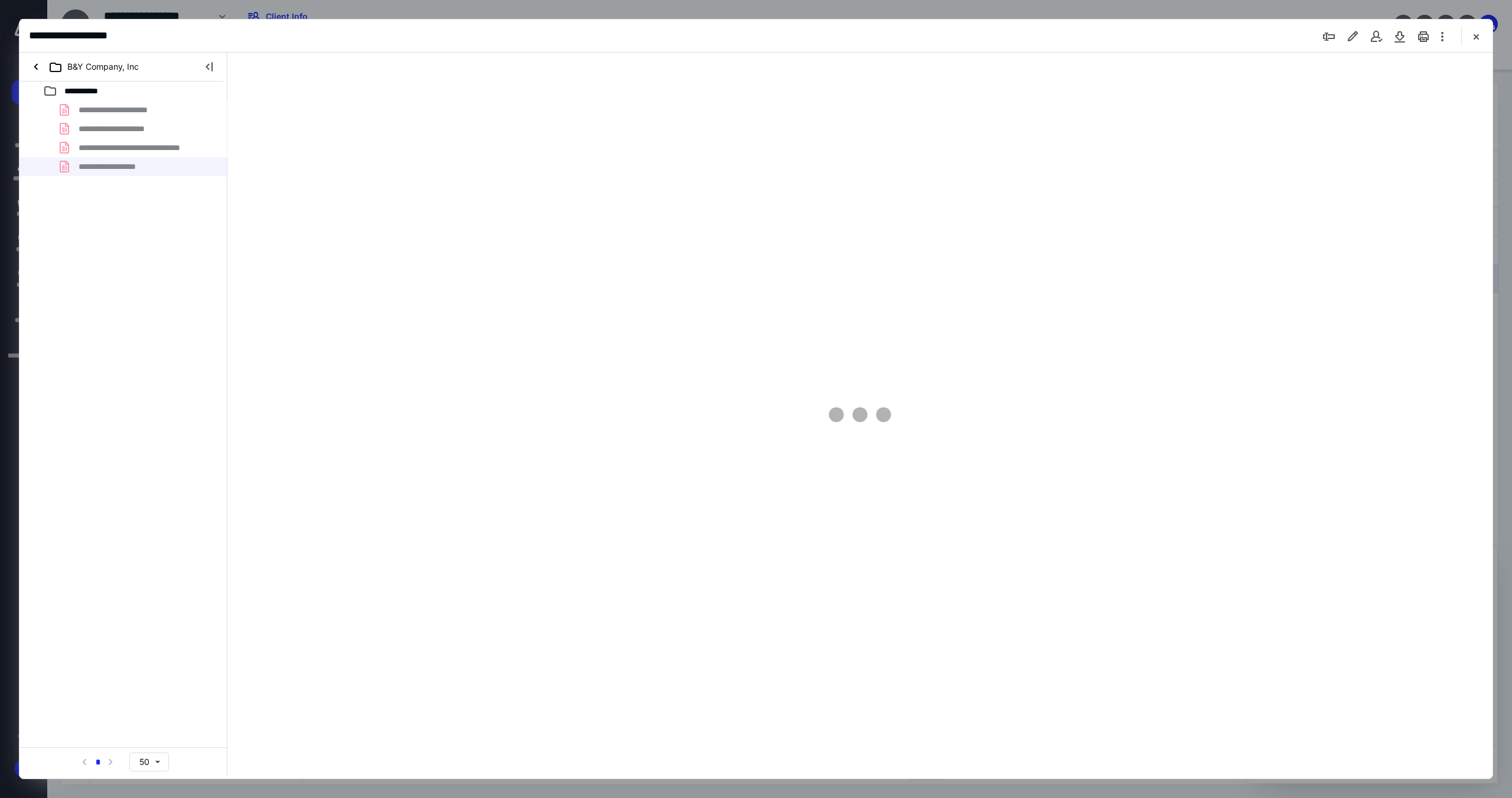 type on "144" 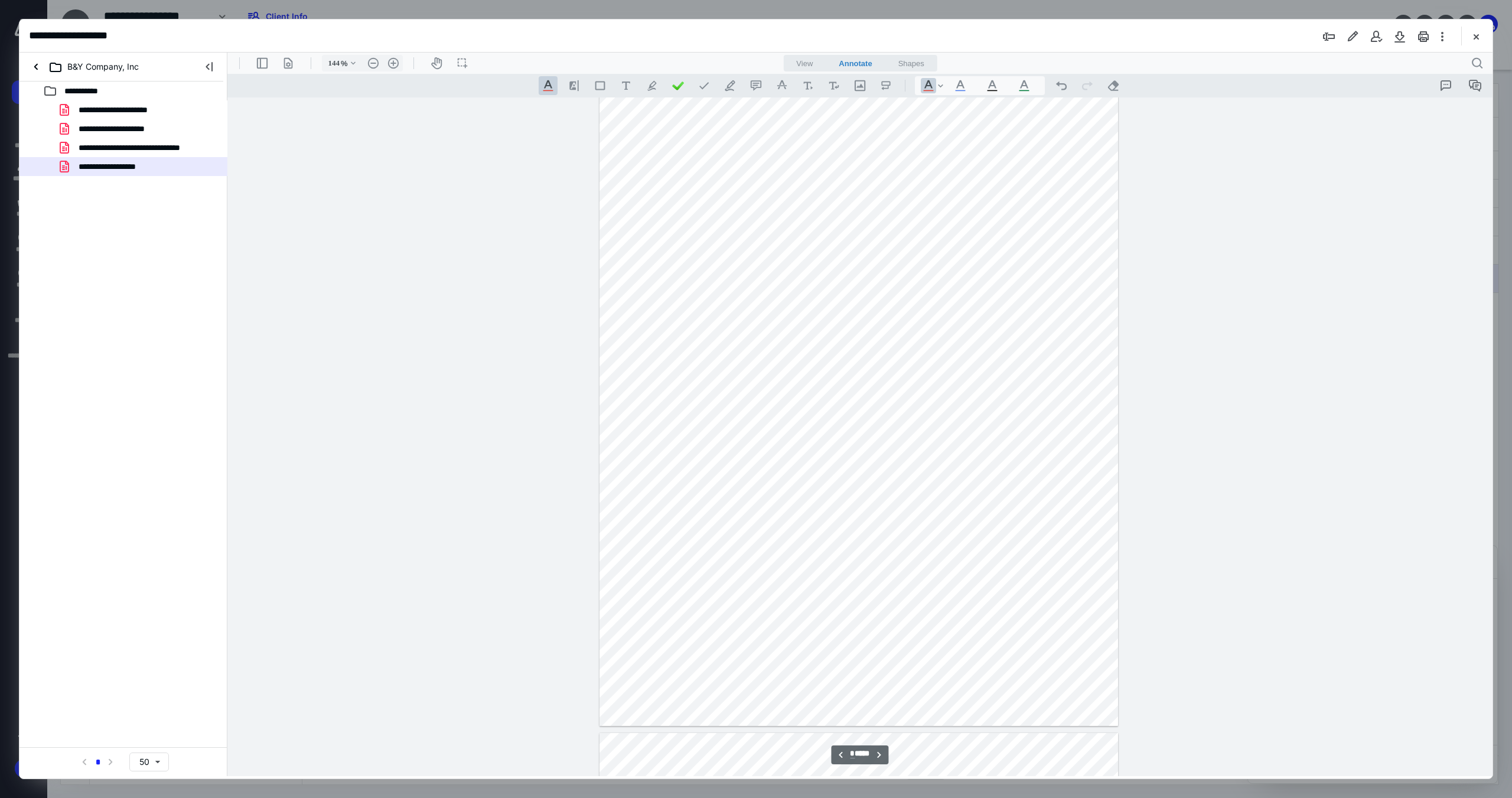 scroll, scrollTop: 1584, scrollLeft: 0, axis: vertical 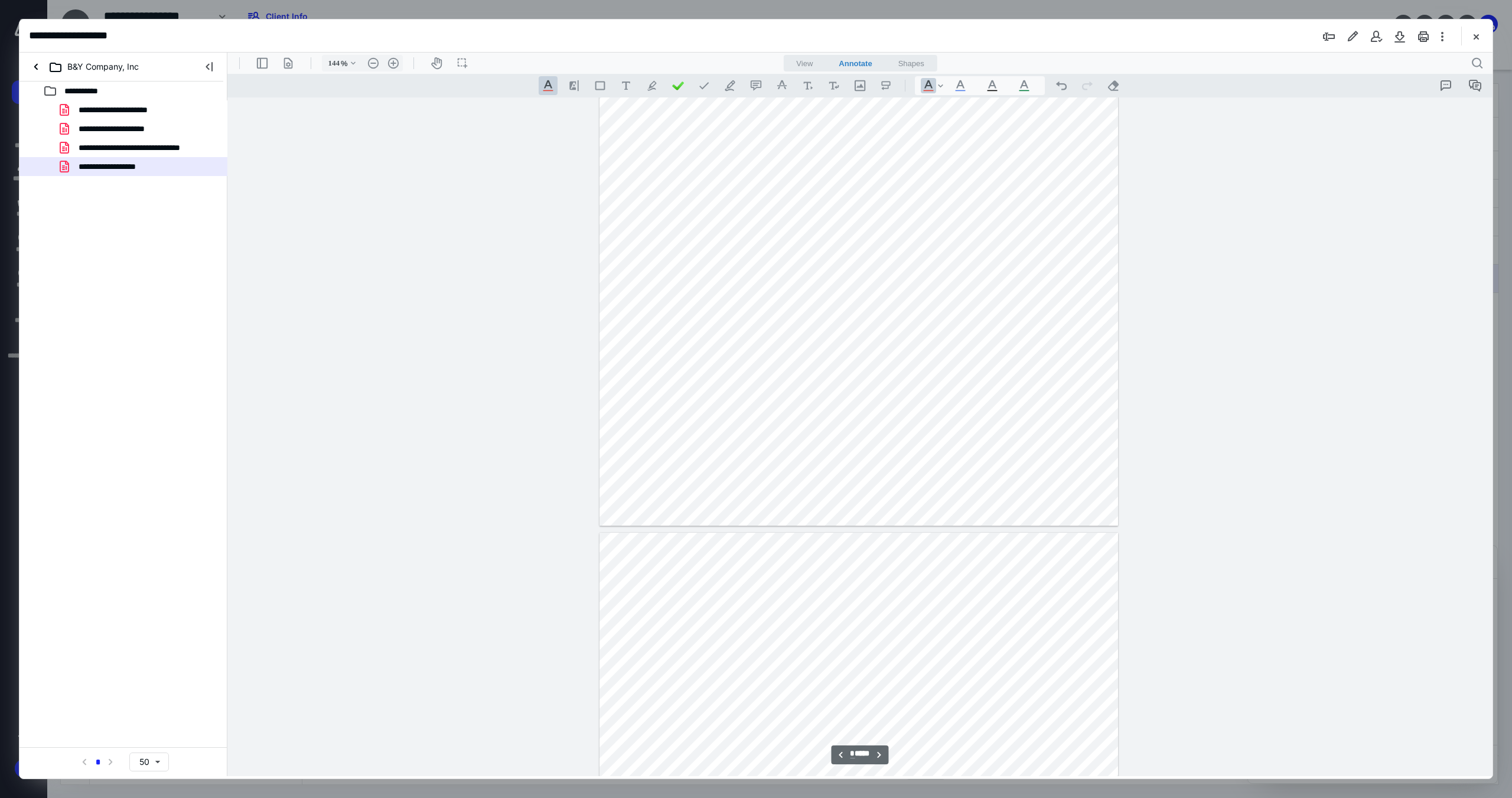 type on "*" 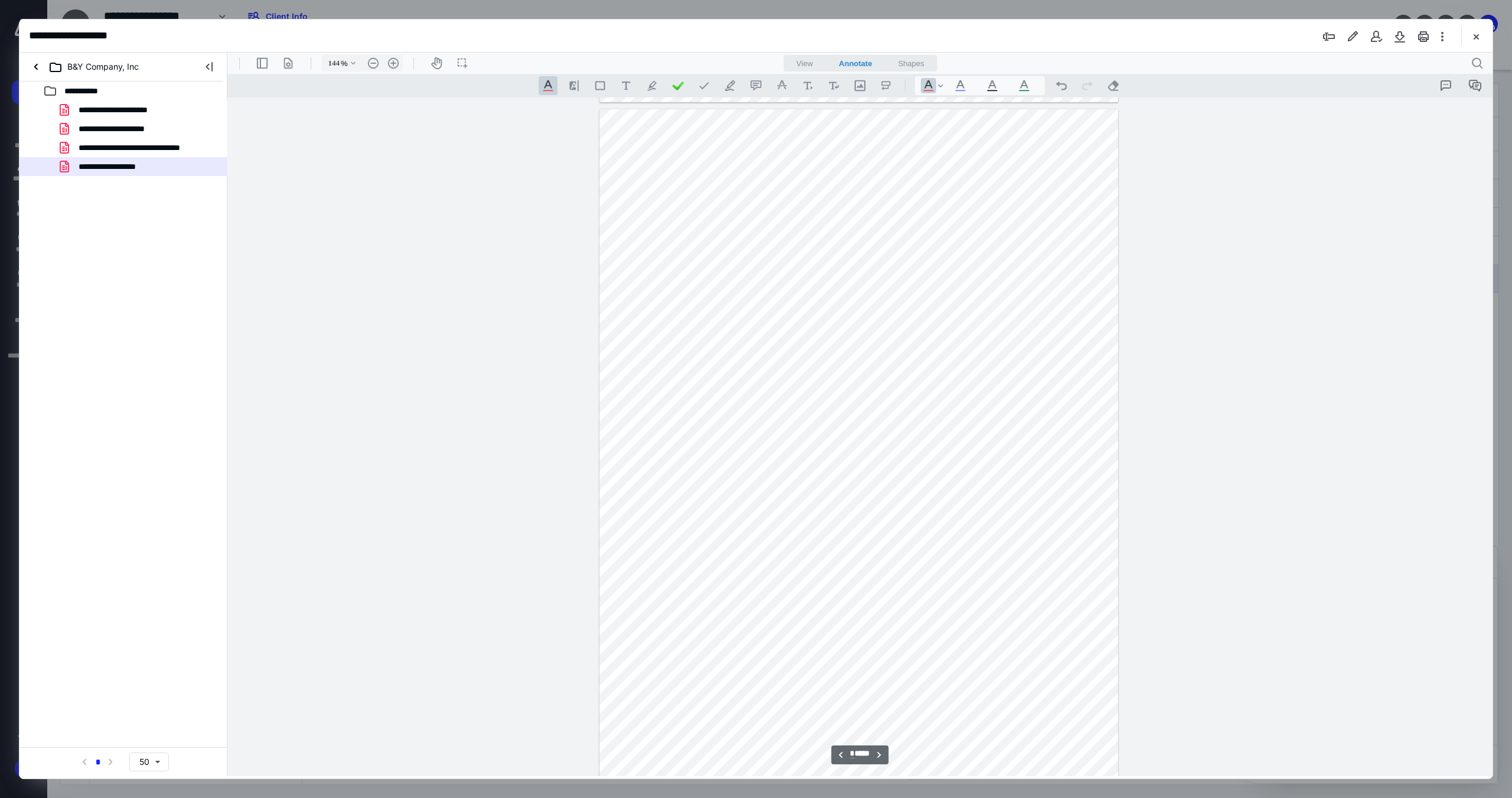 scroll, scrollTop: 4065, scrollLeft: 0, axis: vertical 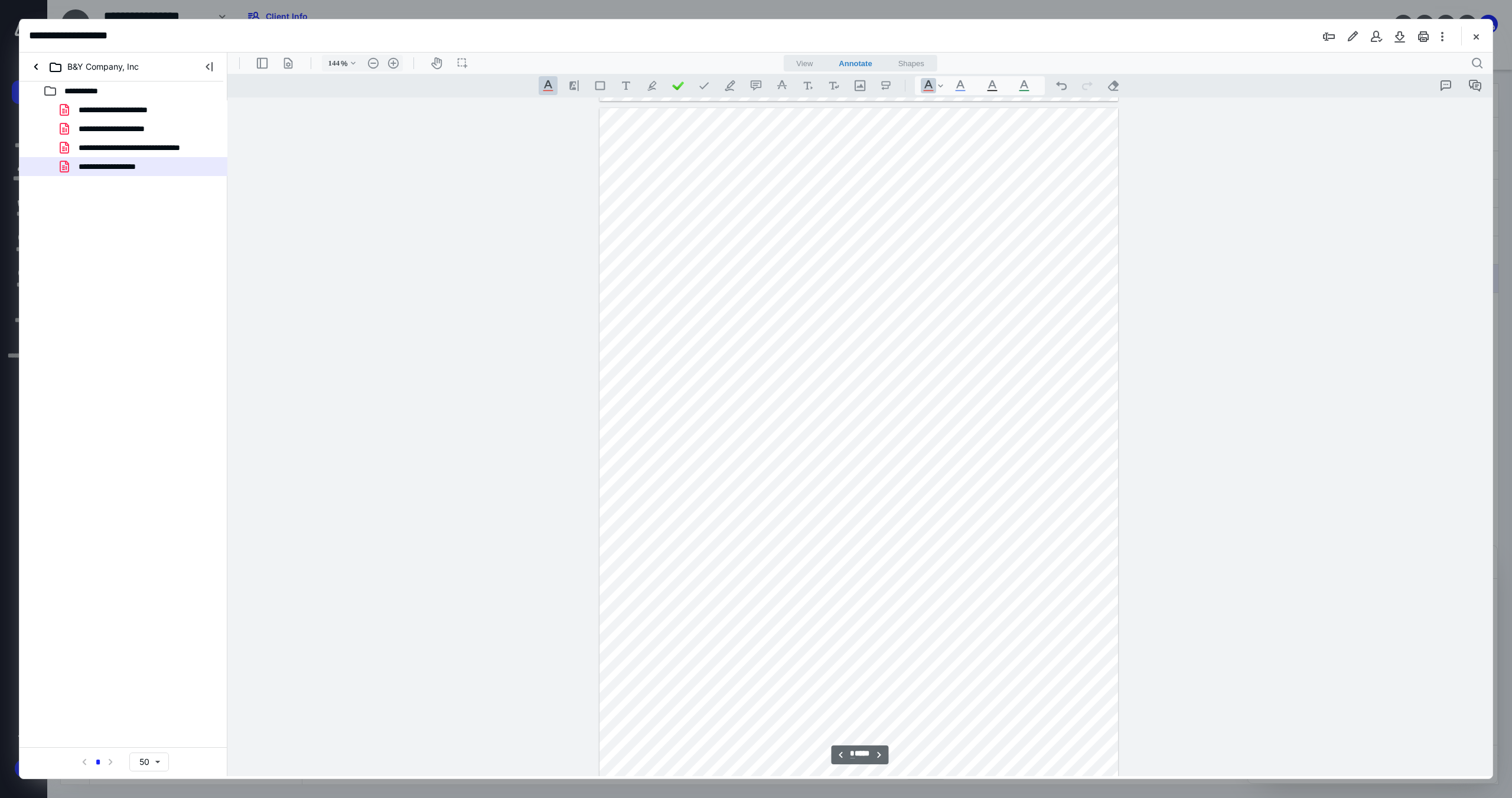 drag, startPoint x: 1478, startPoint y: 35, endPoint x: 1438, endPoint y: 37, distance: 40.04997 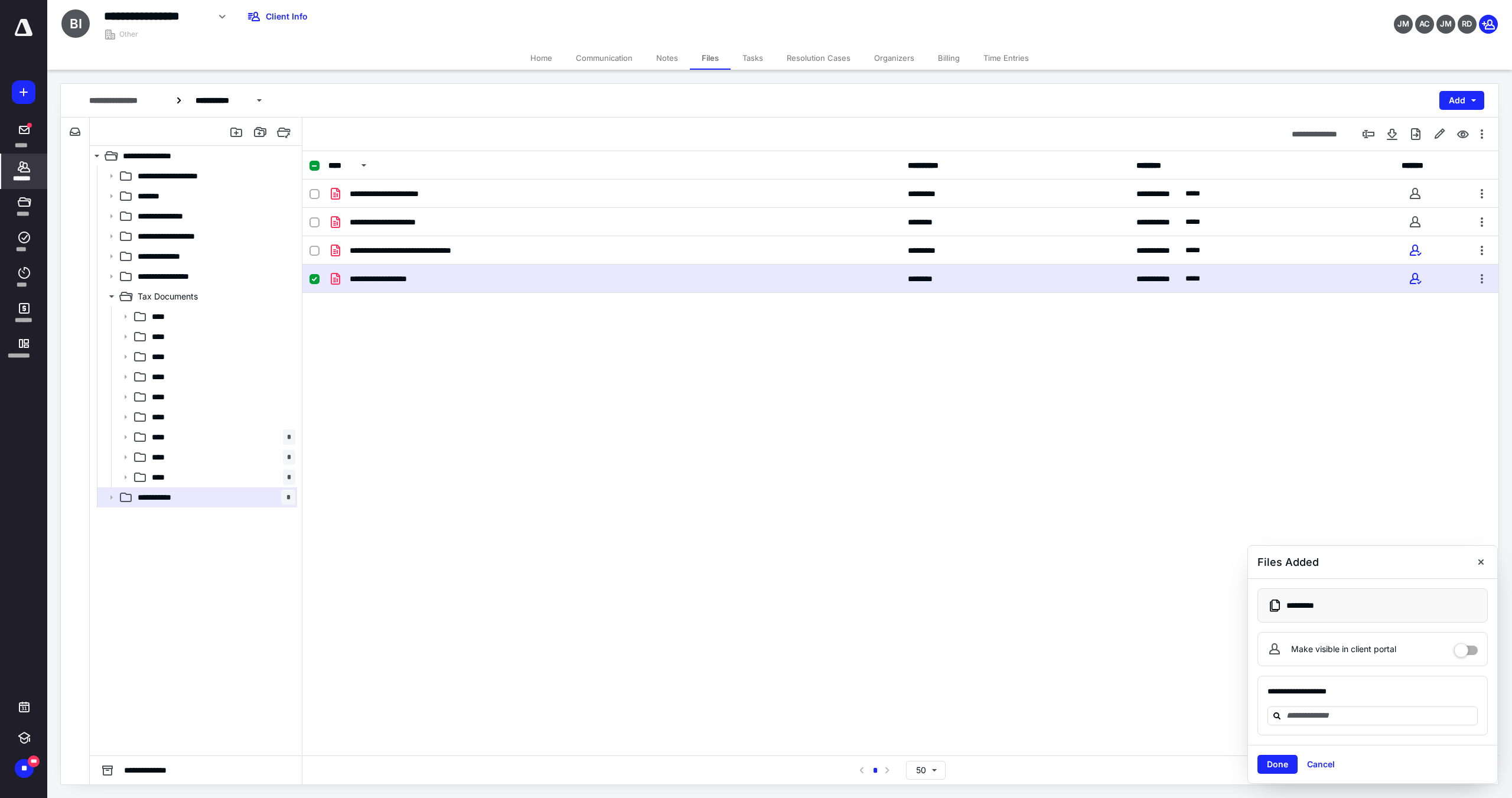 click 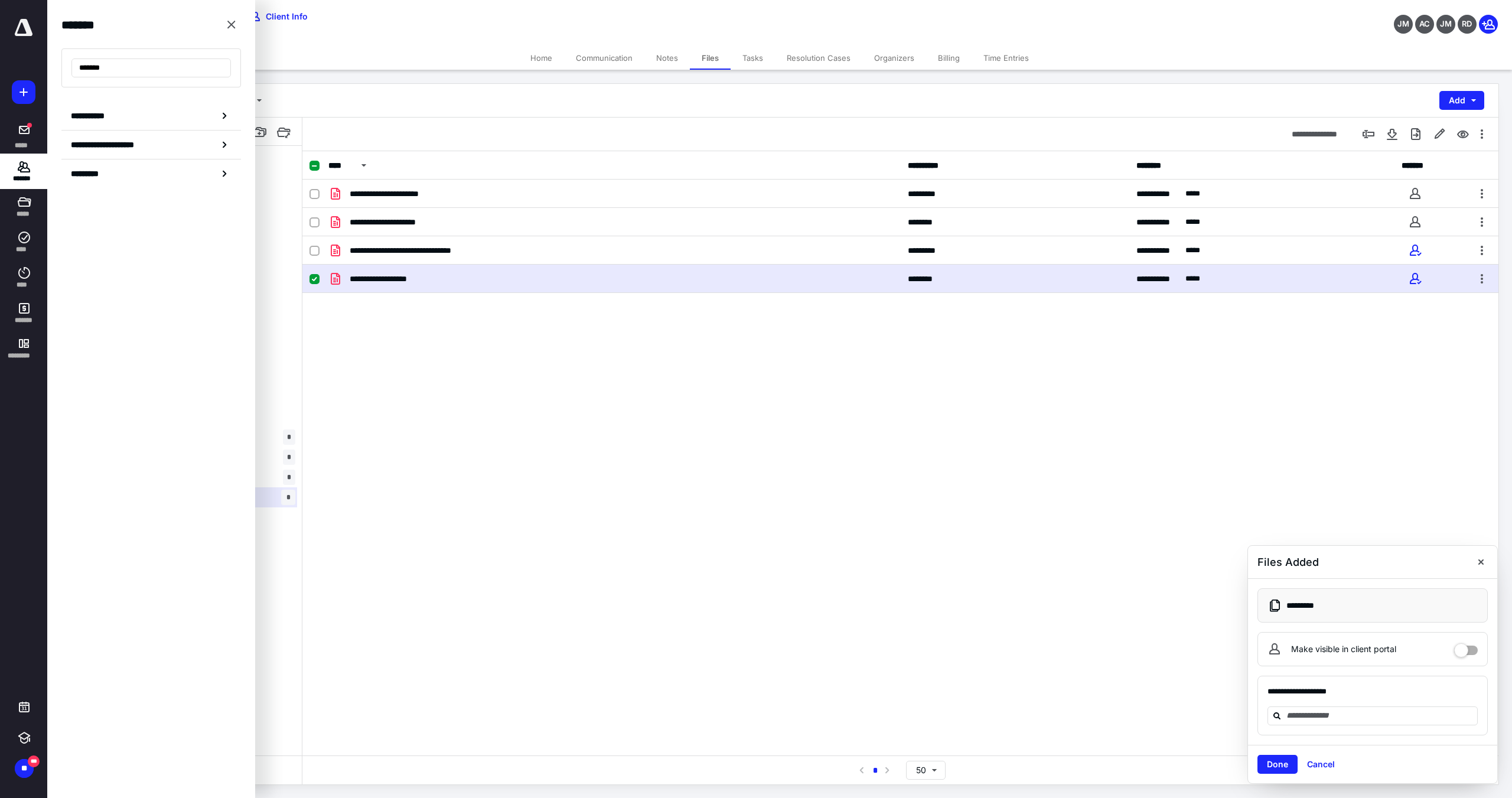 drag, startPoint x: 136, startPoint y: 69, endPoint x: 44, endPoint y: 66, distance: 92.0489 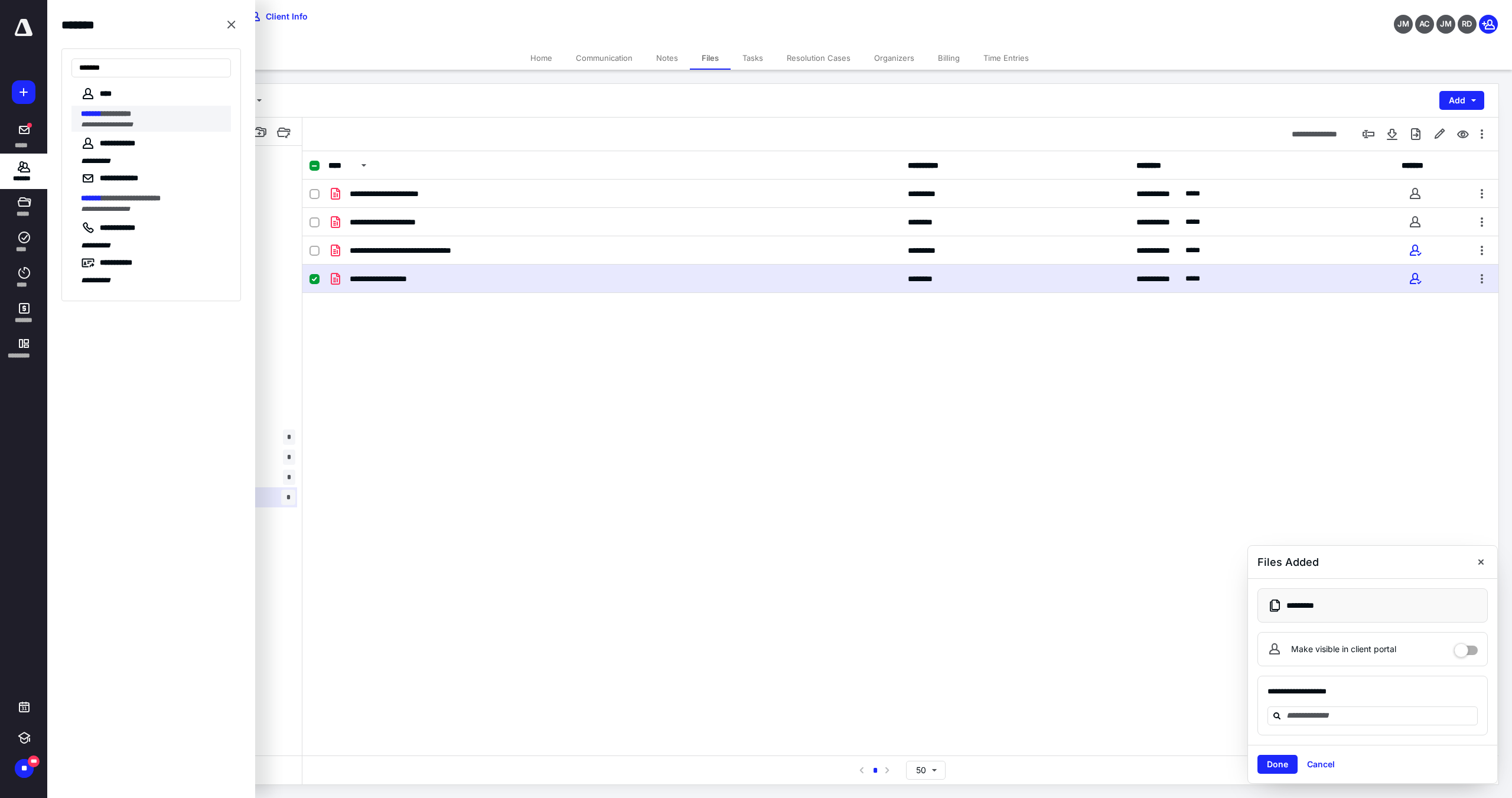 type on "*******" 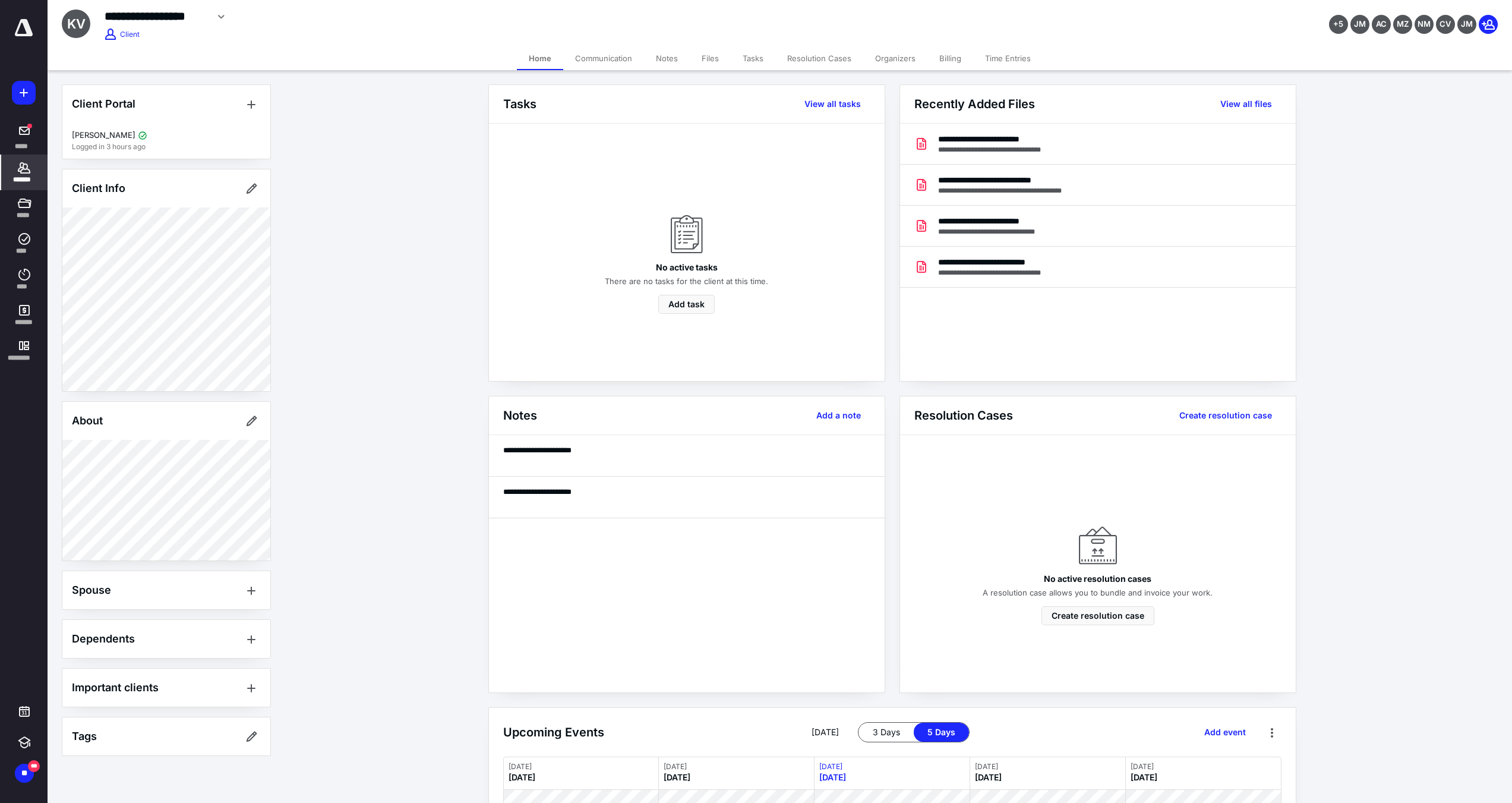 click on "*******" at bounding box center [24, 180] 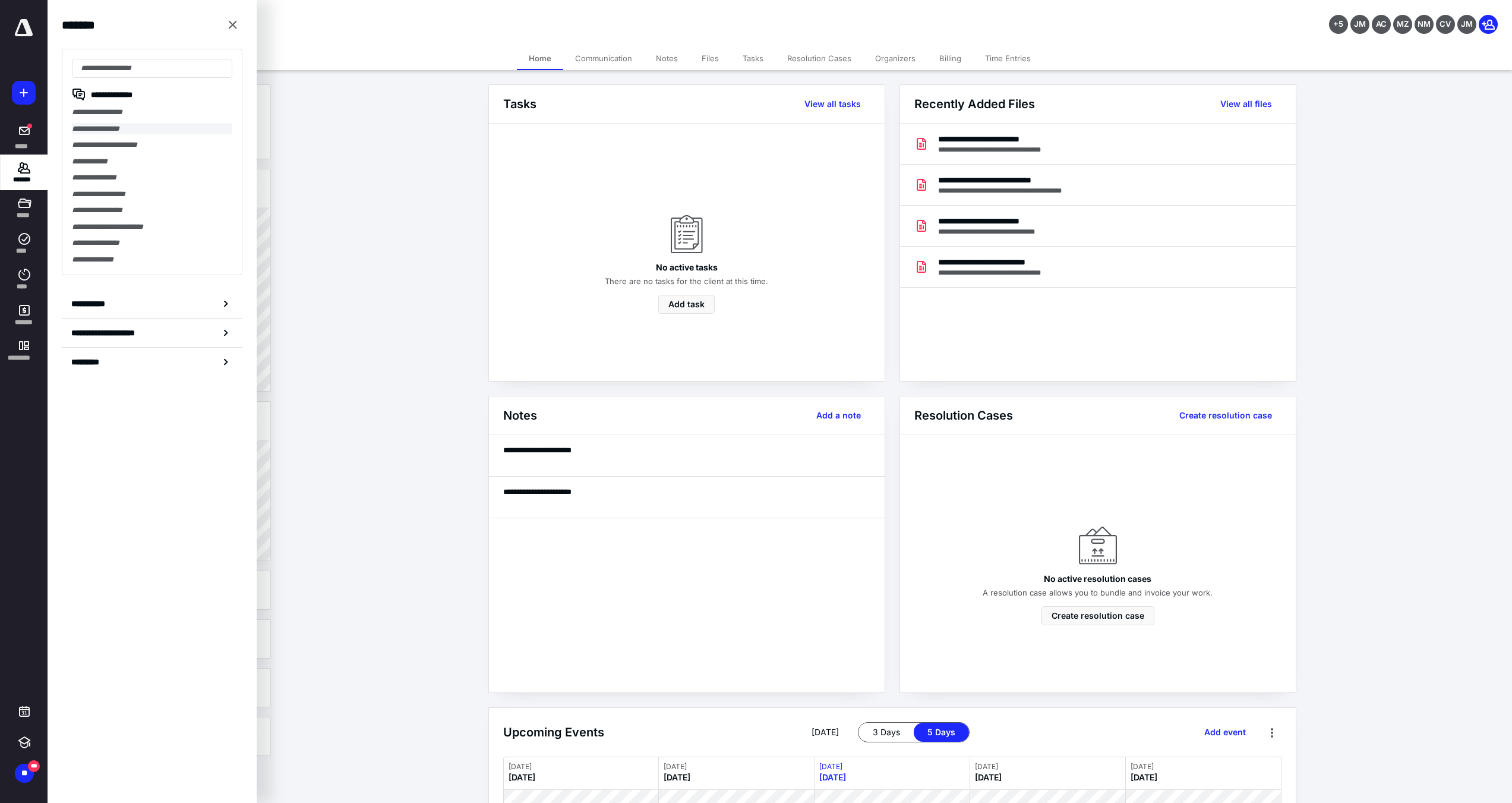 click on "**********" at bounding box center (152, 129) 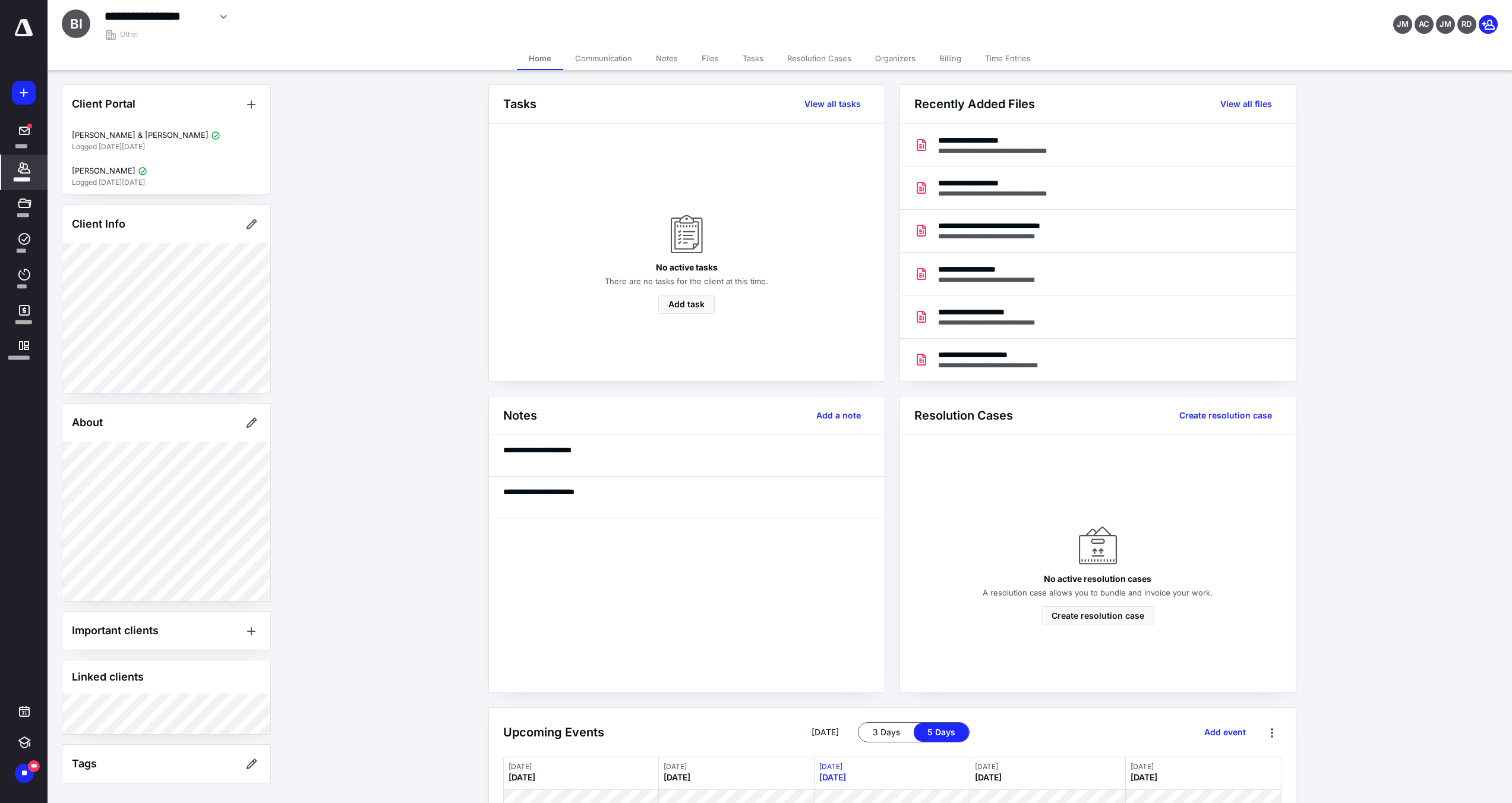 click on "Notes" at bounding box center [667, 58] 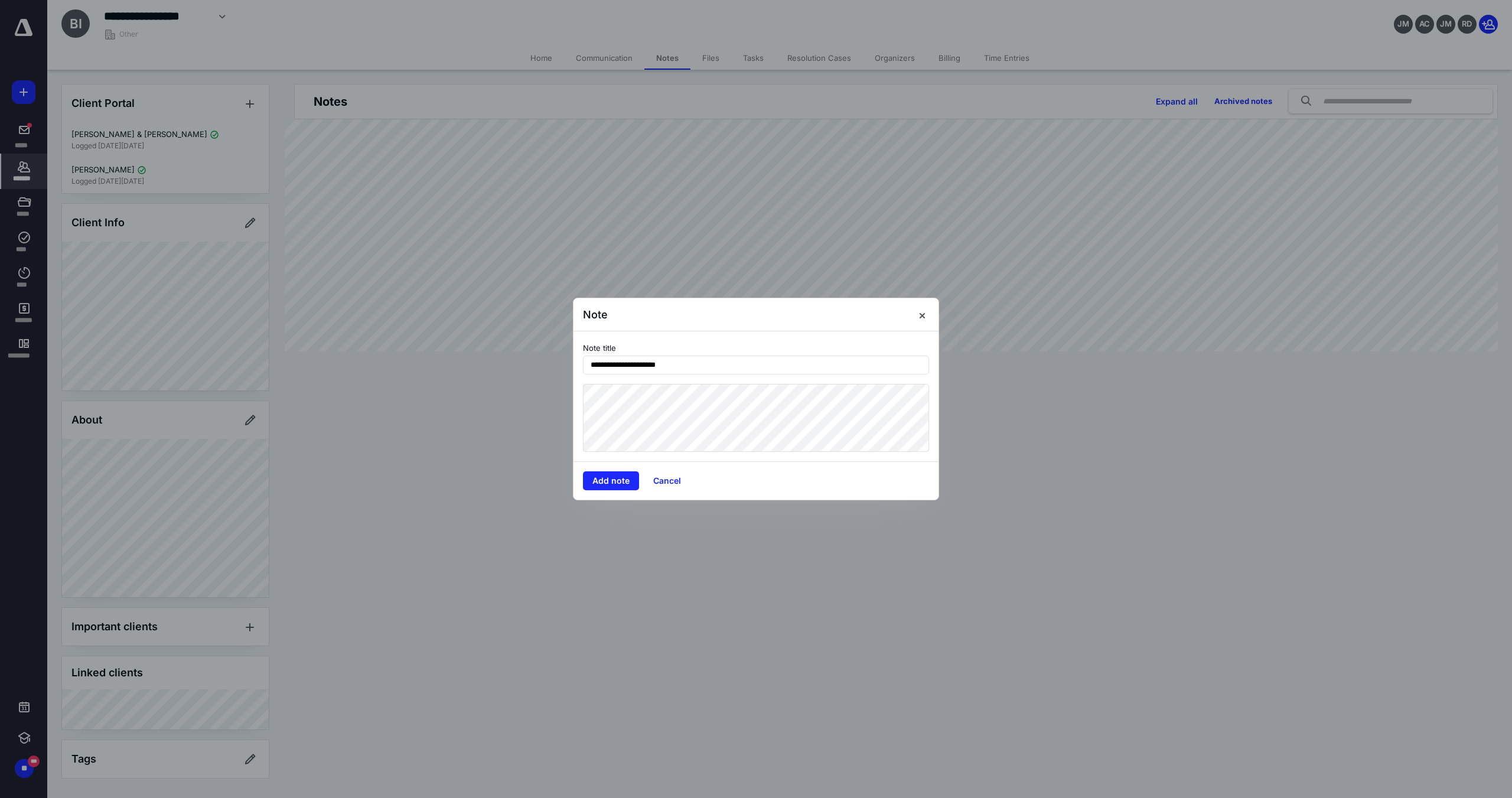 type on "**********" 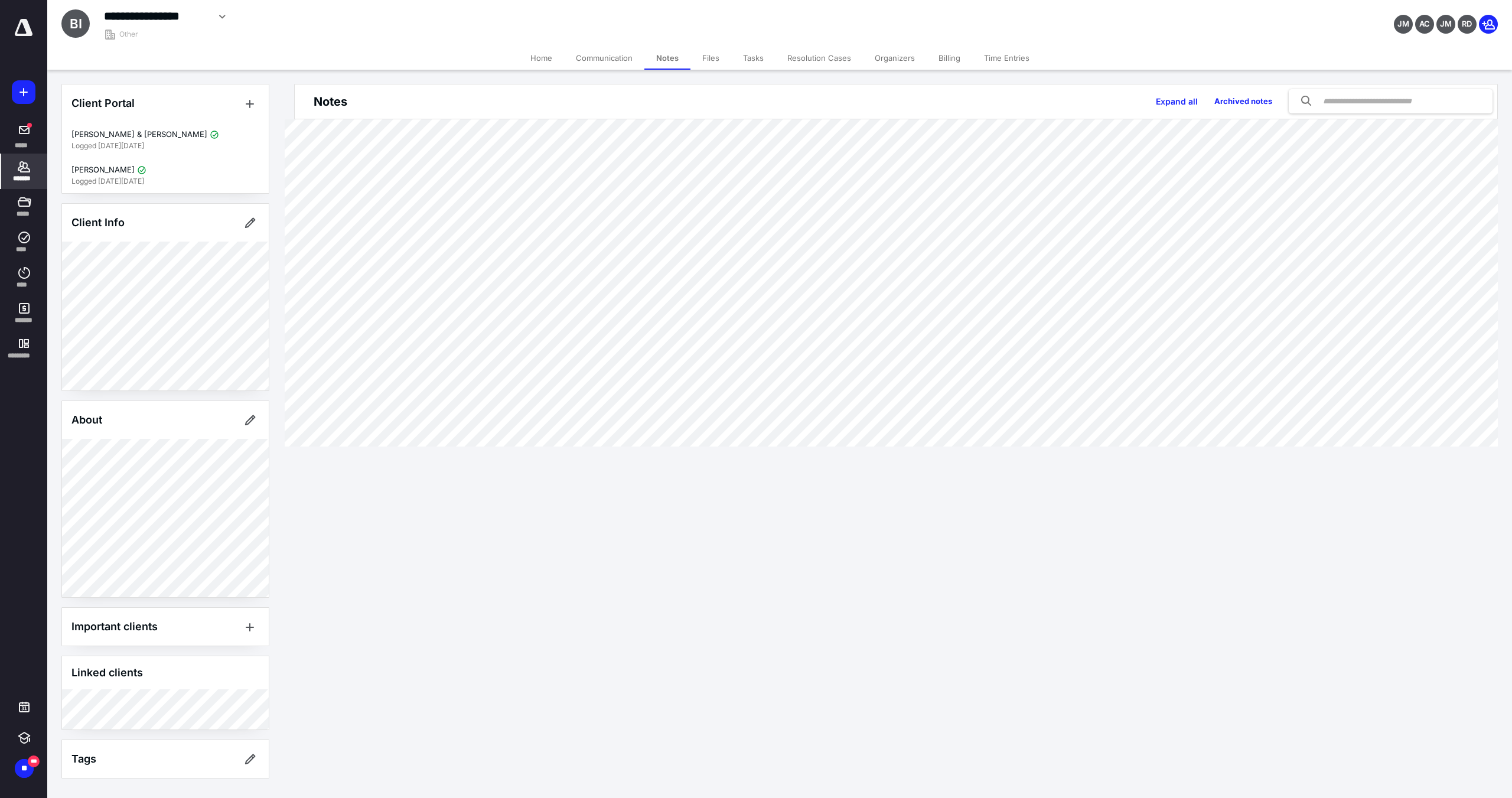 click 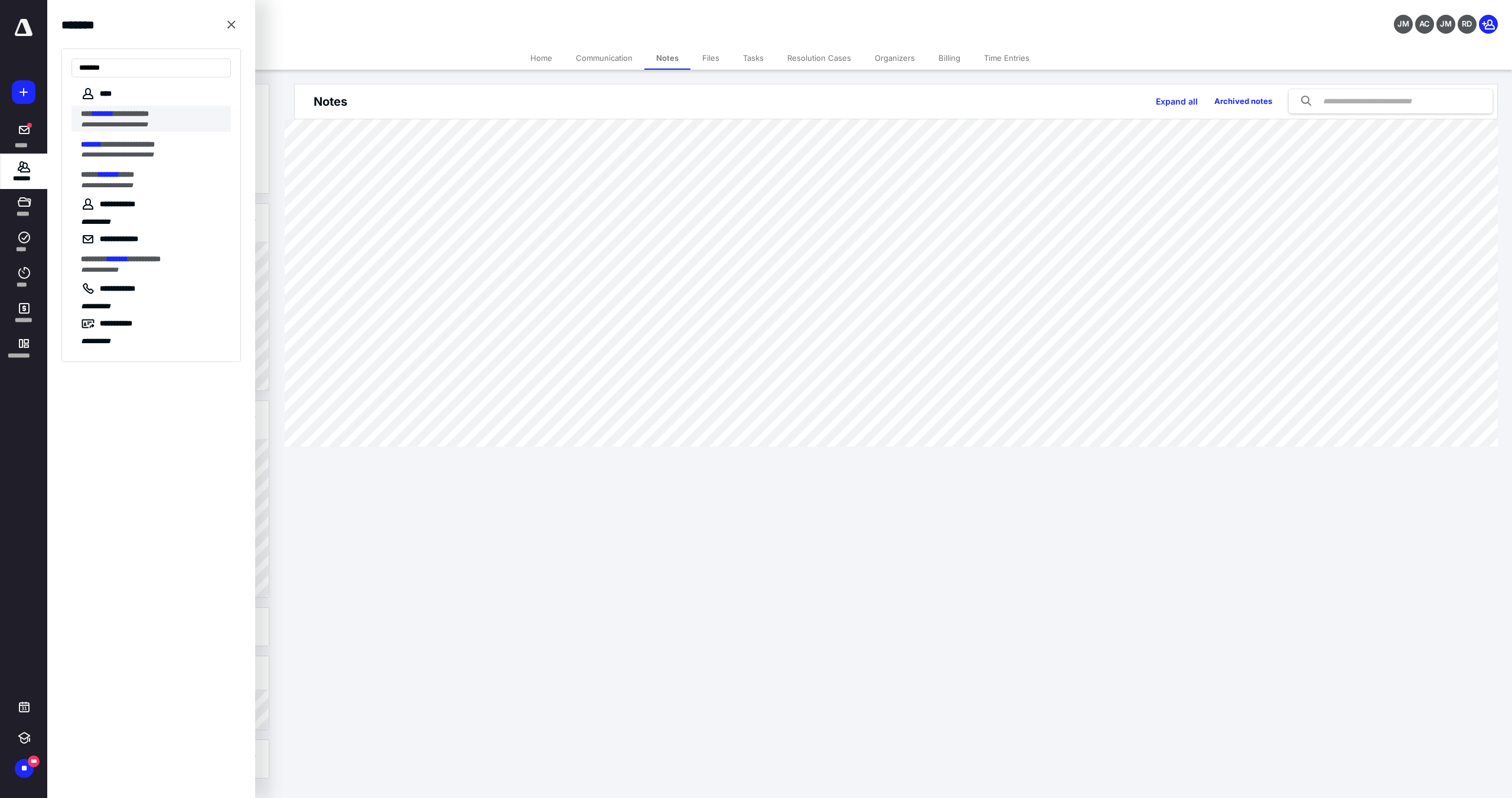 type on "*******" 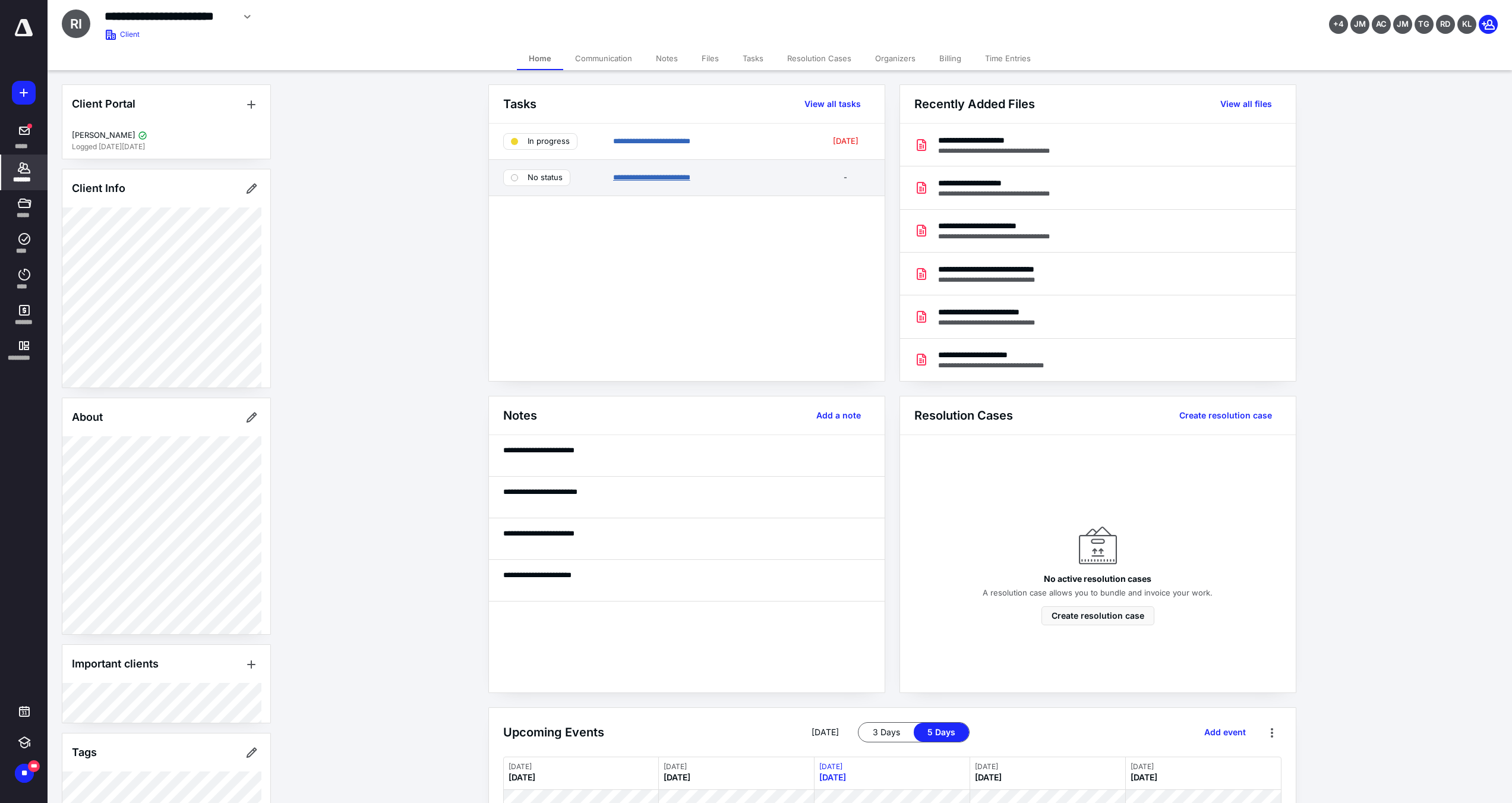 click on "**********" at bounding box center (652, 177) 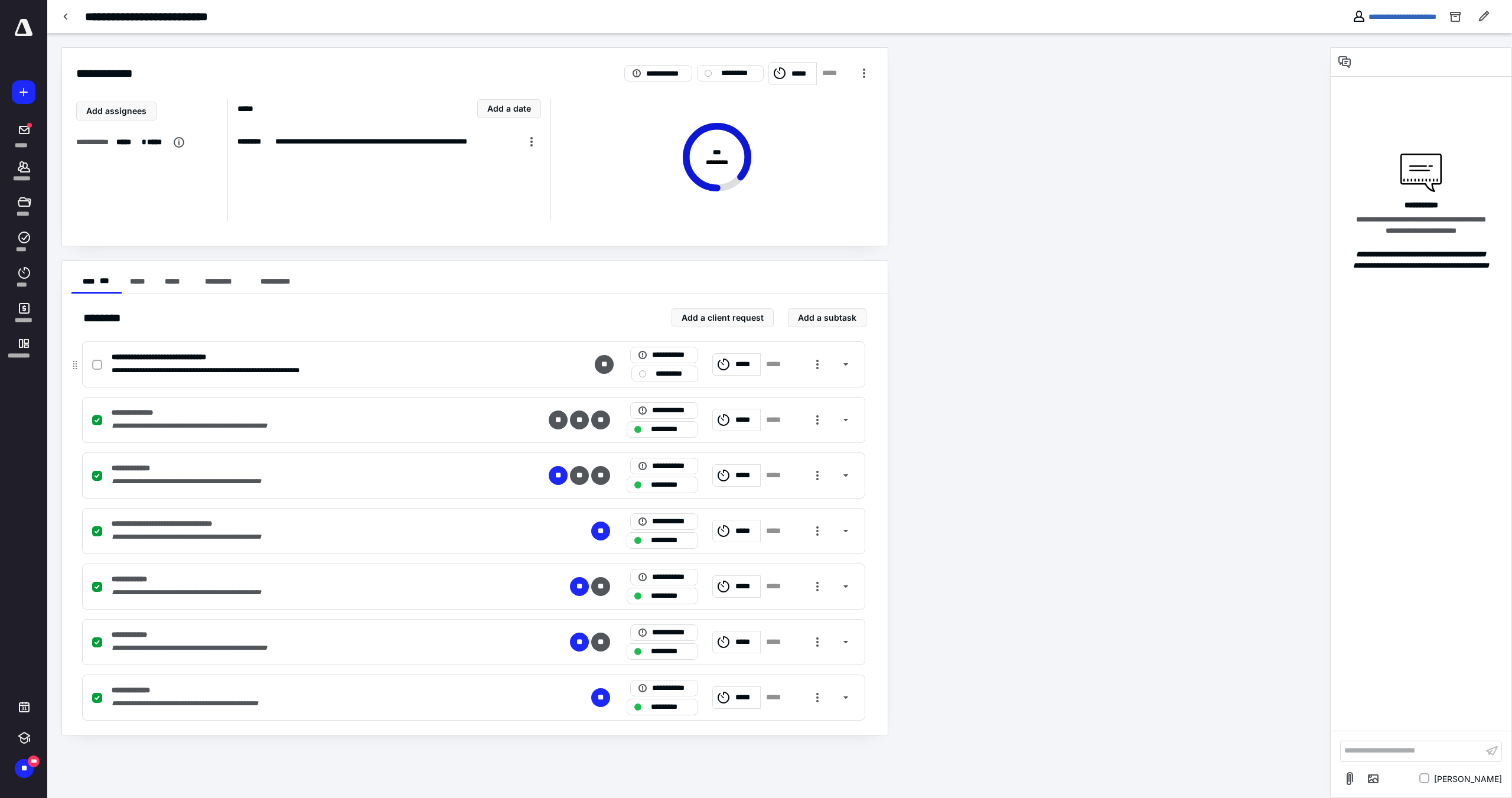 drag, startPoint x: 97, startPoint y: 364, endPoint x: 136, endPoint y: 351, distance: 41.10961 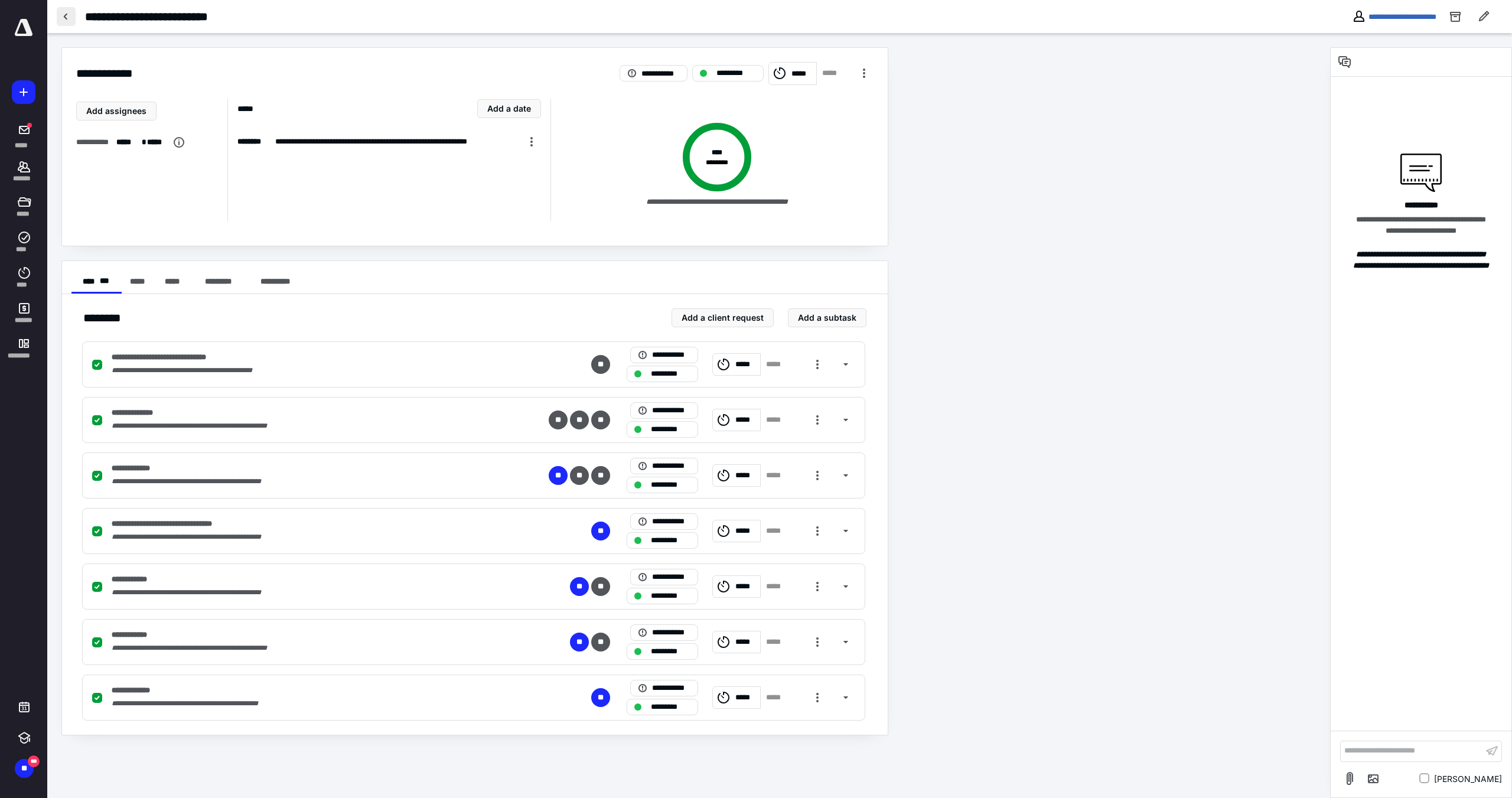 click at bounding box center [66, 17] 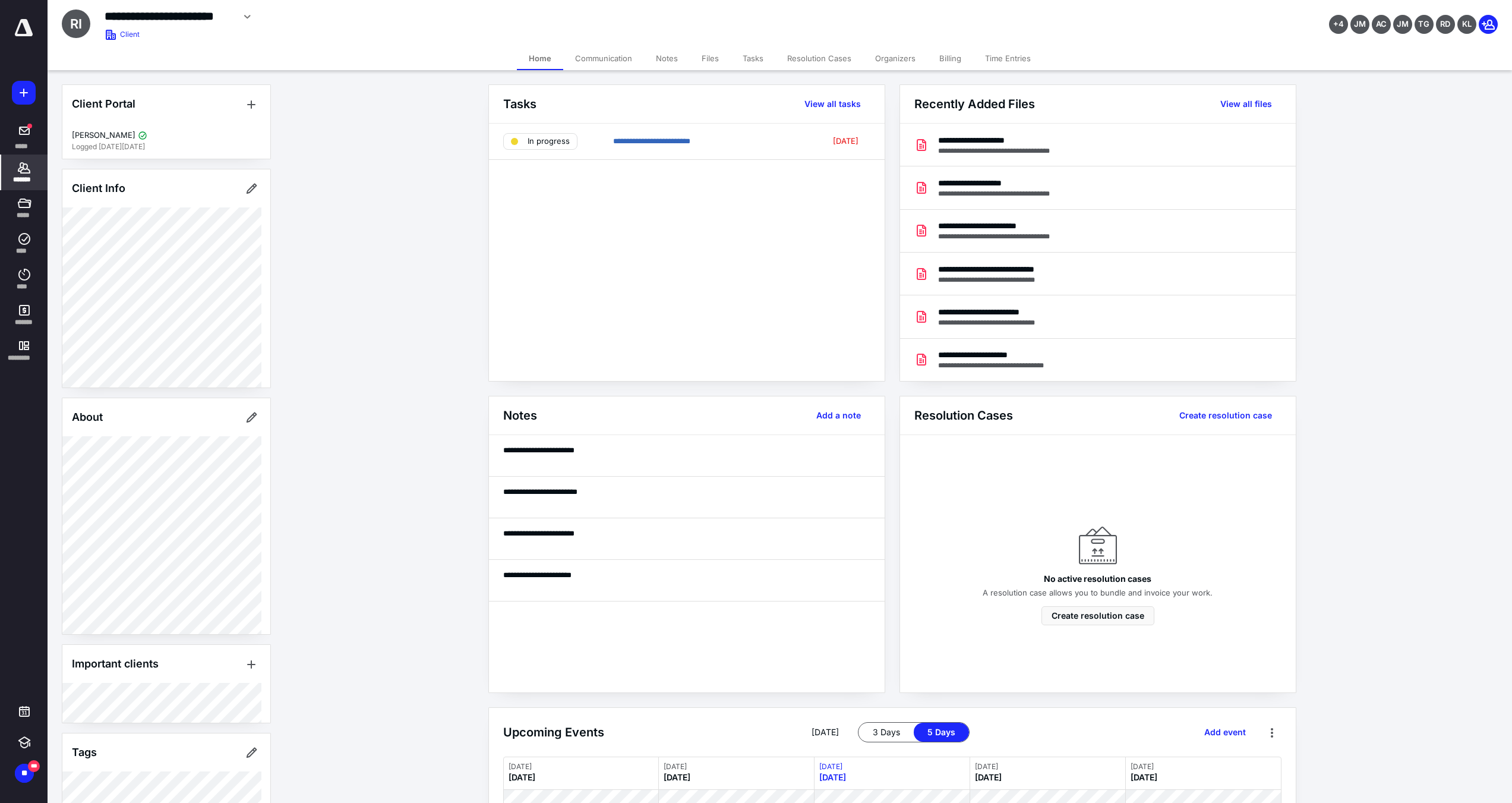 click on "Files" at bounding box center [710, 58] 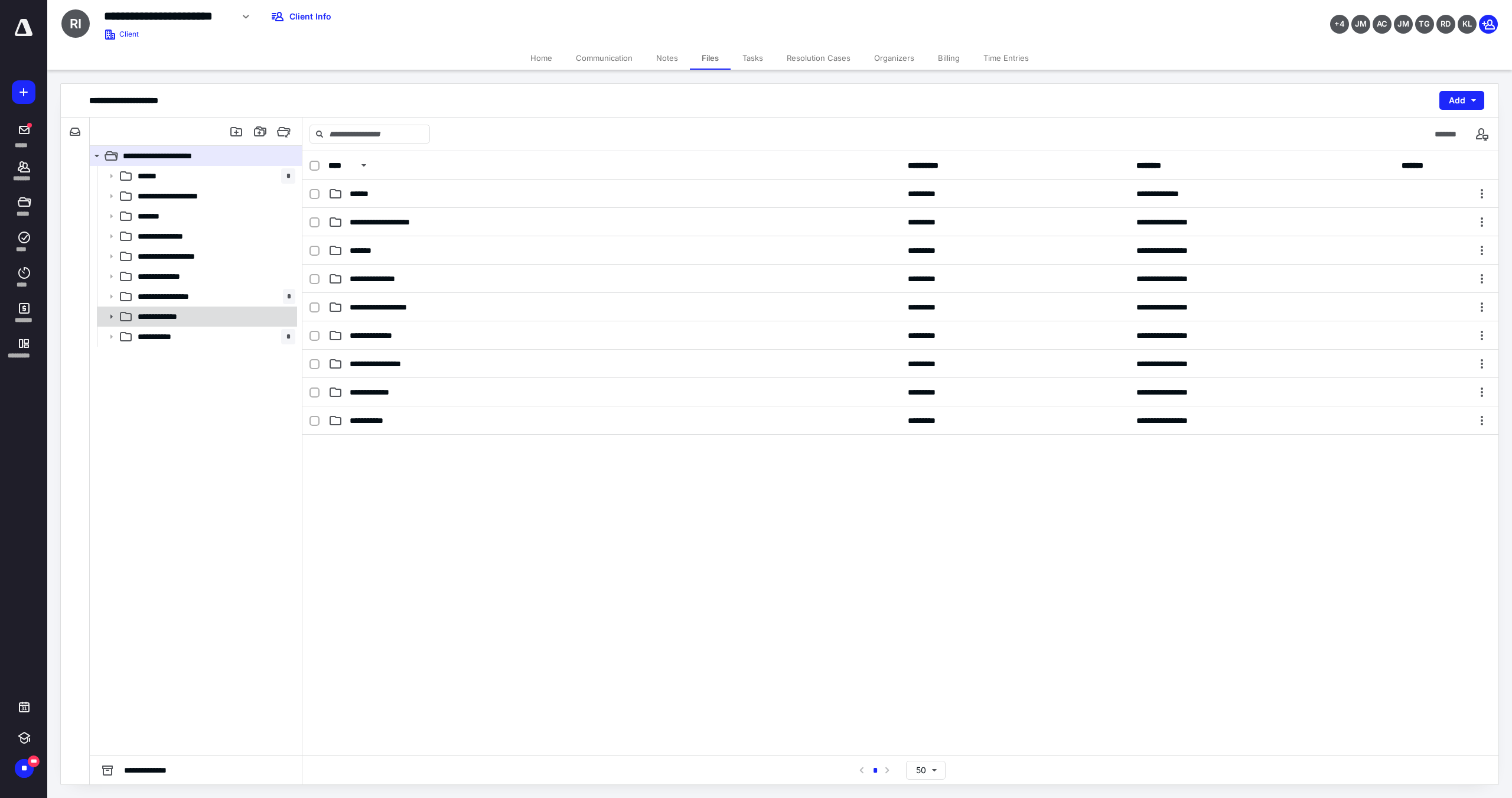 click 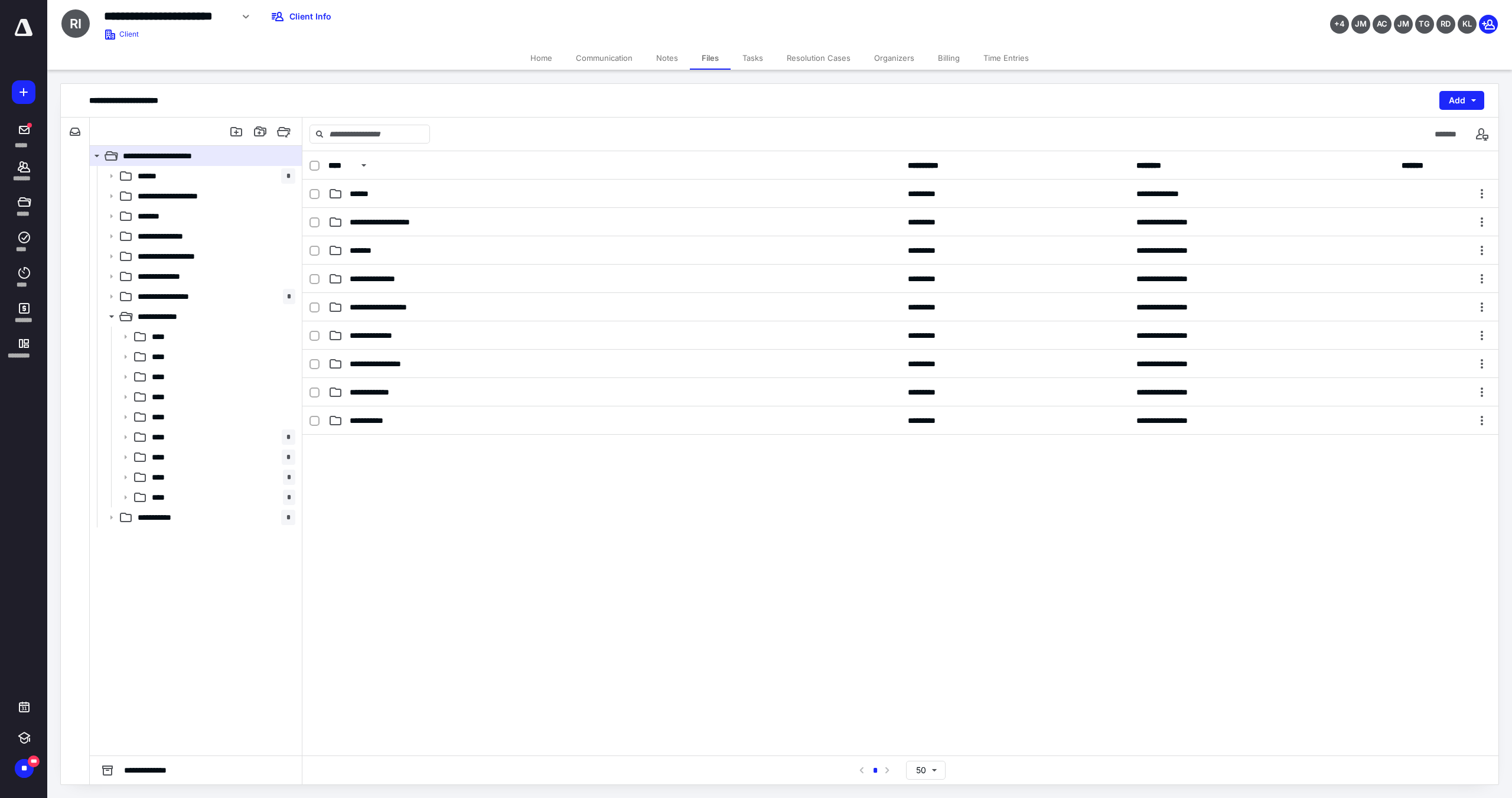 click on "Tasks" at bounding box center (752, 58) 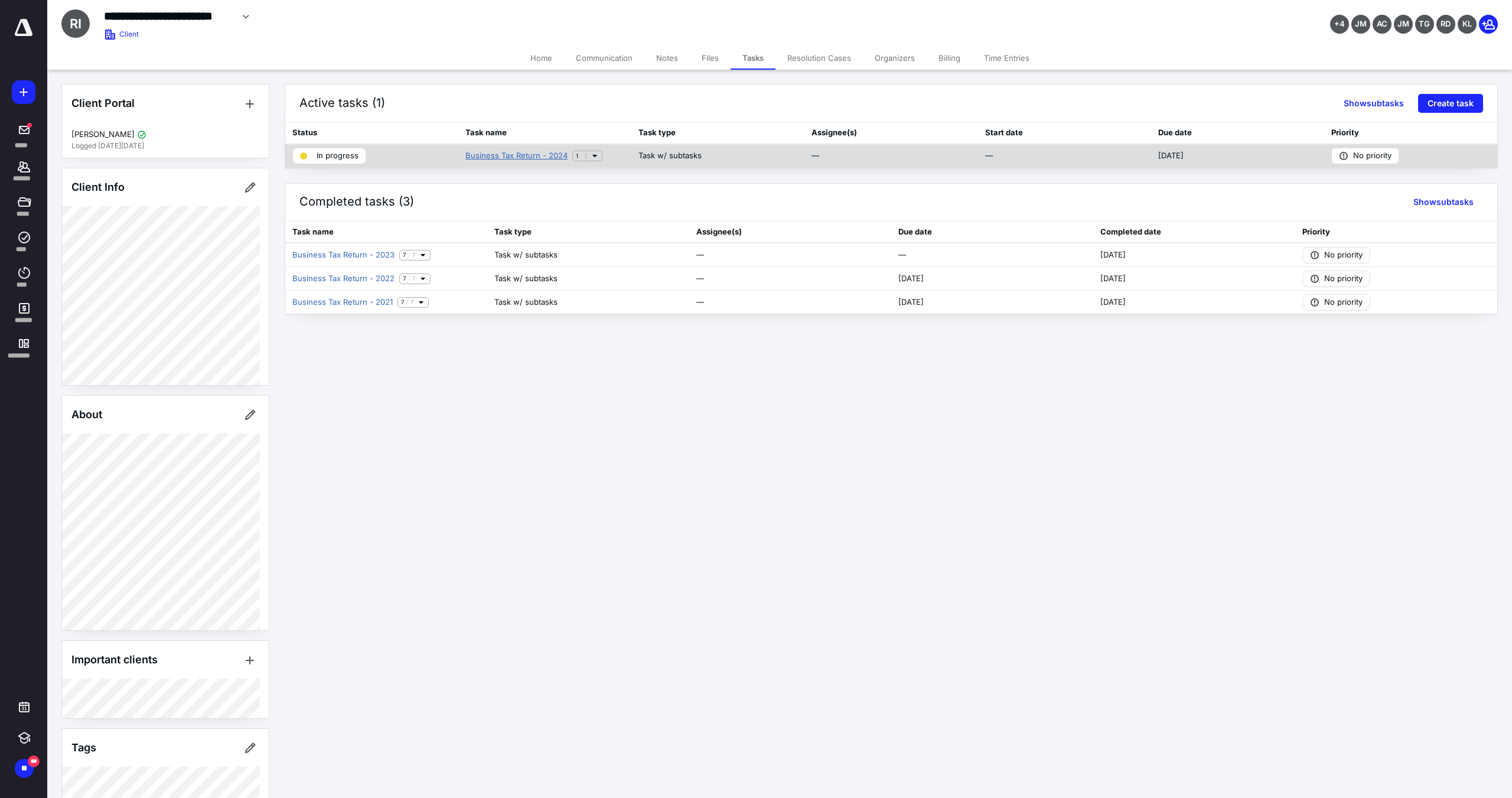 click on "Business Tax Return - 2024" at bounding box center [516, 156] 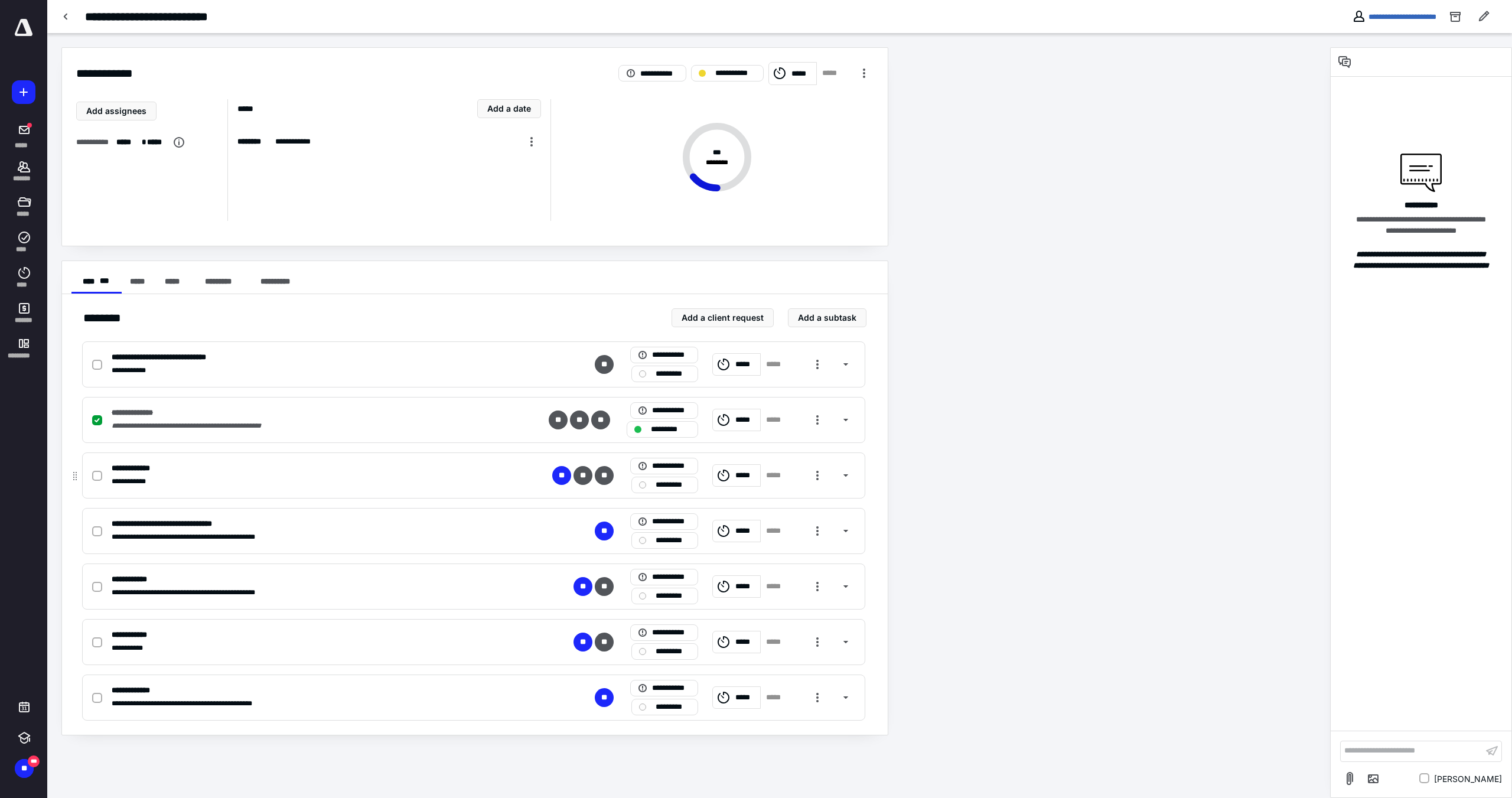 click 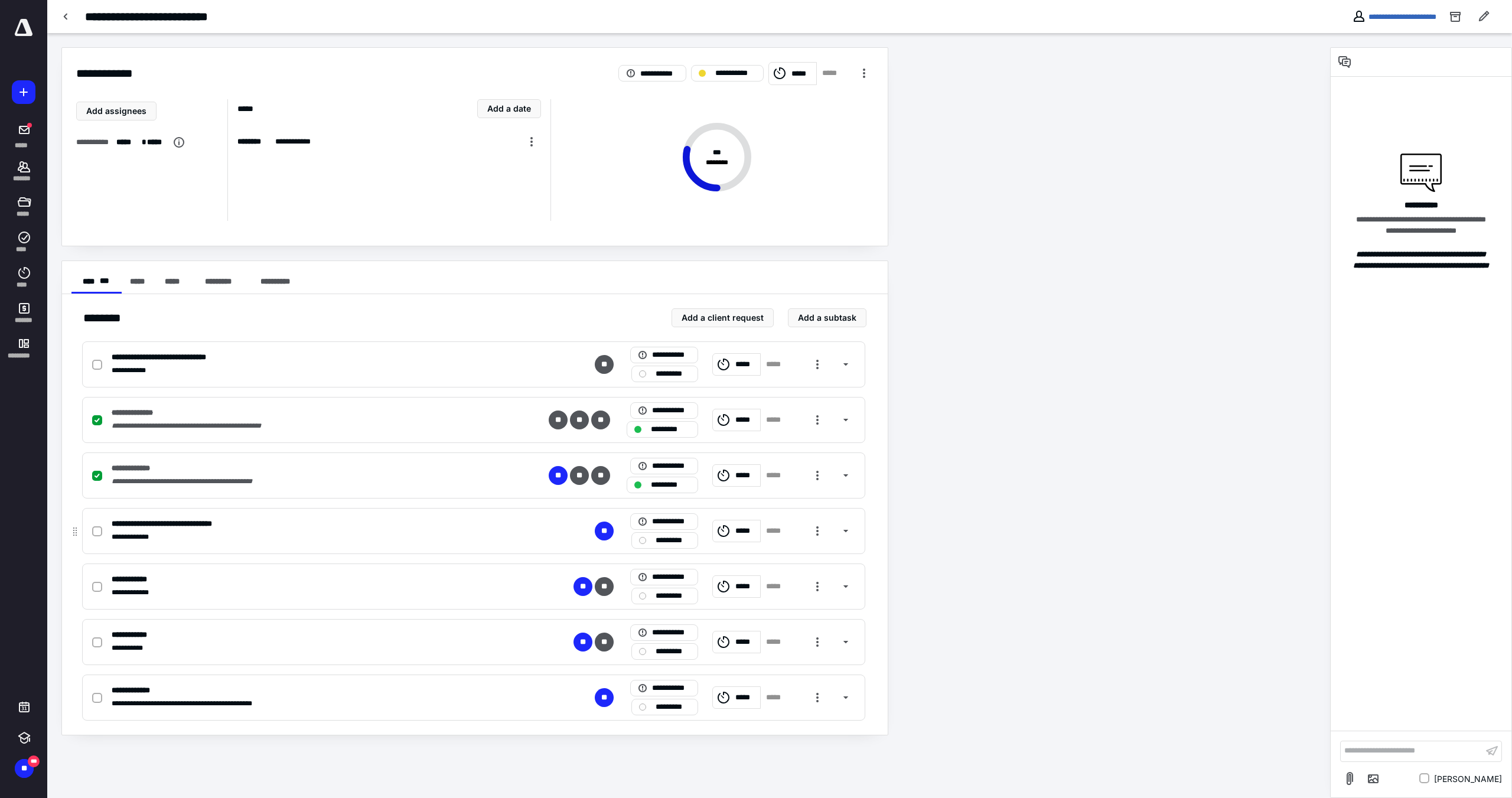 click 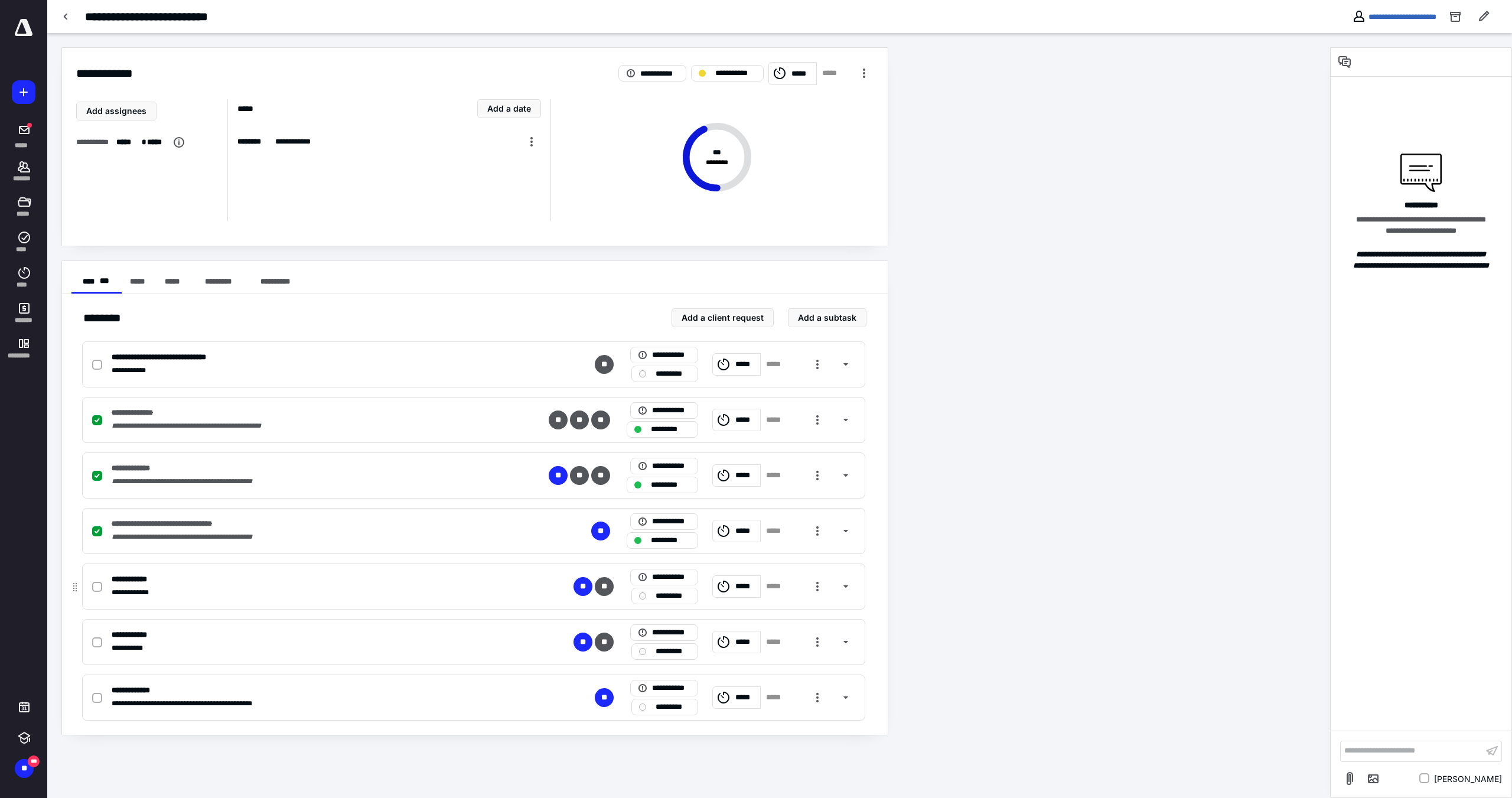 click at bounding box center (97, 587) 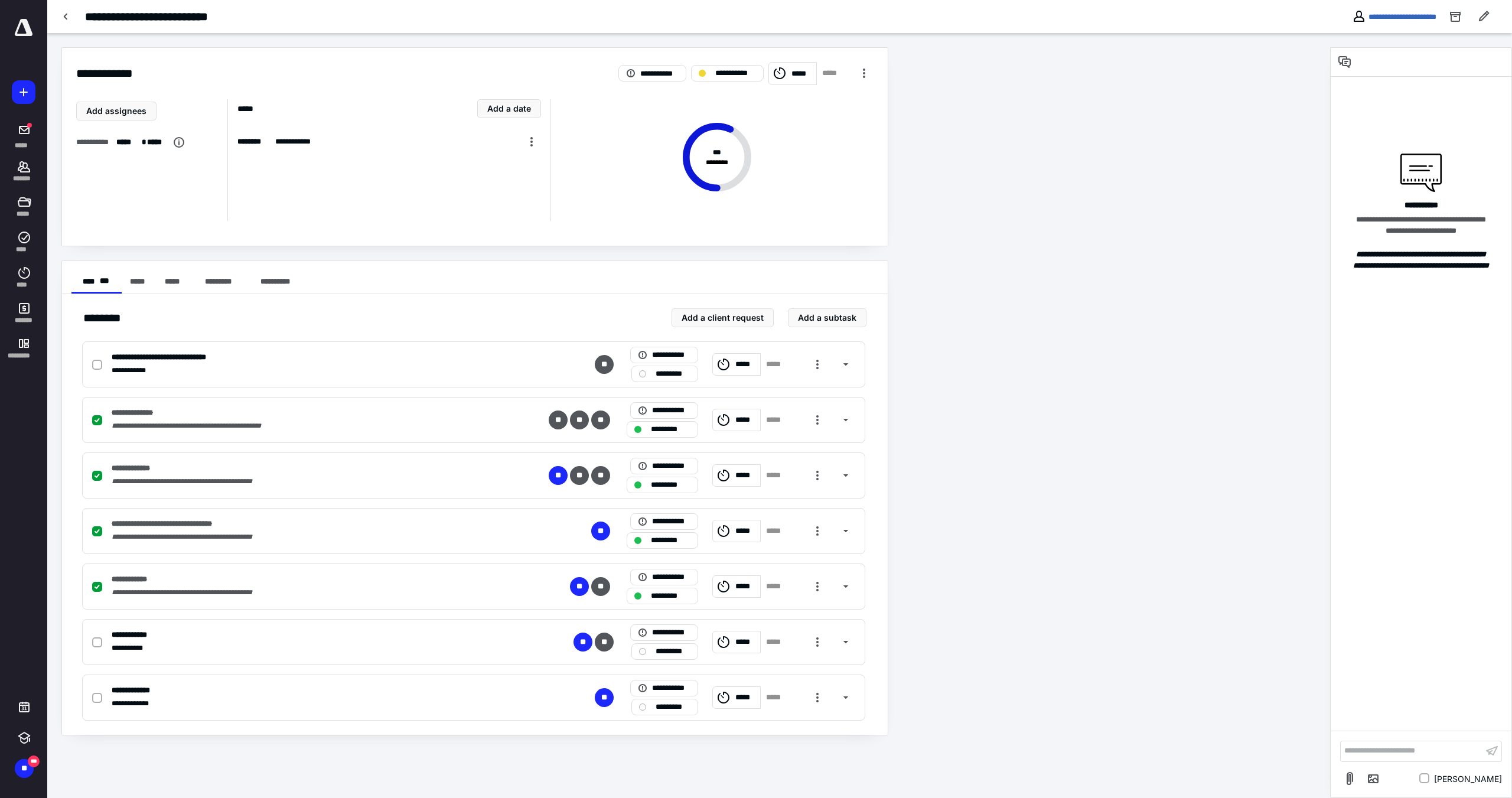 drag, startPoint x: 64, startPoint y: 17, endPoint x: 128, endPoint y: 52, distance: 72.94518 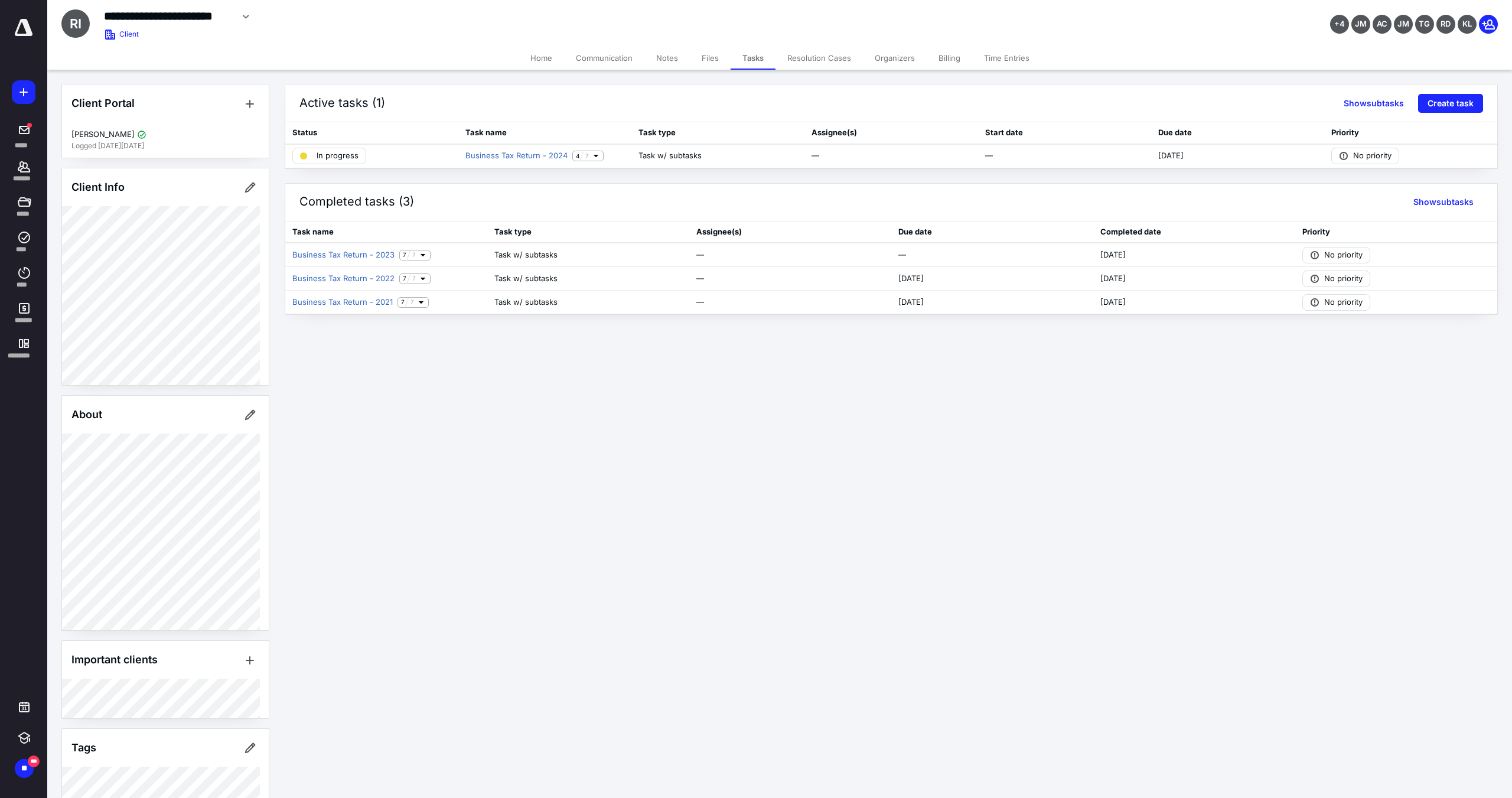 click on "Billing" at bounding box center (949, 58) 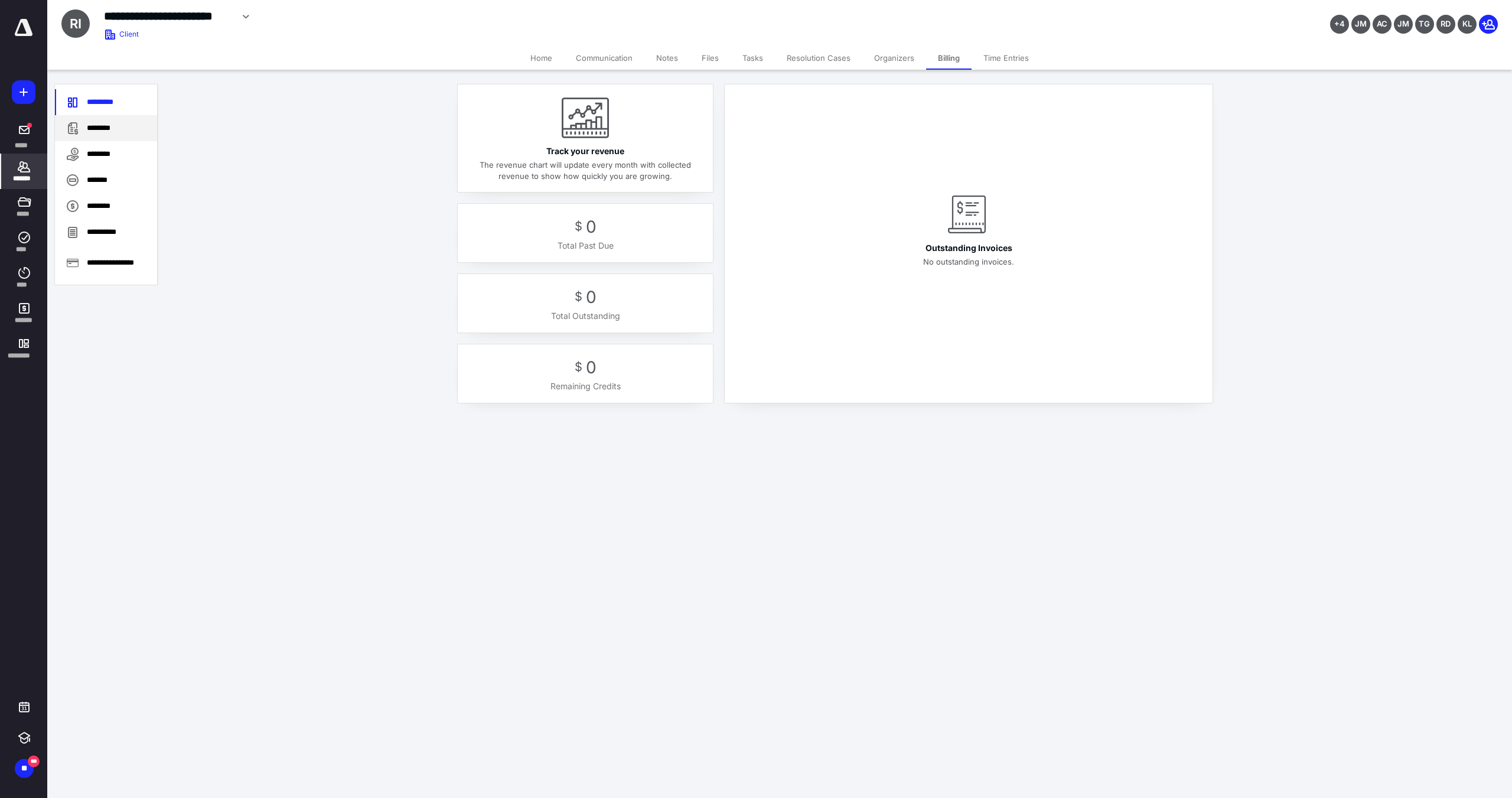 click on "********" at bounding box center (106, 128) 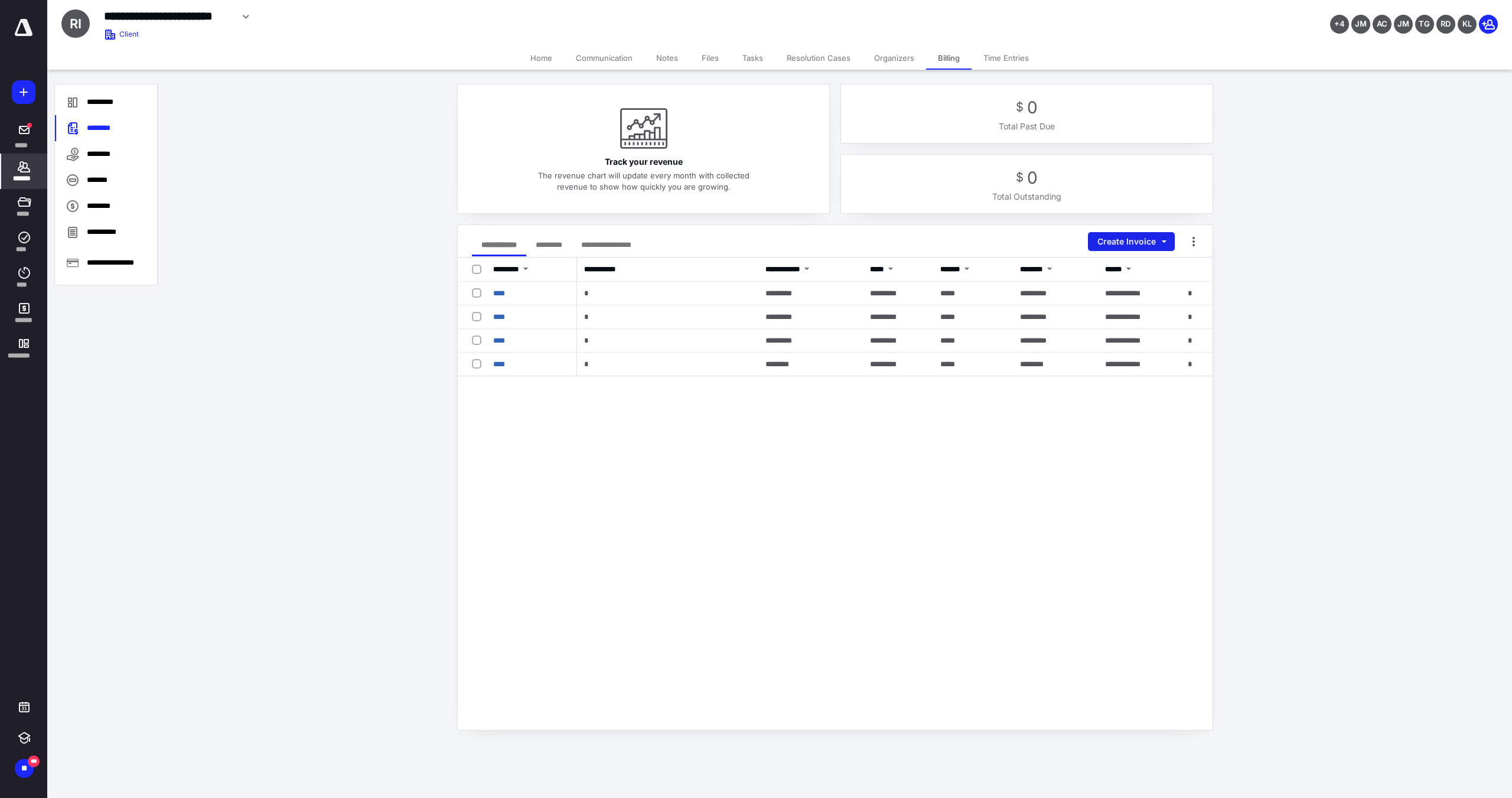 click on "Create Invoice" at bounding box center [1131, 242] 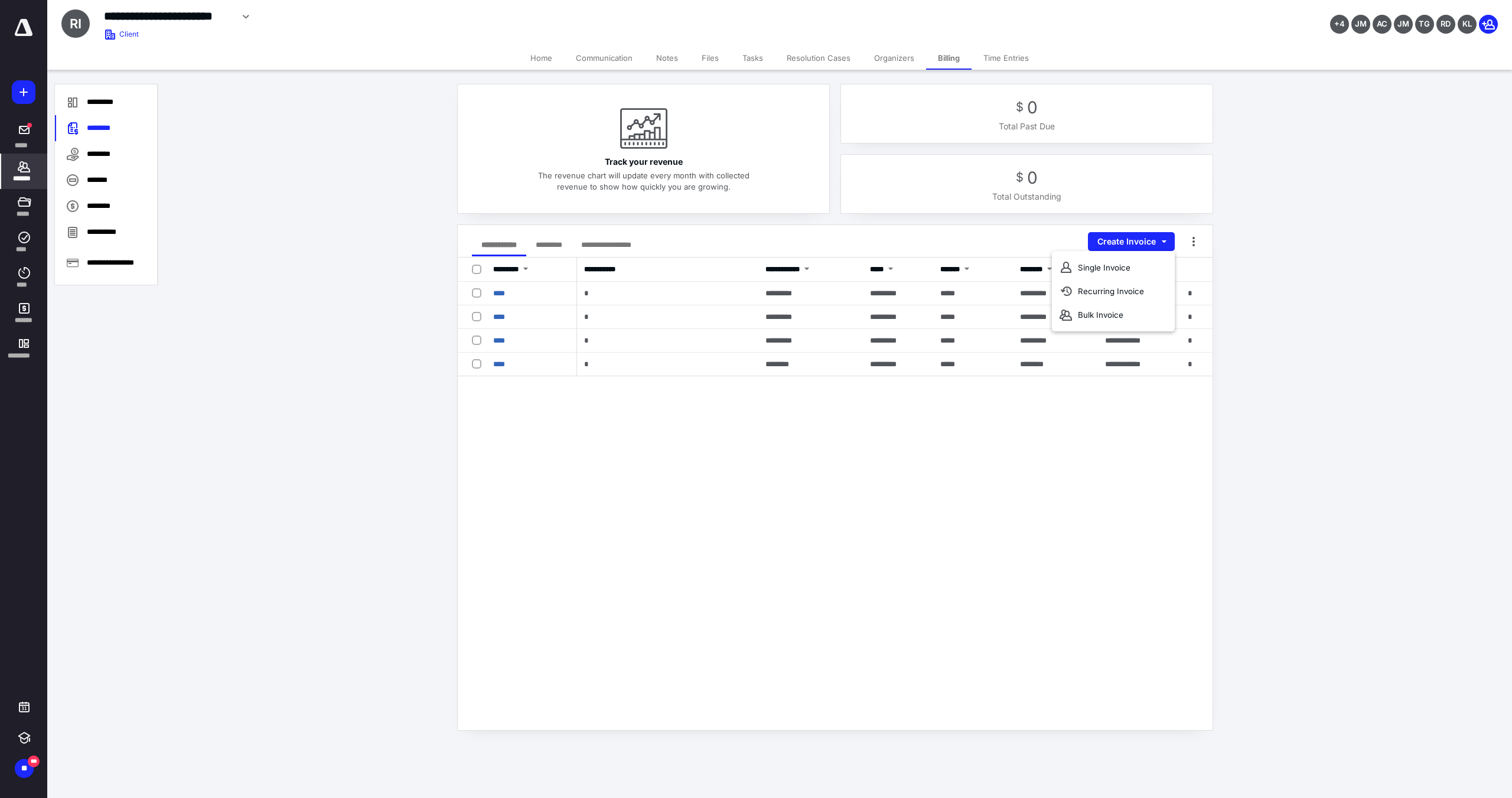 click on "Single Invoice" at bounding box center [1113, 268] 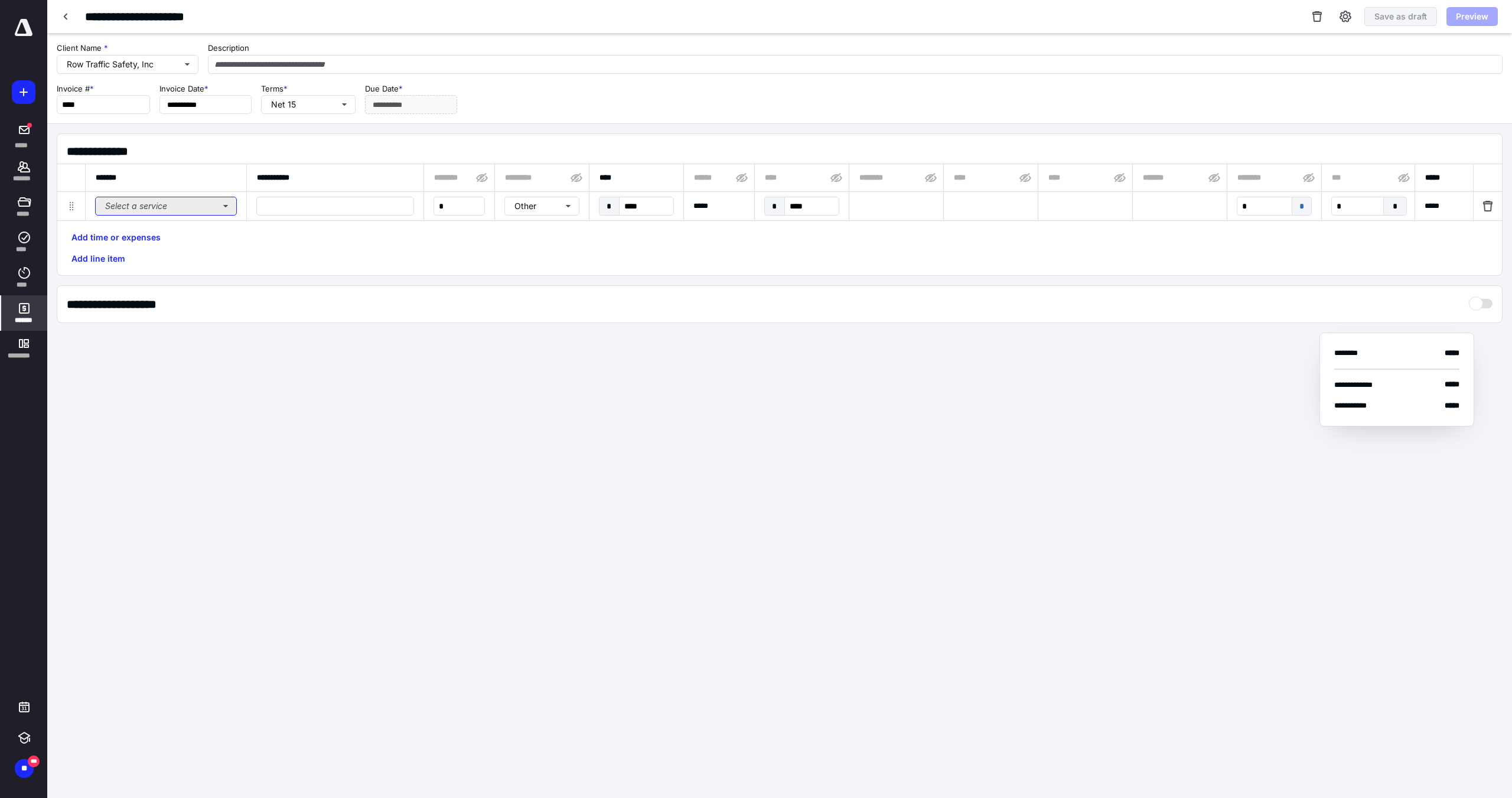 click on "Select a service" at bounding box center [166, 206] 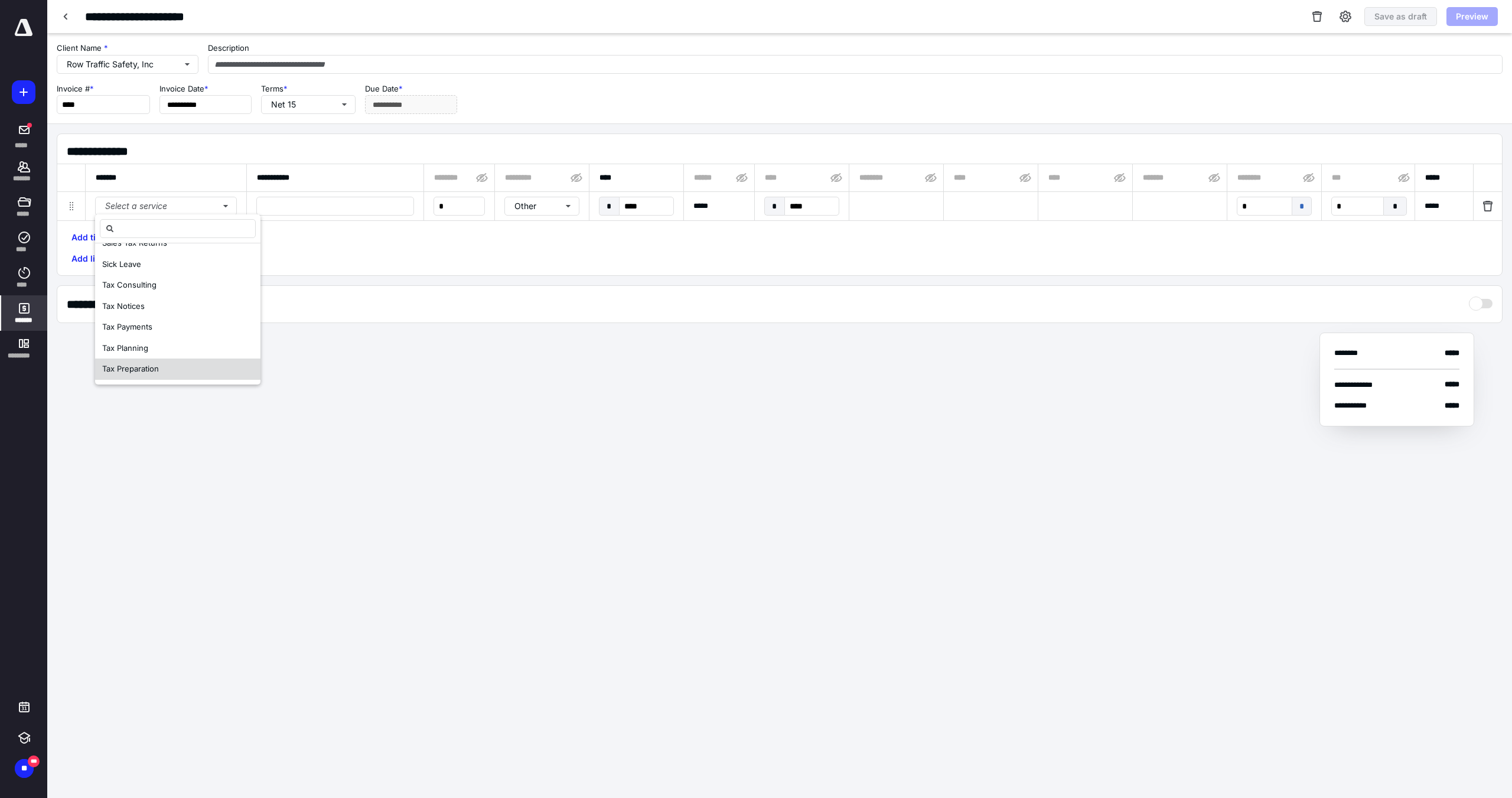 scroll, scrollTop: 413, scrollLeft: 0, axis: vertical 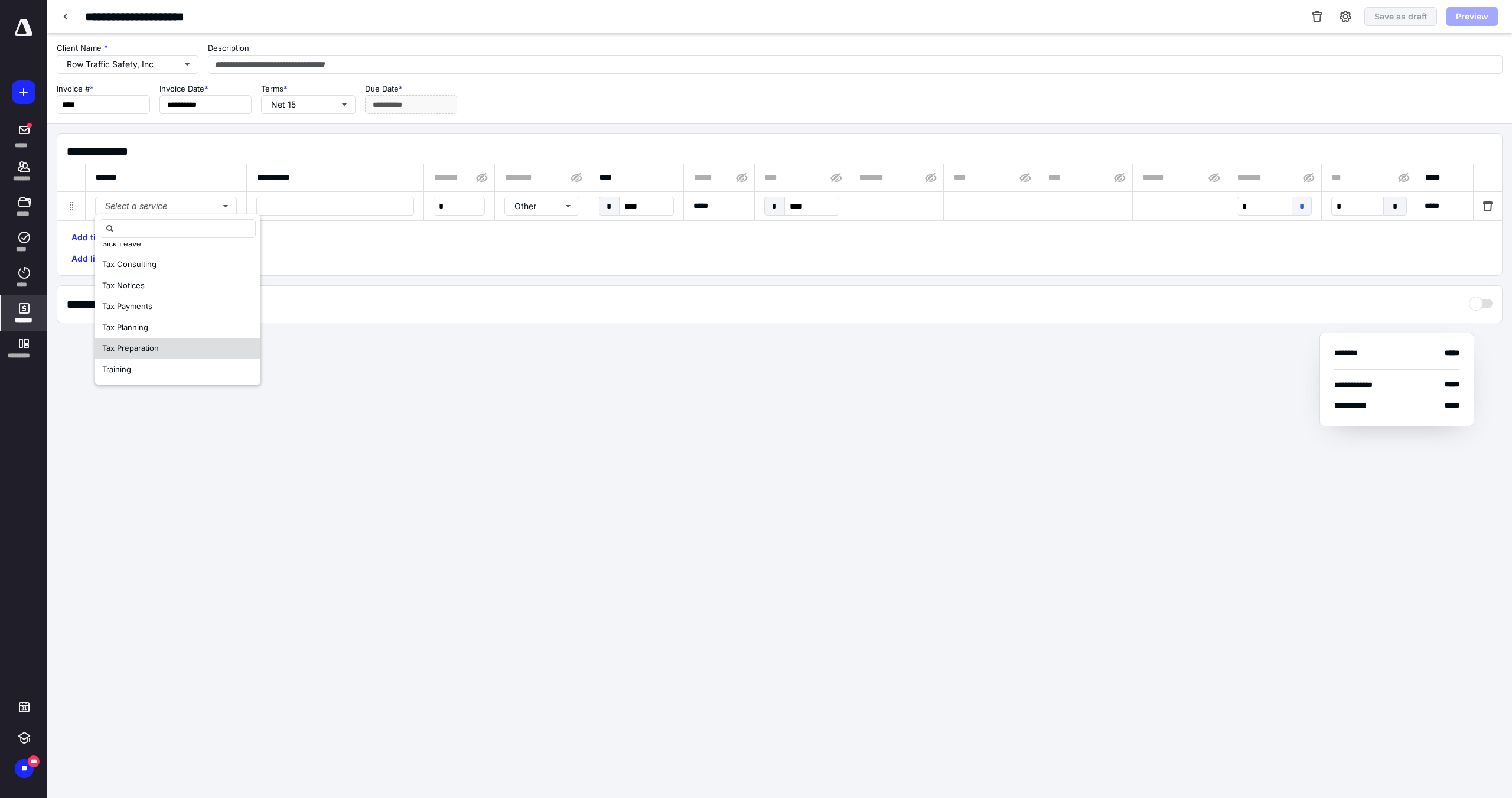 click on "Tax Preparation" at bounding box center (178, 348) 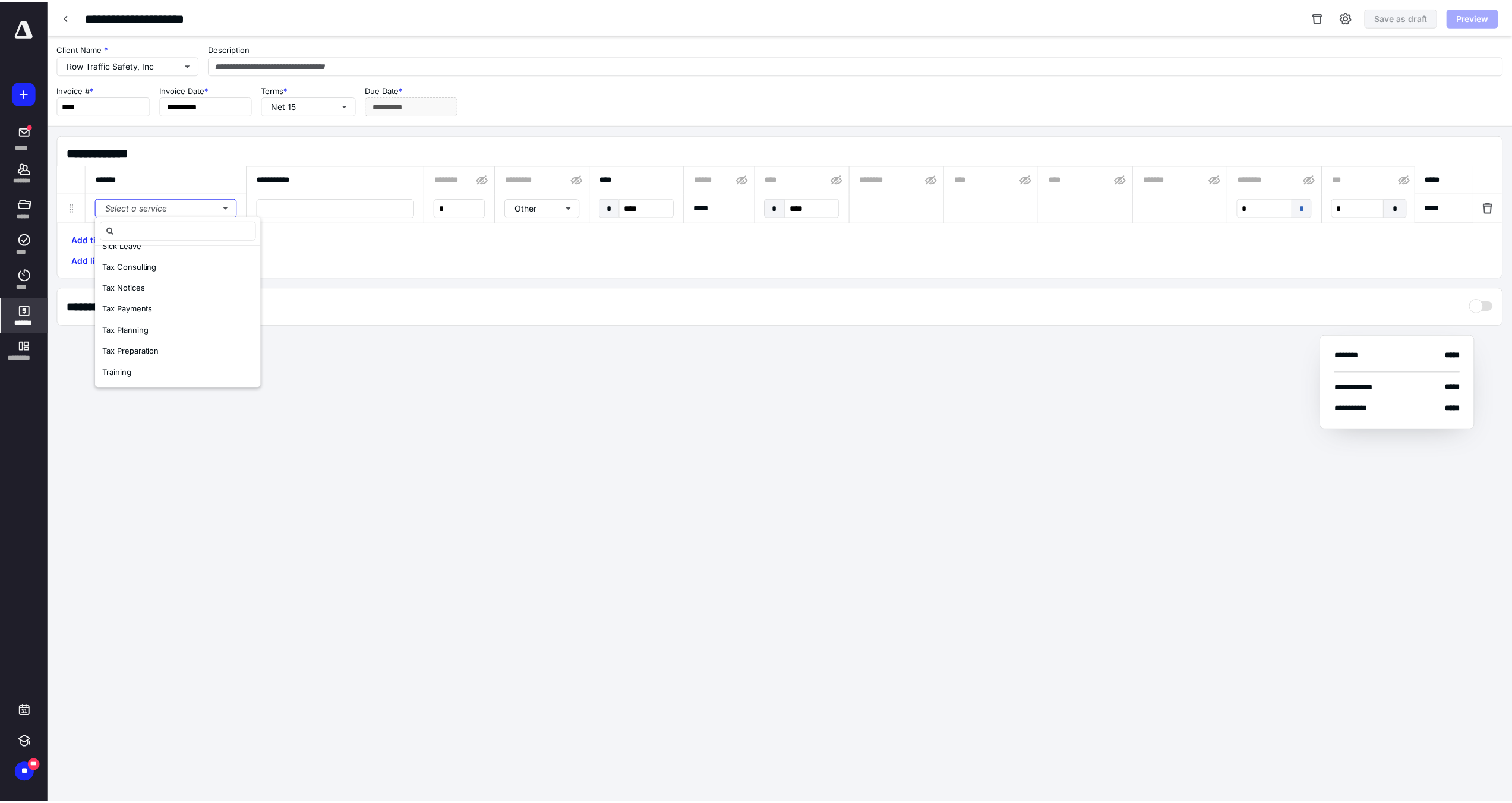 scroll, scrollTop: 0, scrollLeft: 0, axis: both 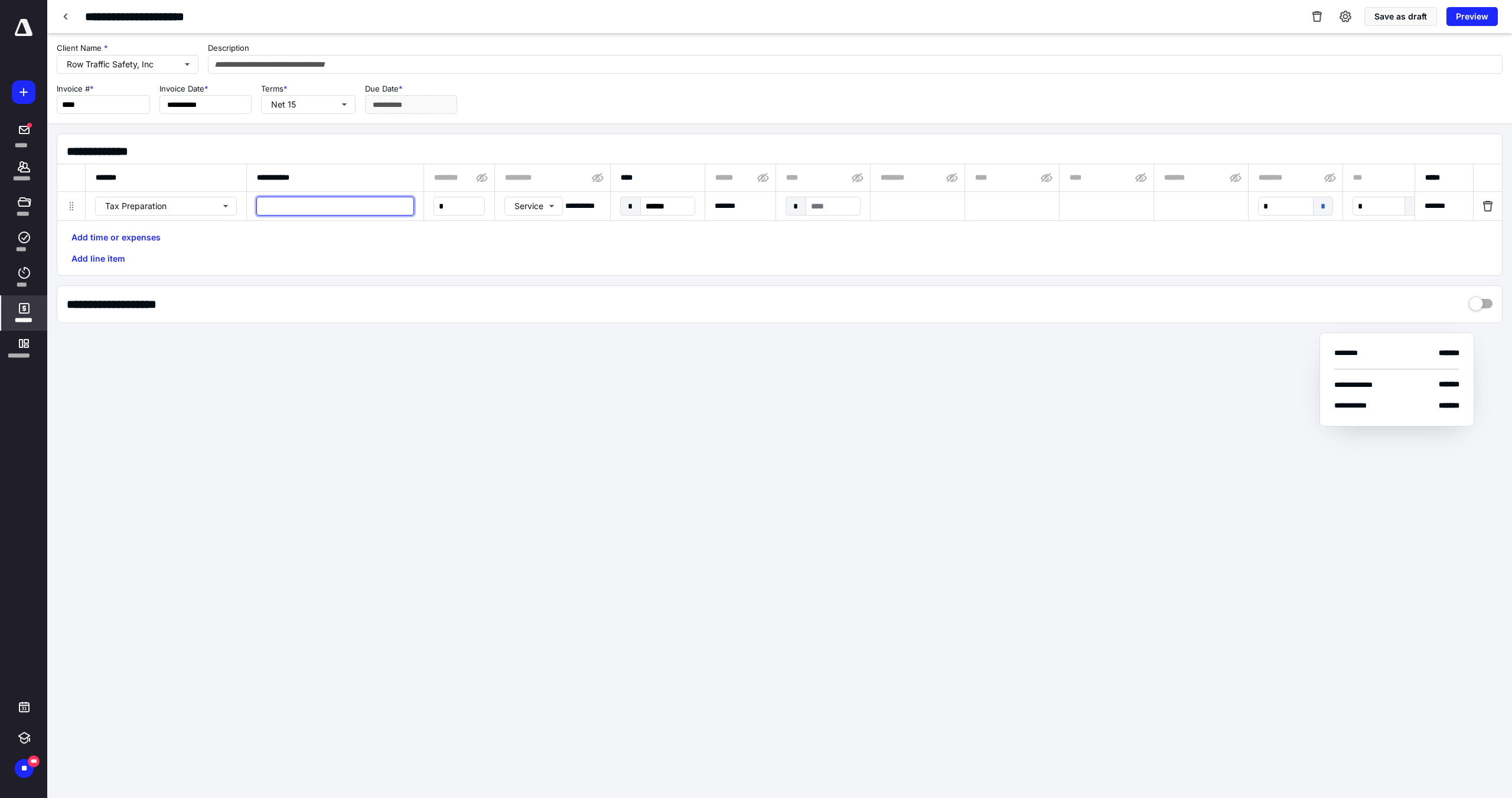 click at bounding box center [335, 206] 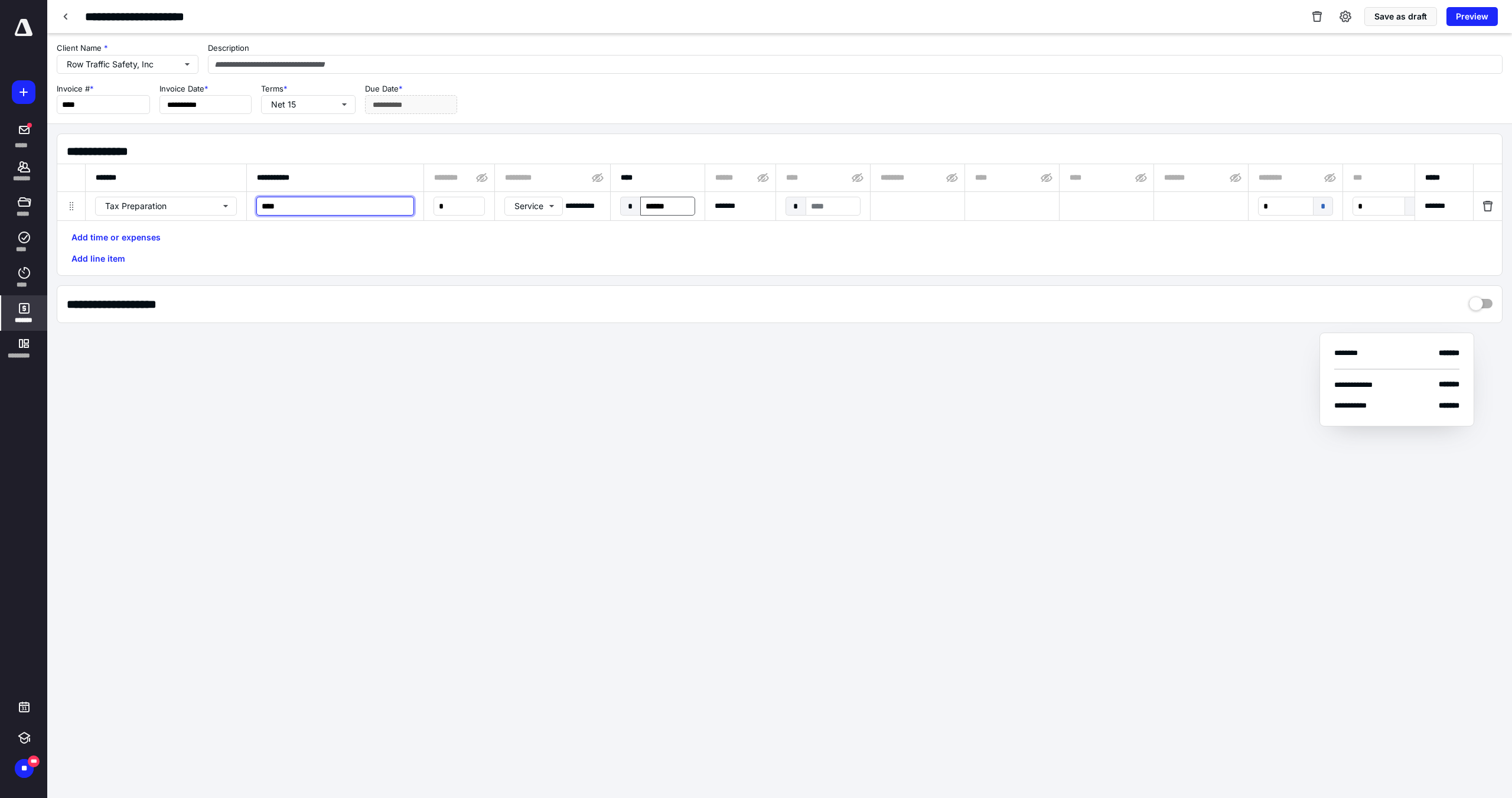 type on "****" 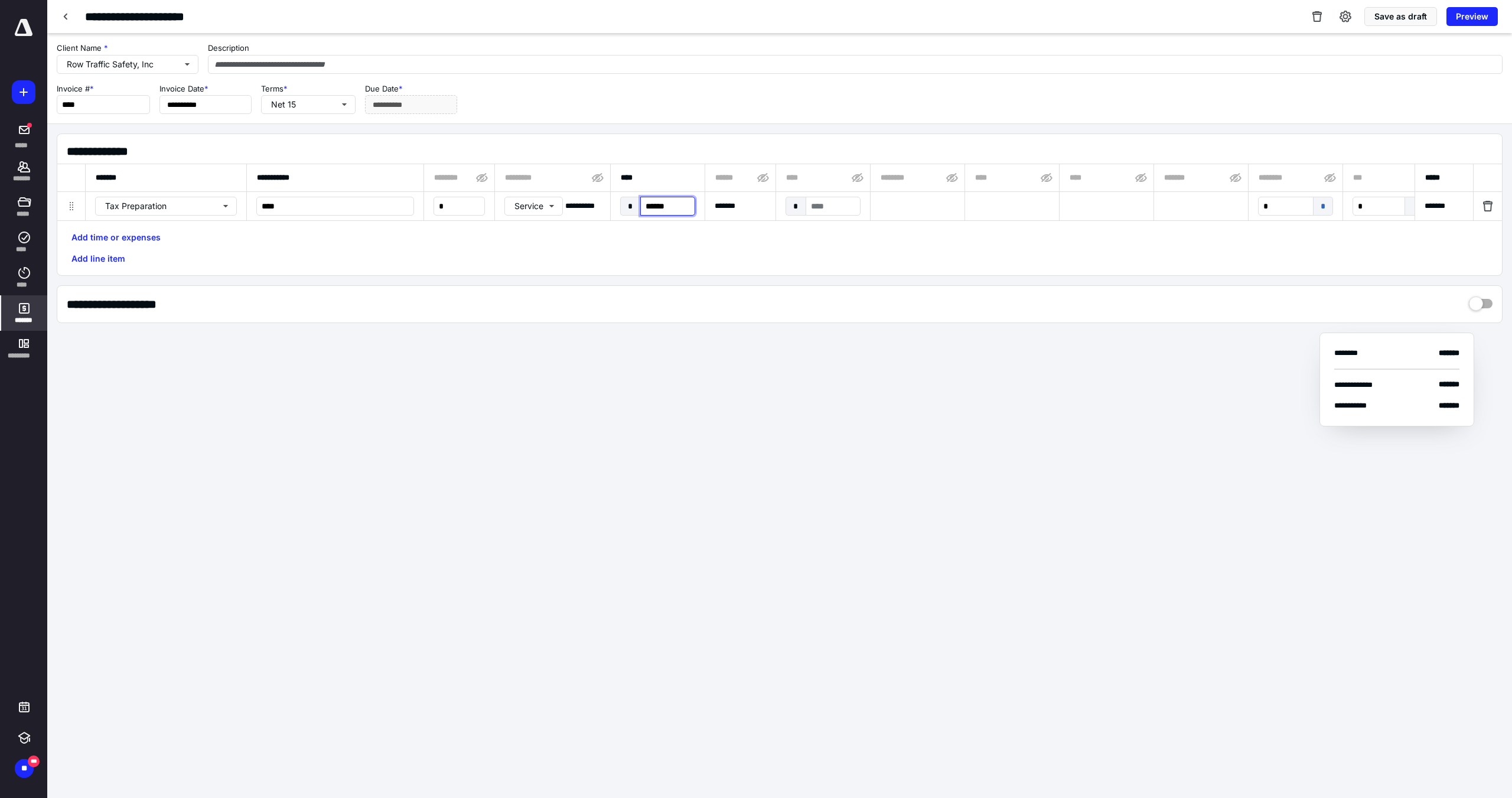 click on "******" at bounding box center (667, 206) 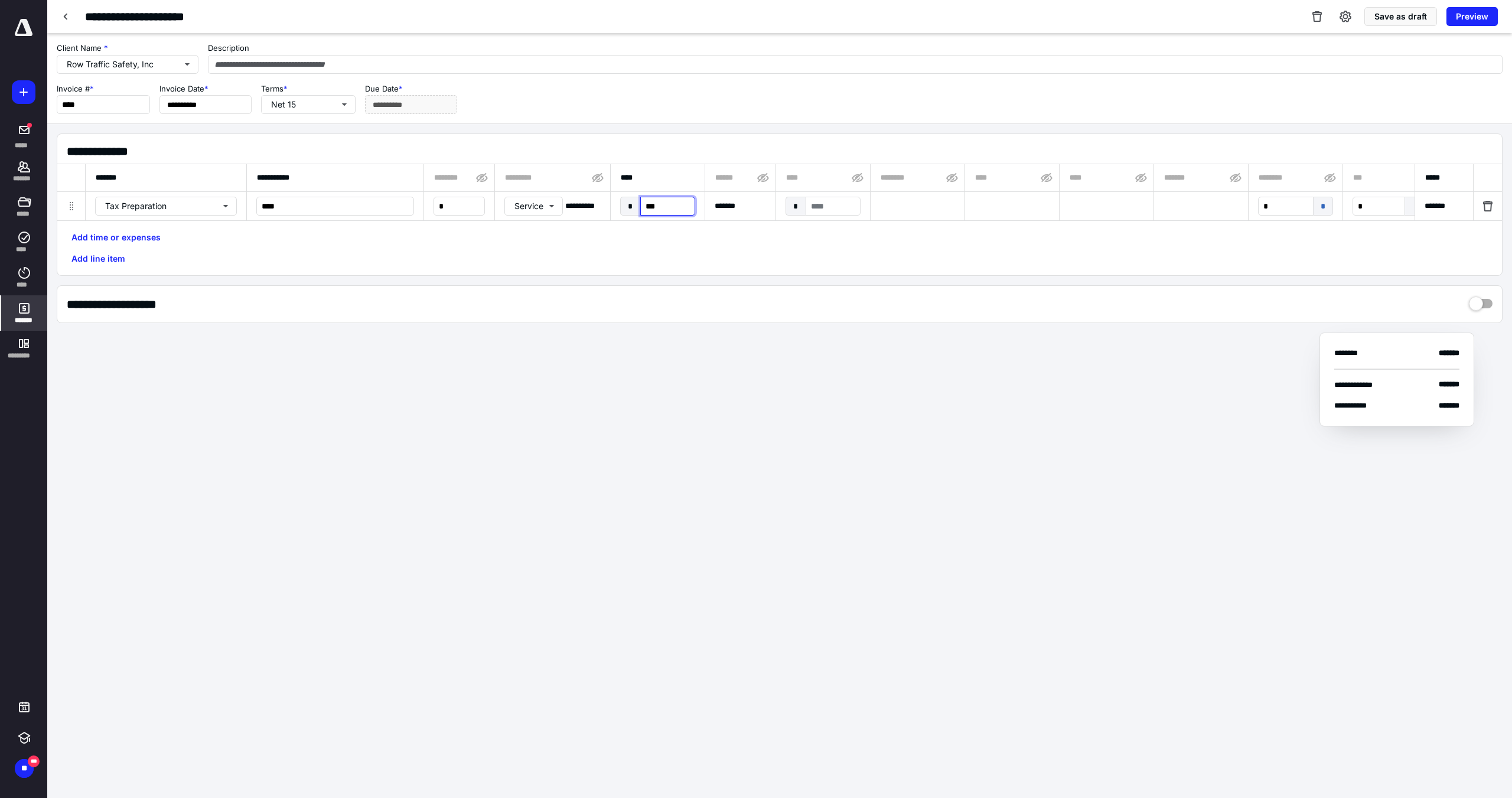 type on "****" 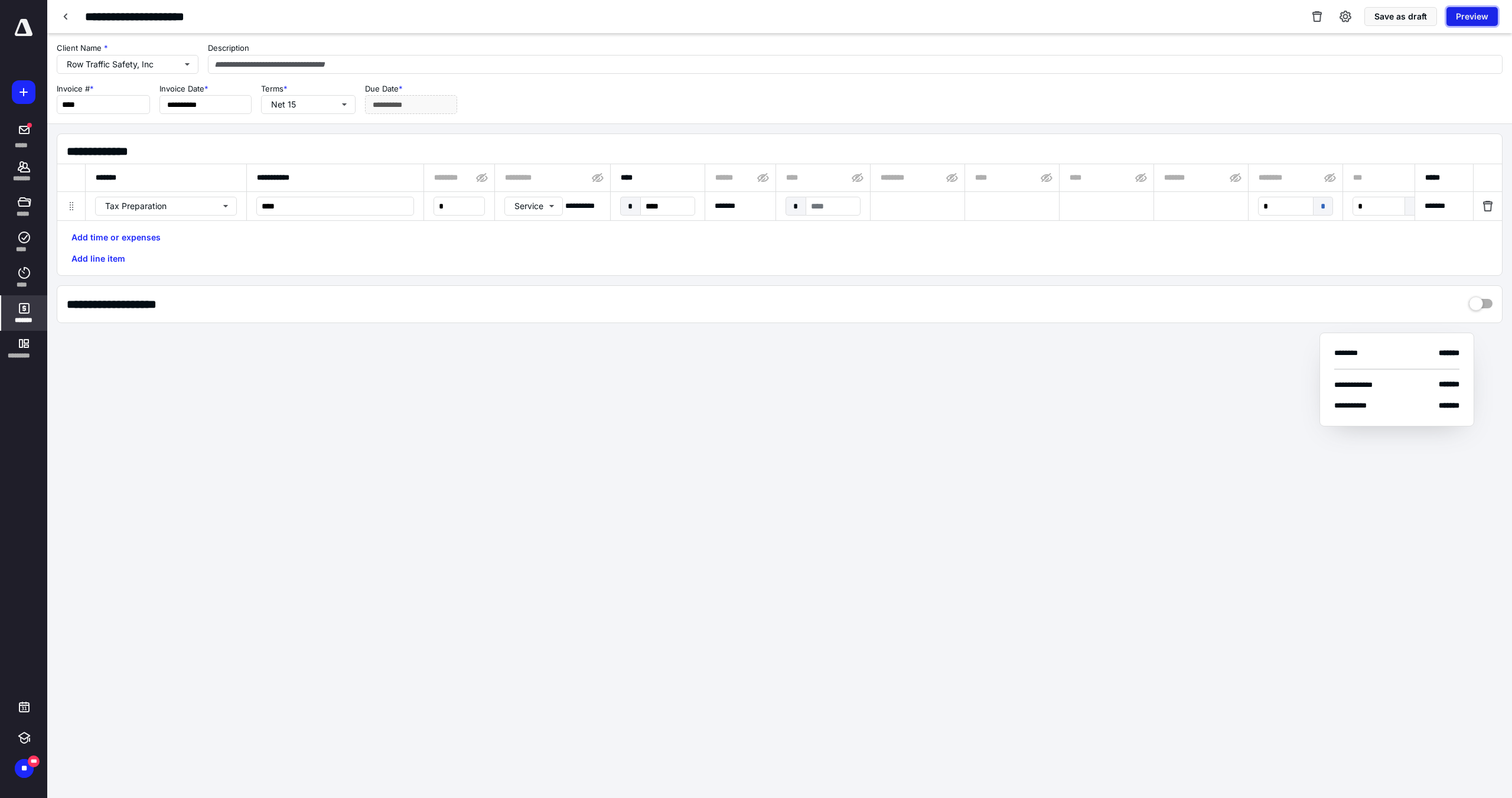 click on "Preview" at bounding box center [1472, 17] 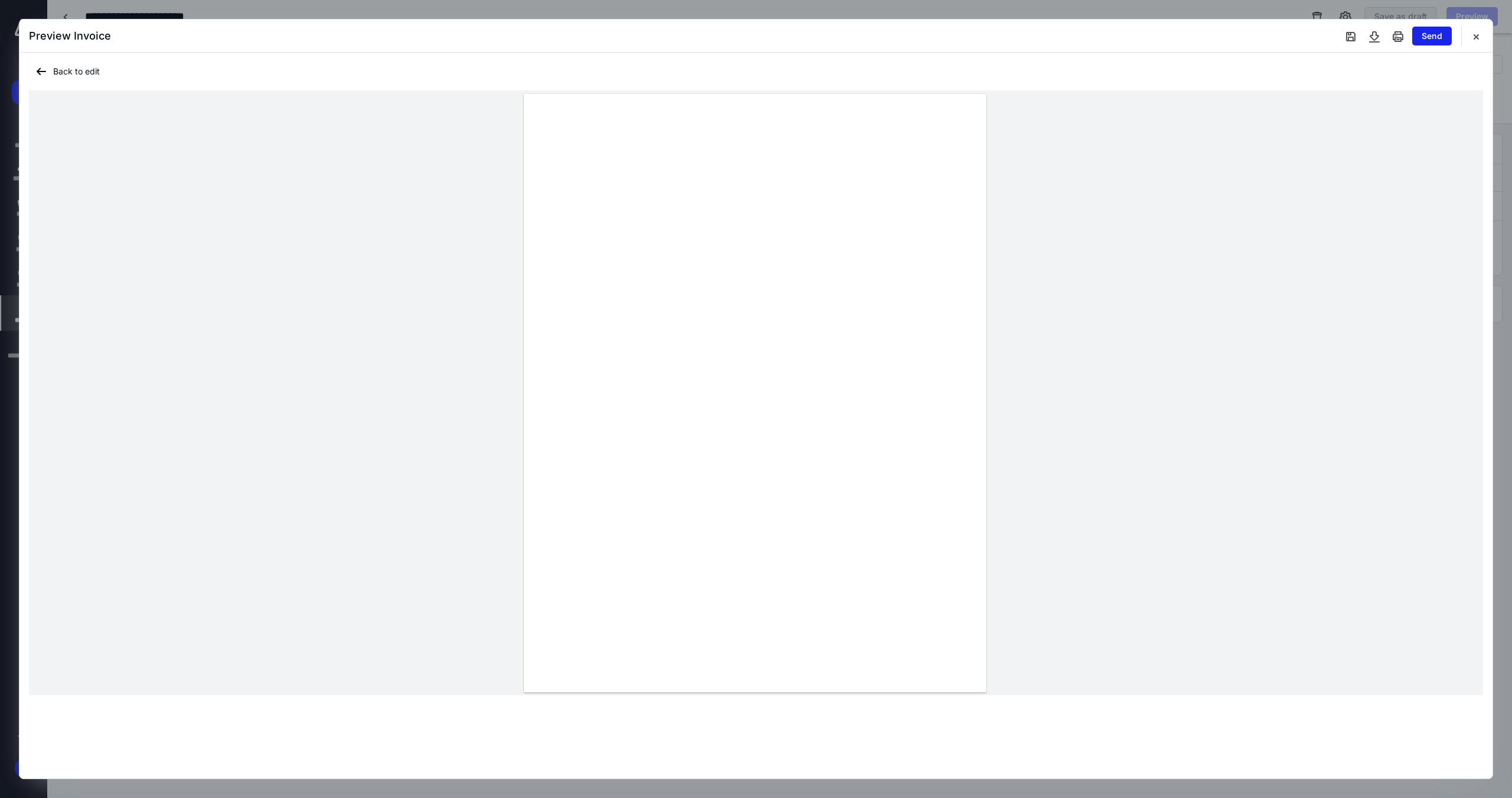click on "Send" at bounding box center [1432, 36] 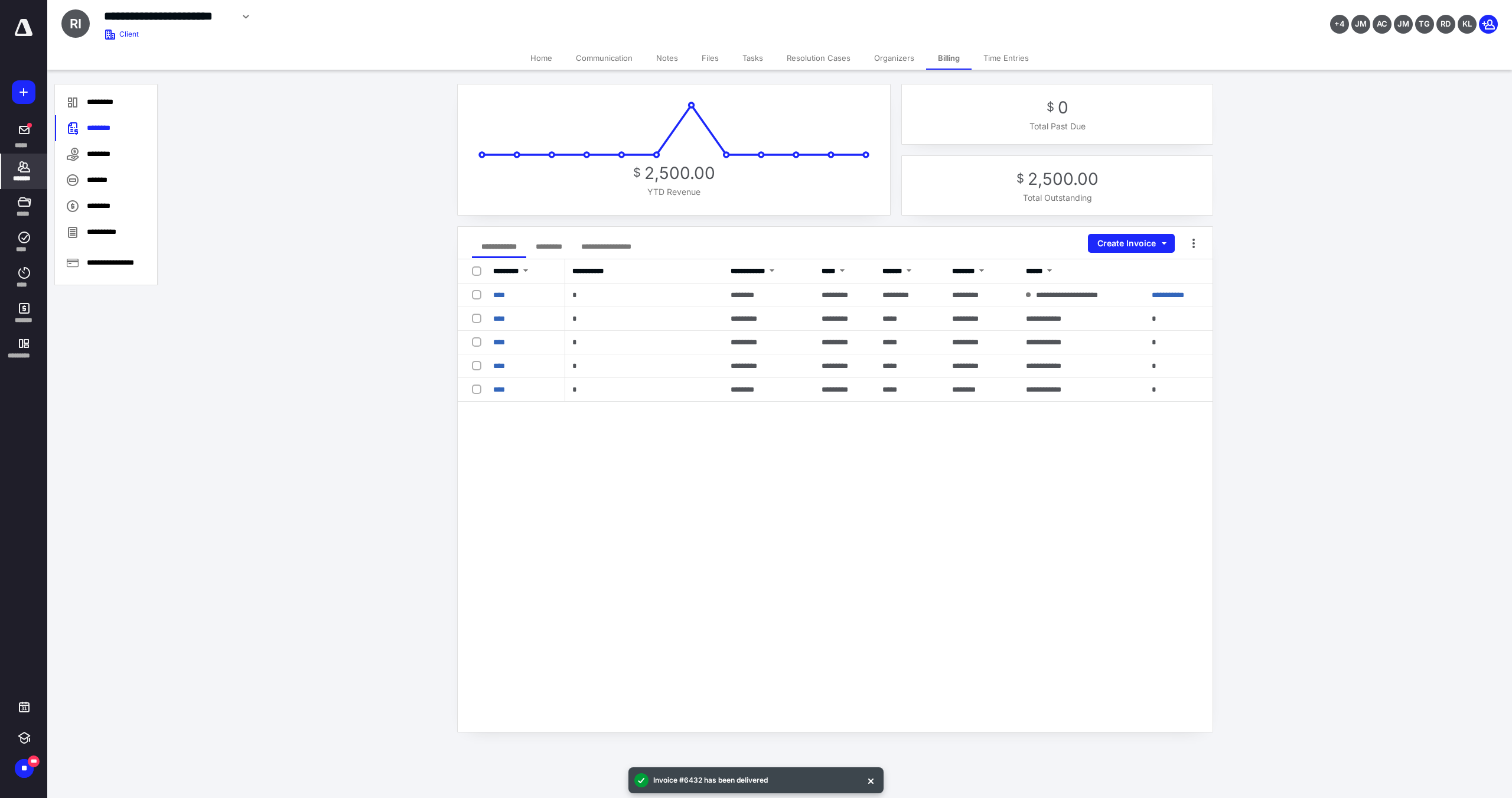 click on "Home" at bounding box center (541, 58) 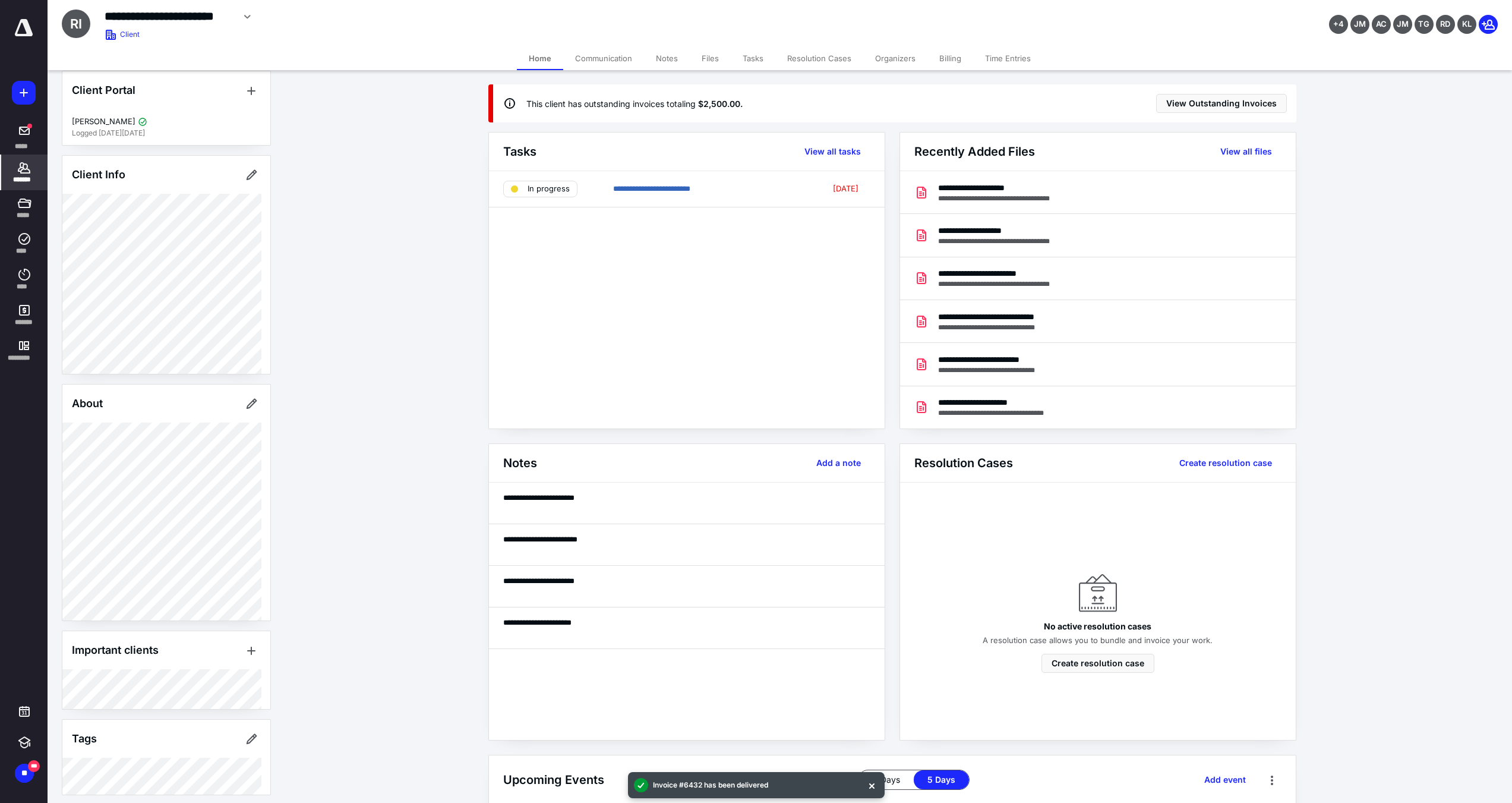 scroll, scrollTop: 20, scrollLeft: 0, axis: vertical 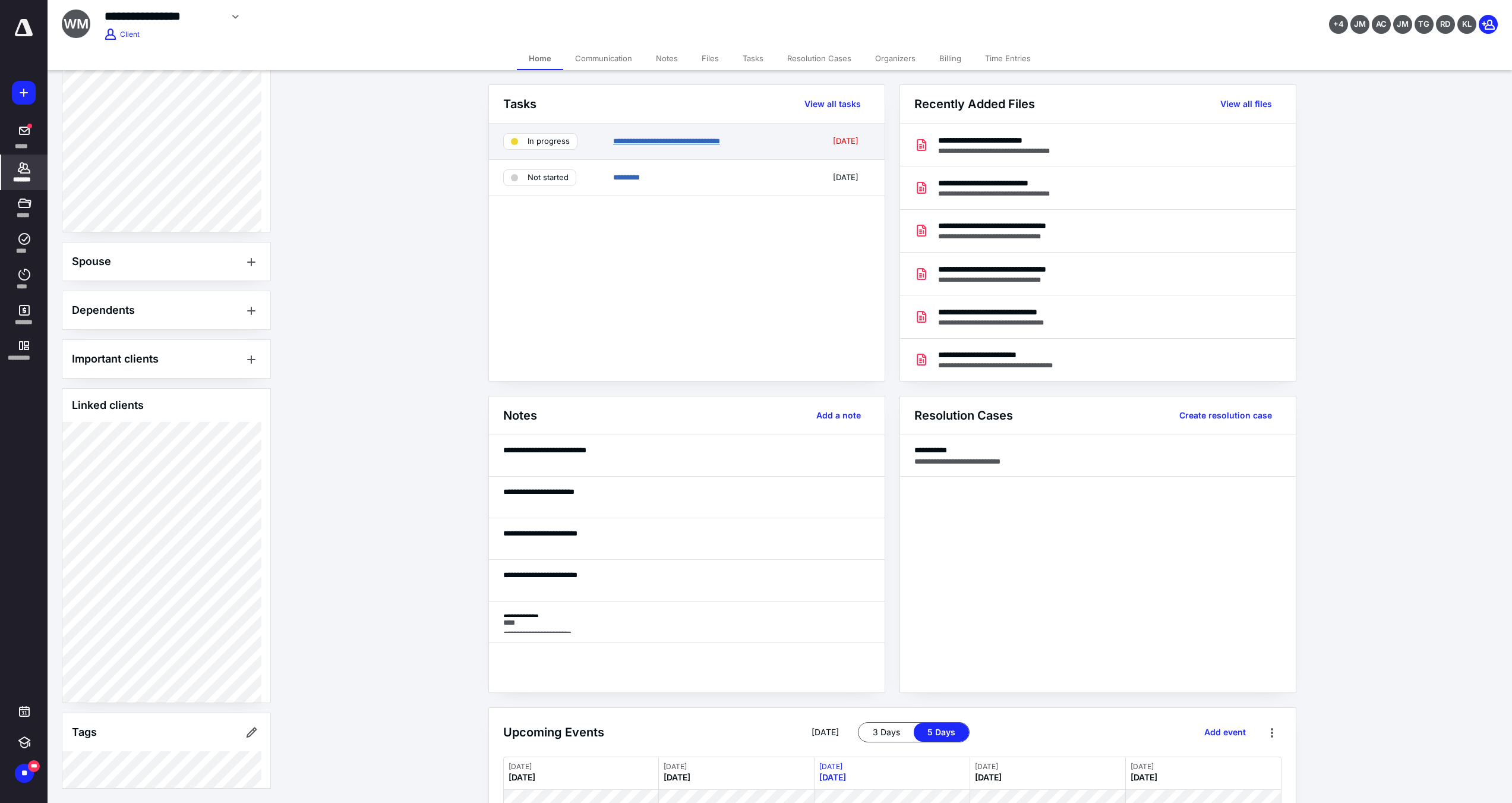 click on "**********" at bounding box center [667, 141] 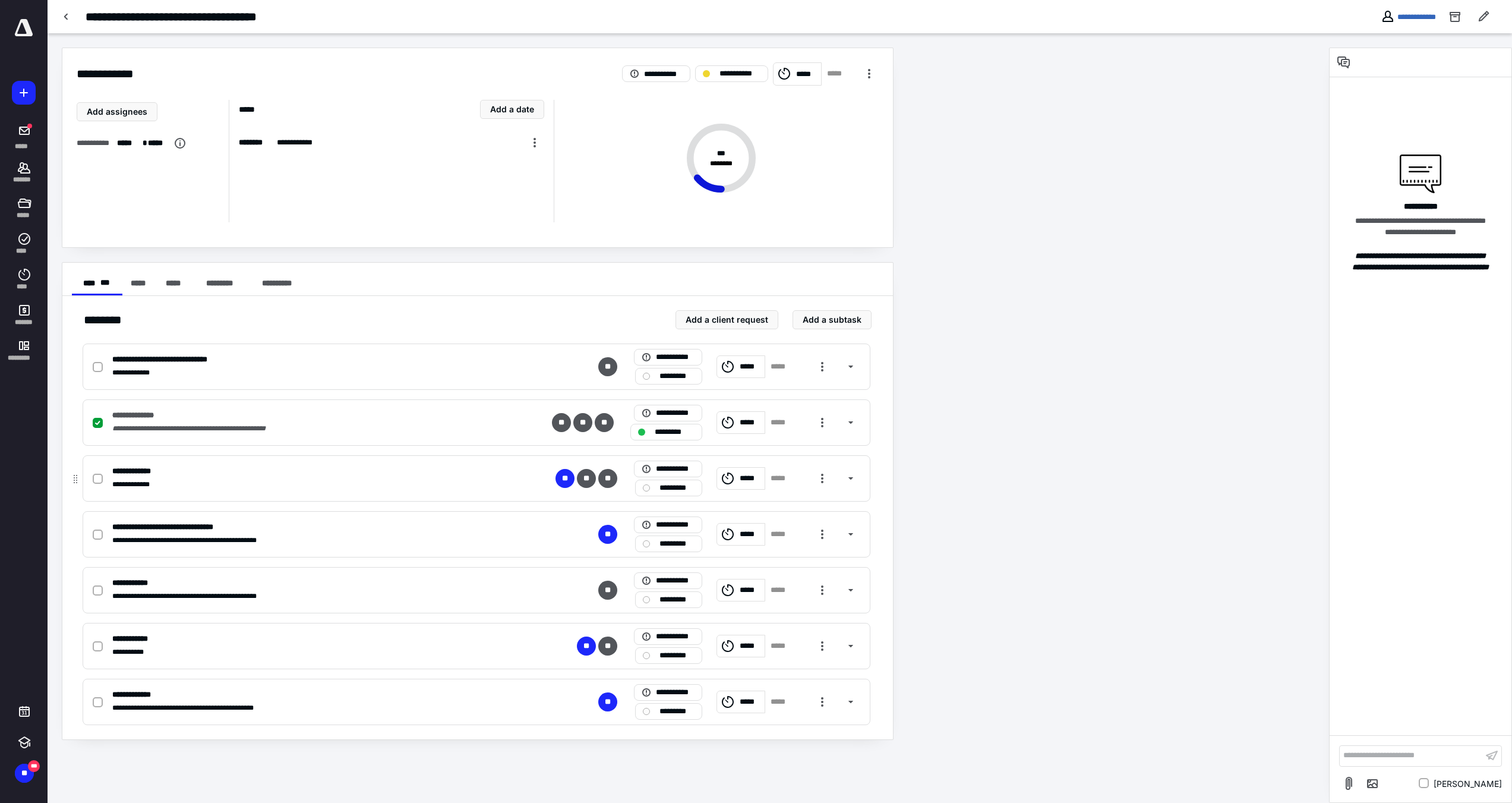 click at bounding box center [97, 479] 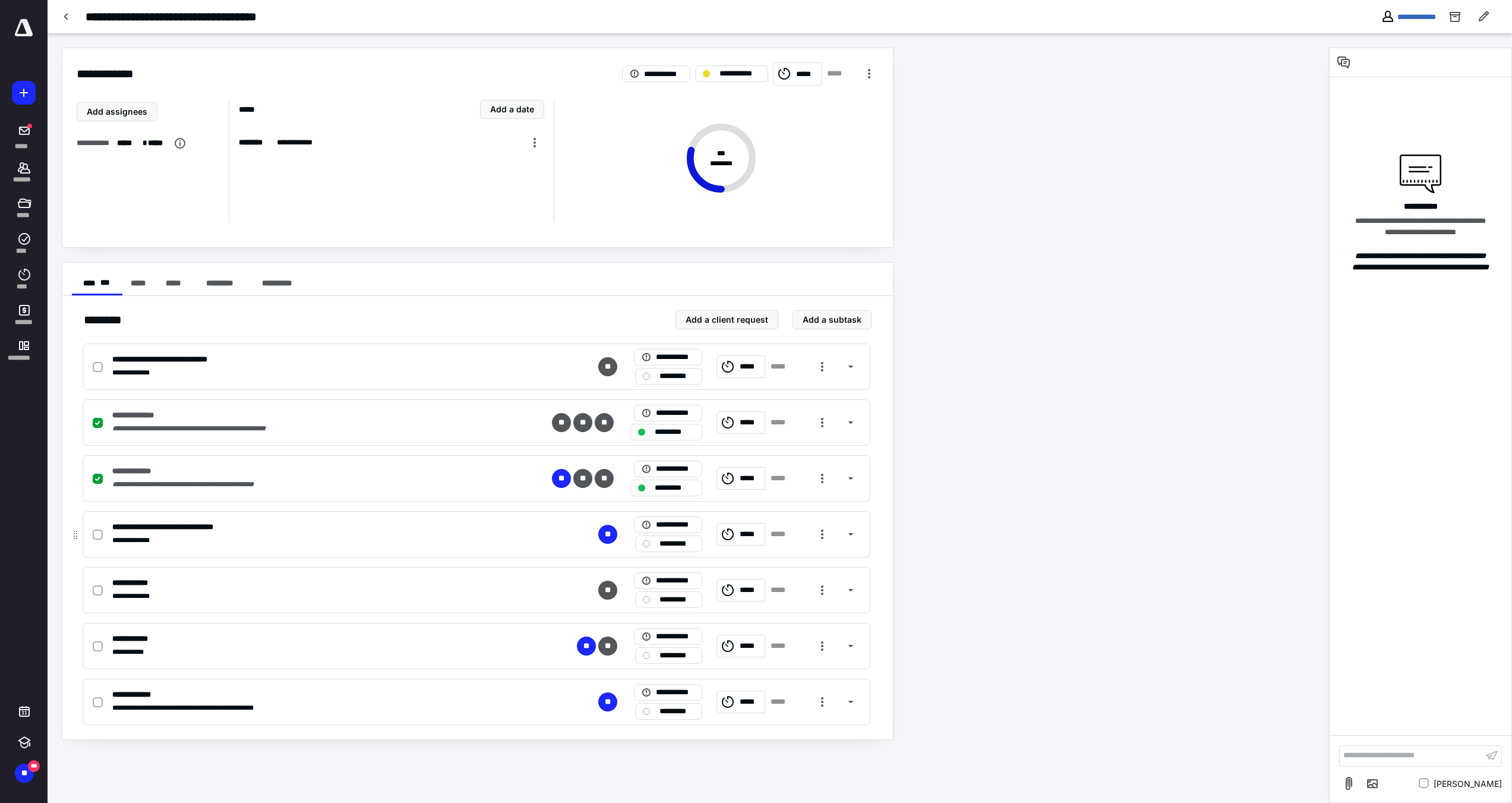 click at bounding box center (97, 535) 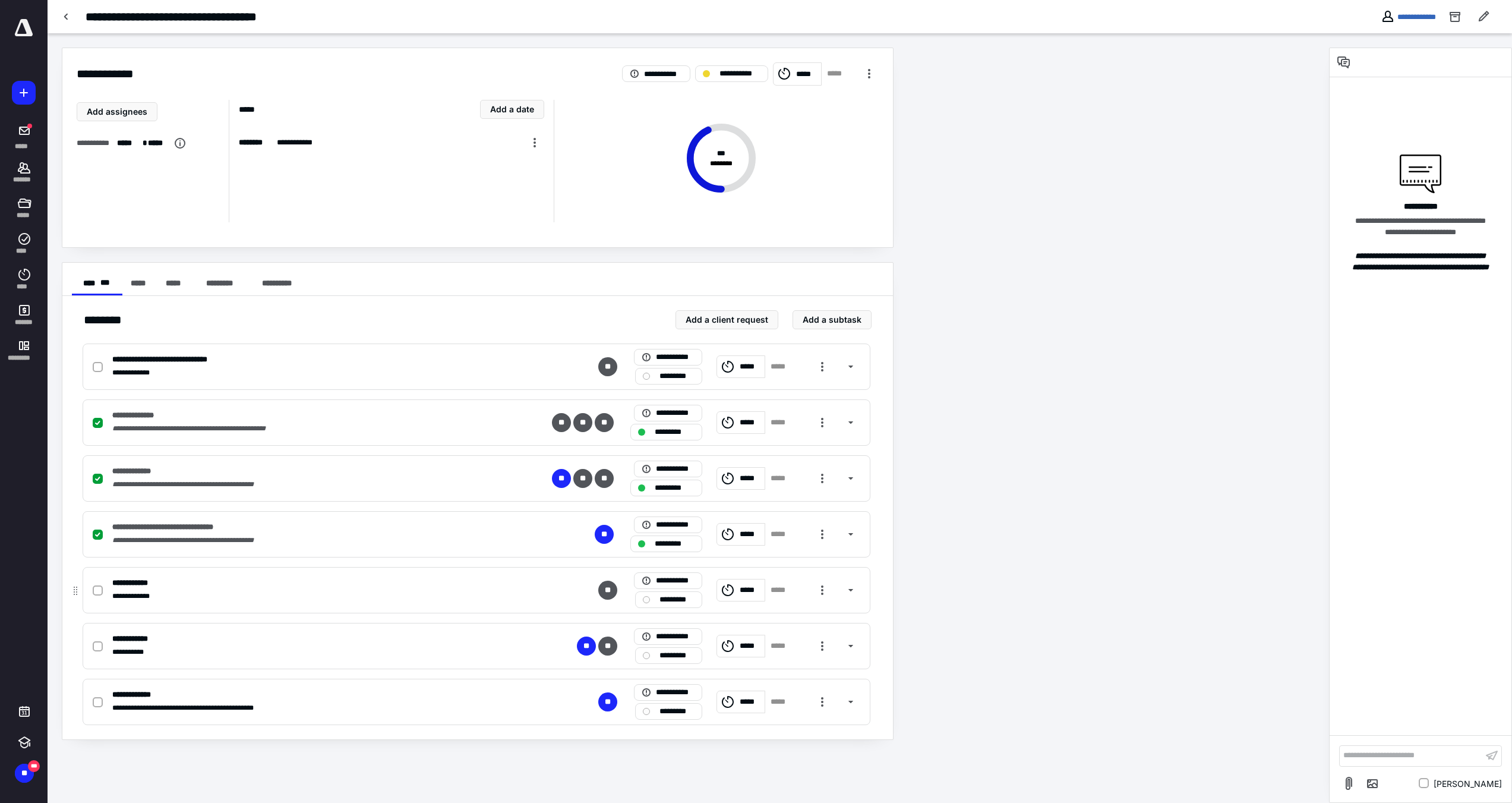 click at bounding box center [97, 591] 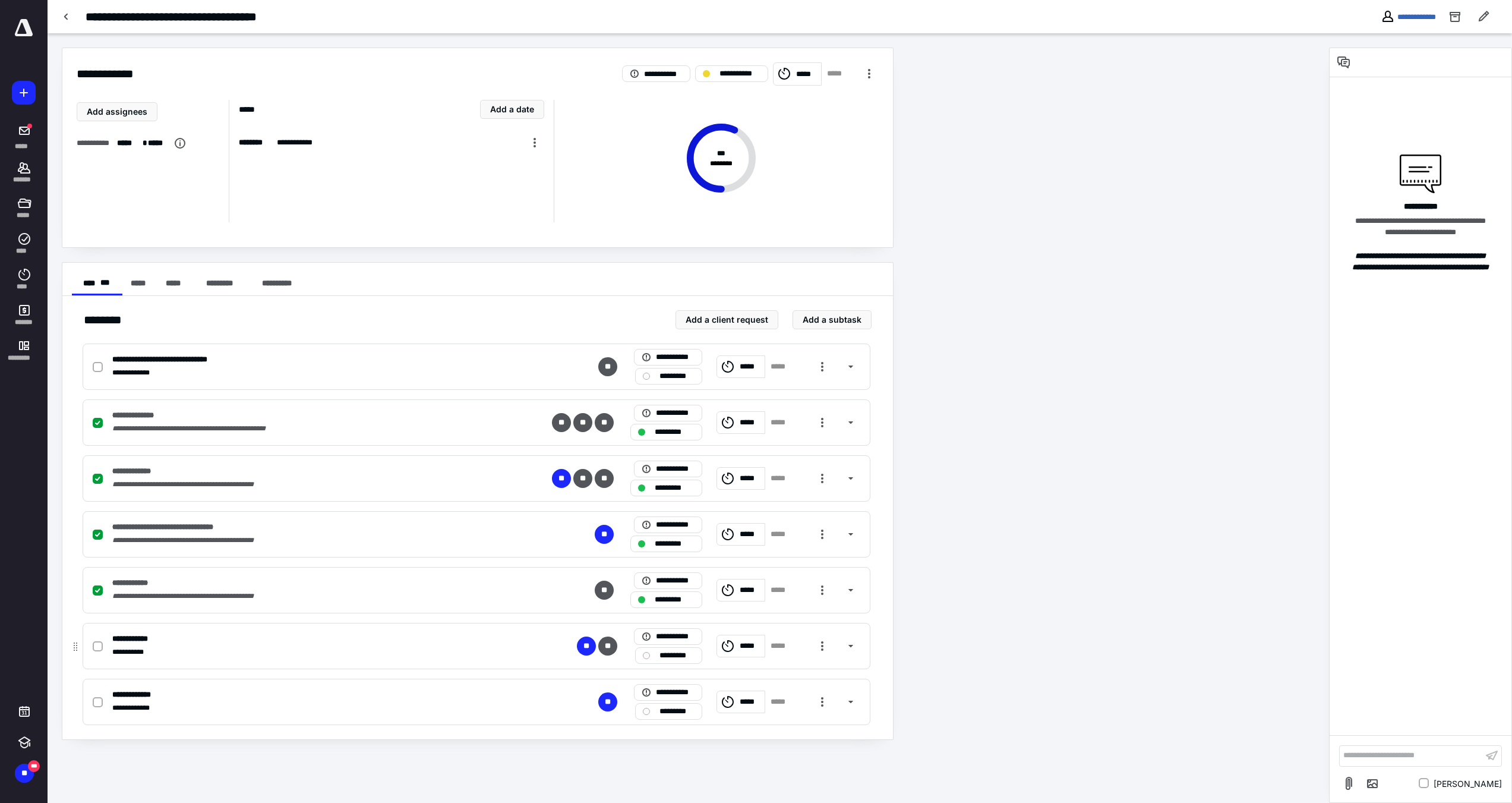 click 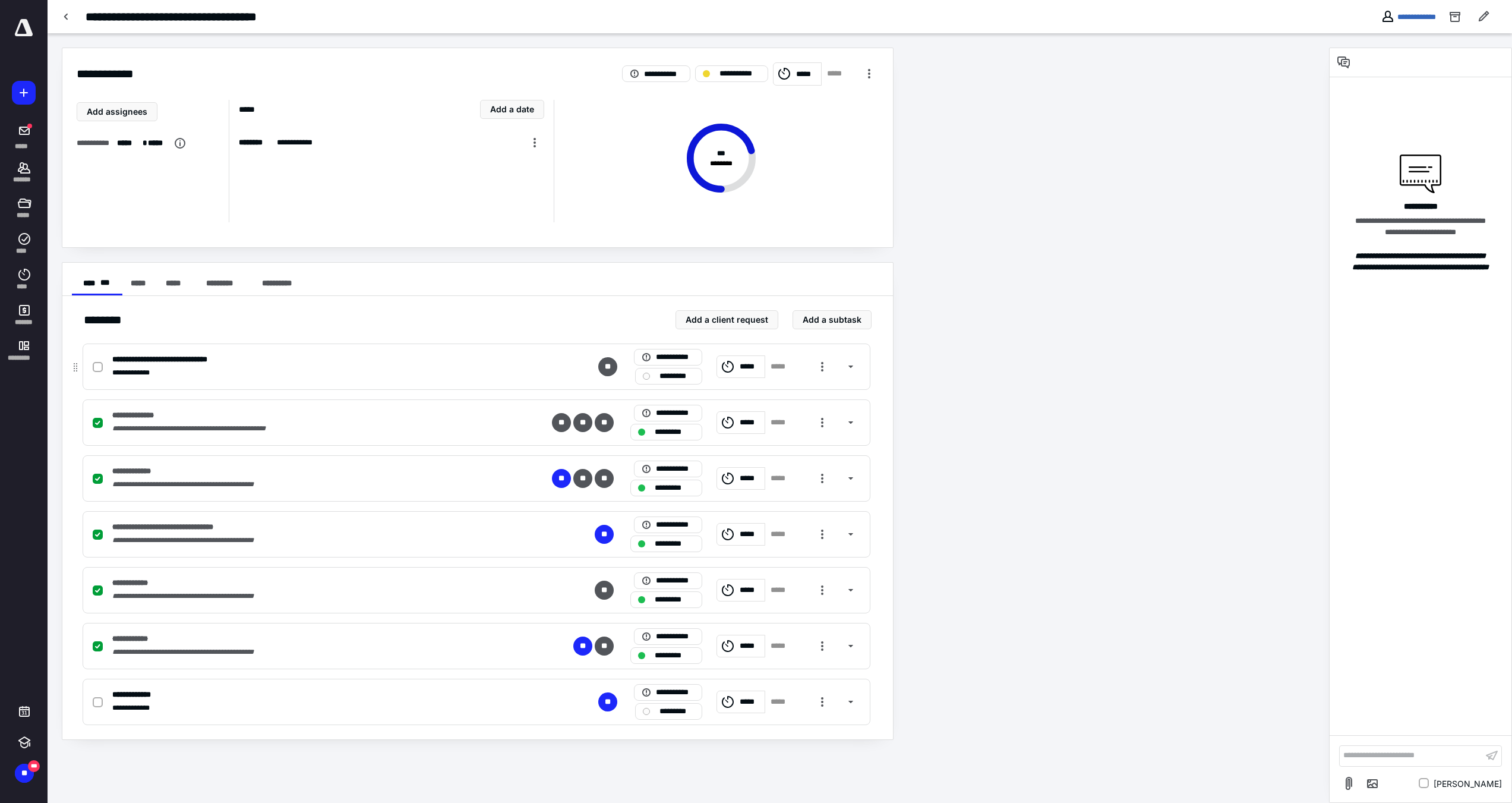 click 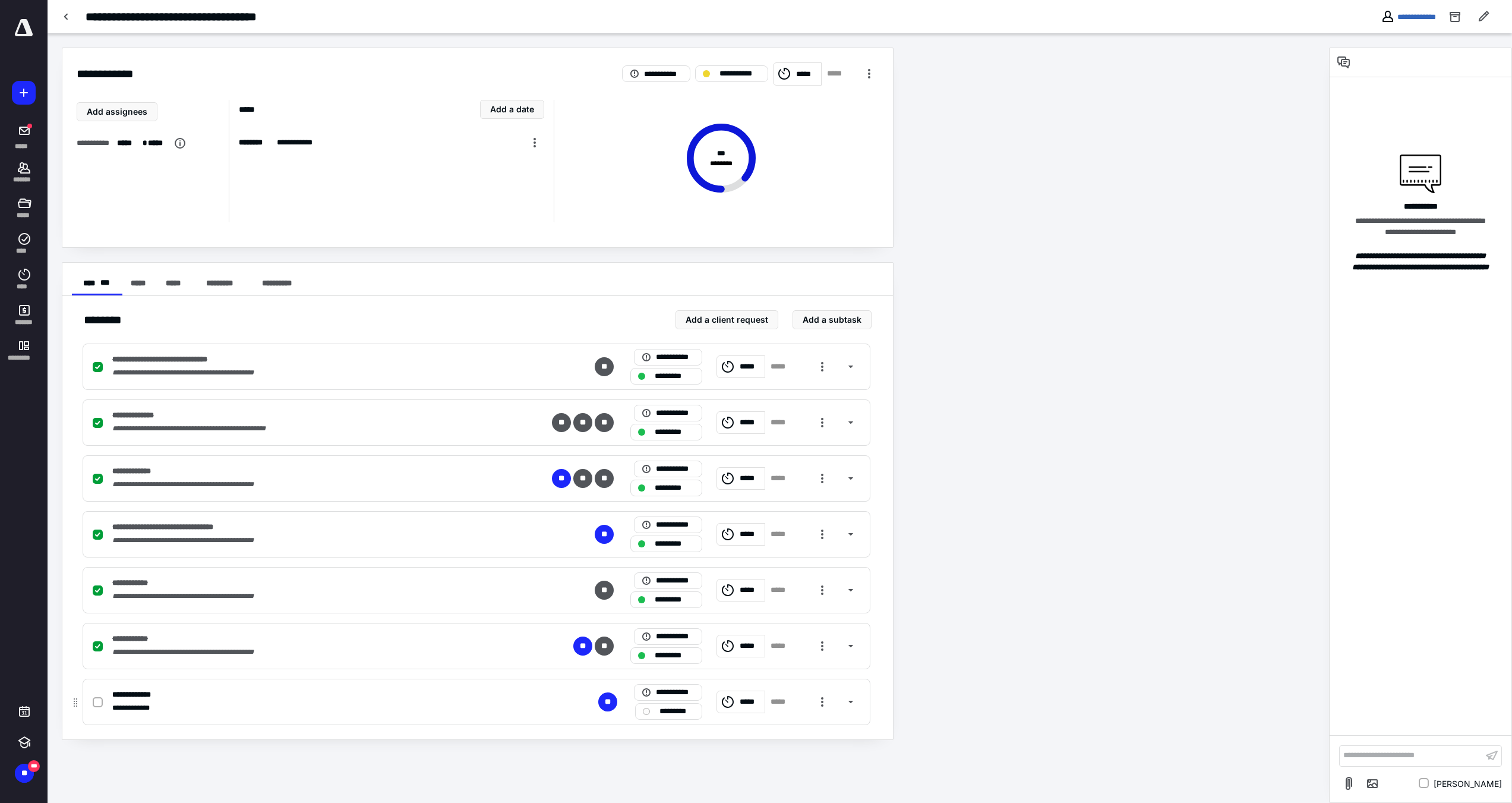 click at bounding box center (97, 703) 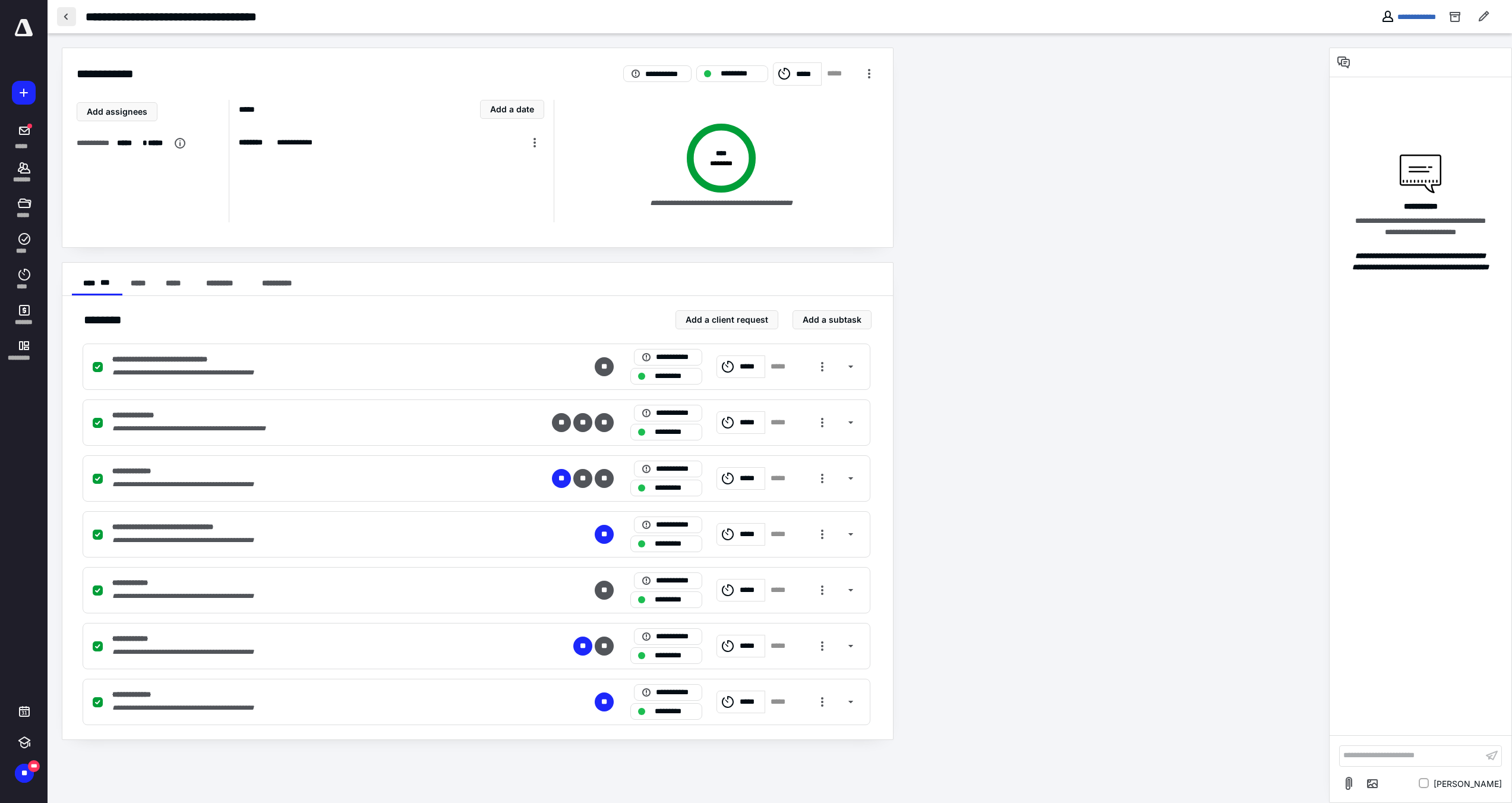 click at bounding box center (67, 17) 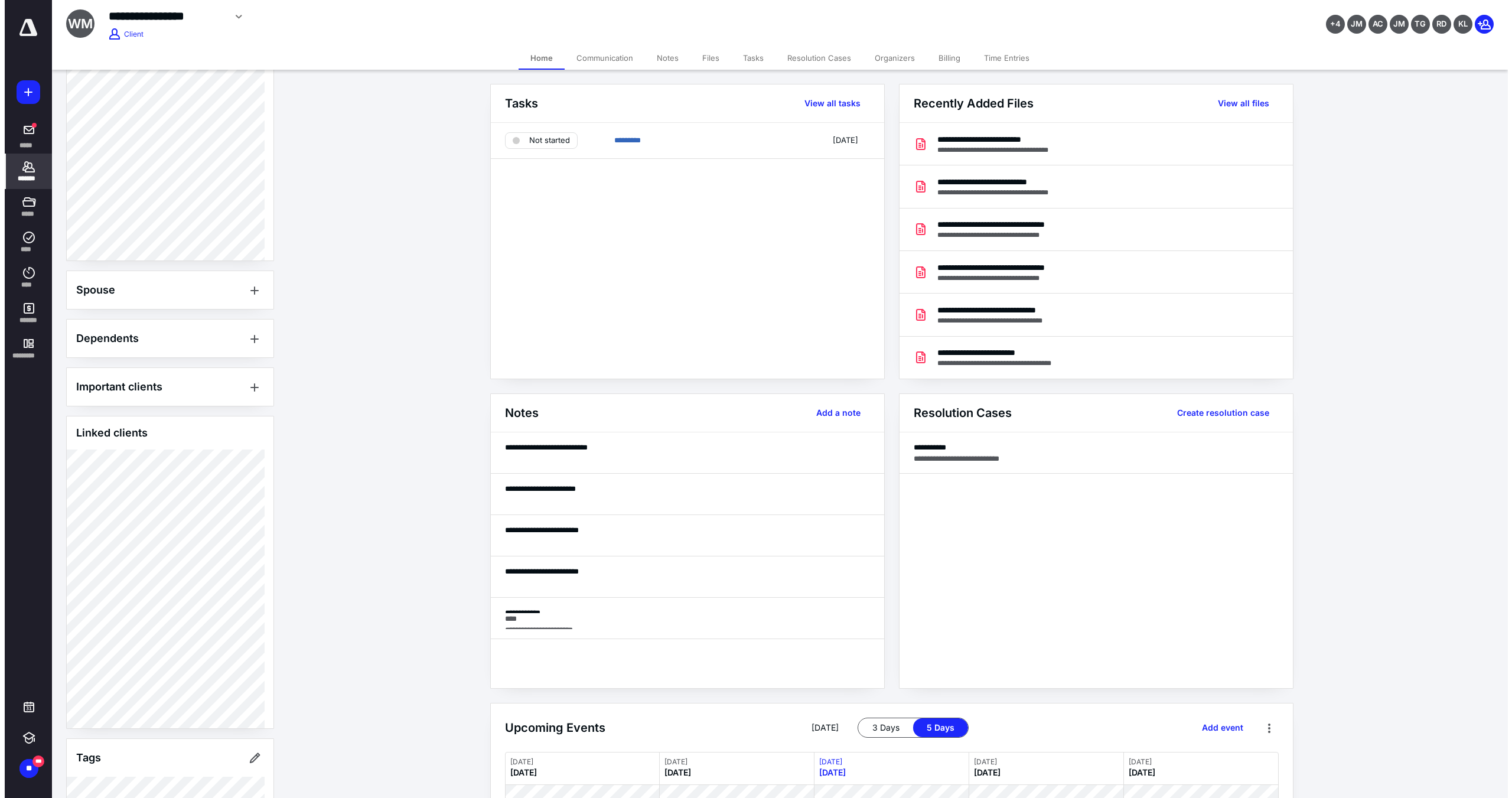 scroll, scrollTop: 591, scrollLeft: 0, axis: vertical 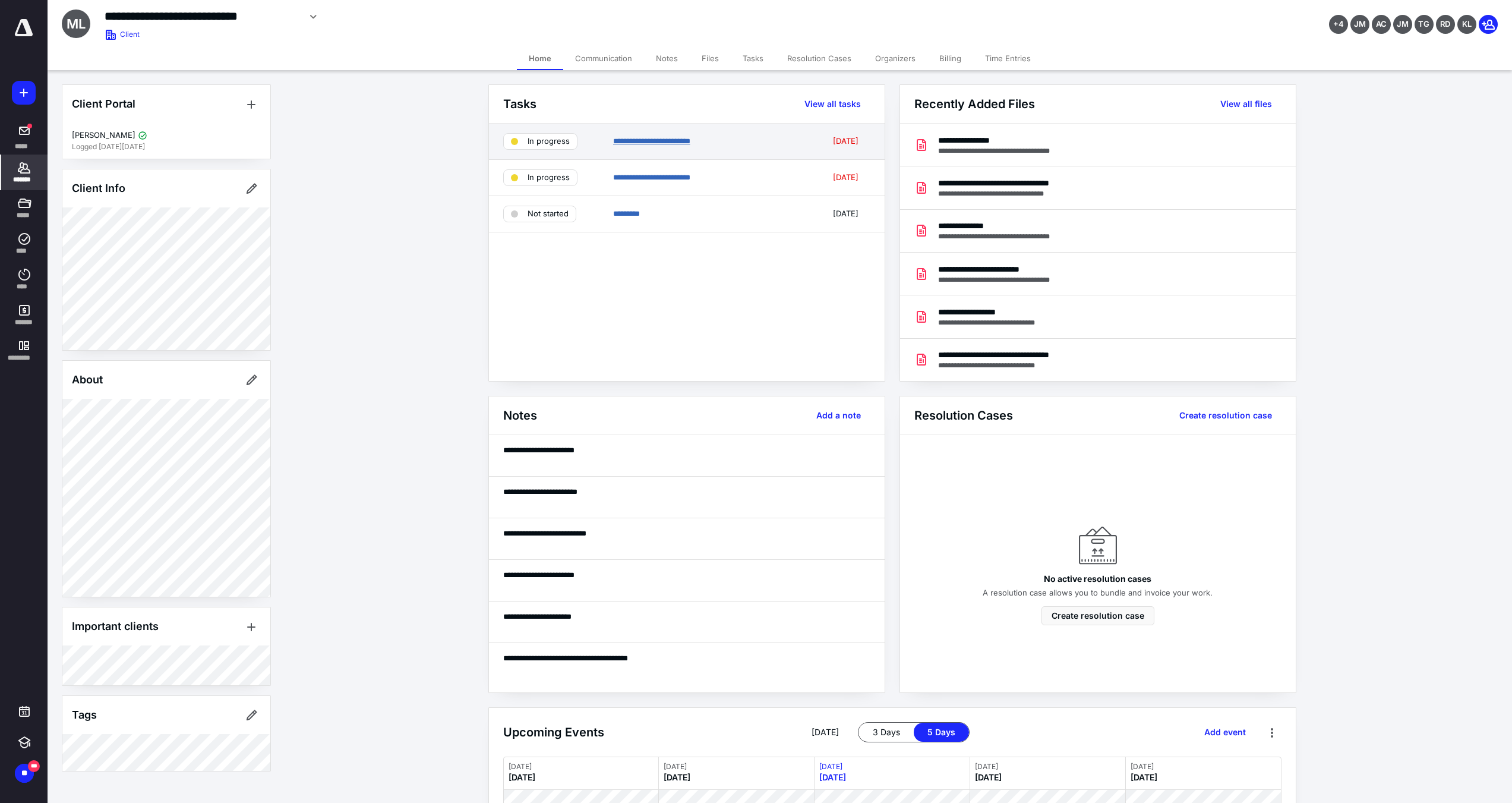 click on "**********" at bounding box center [652, 141] 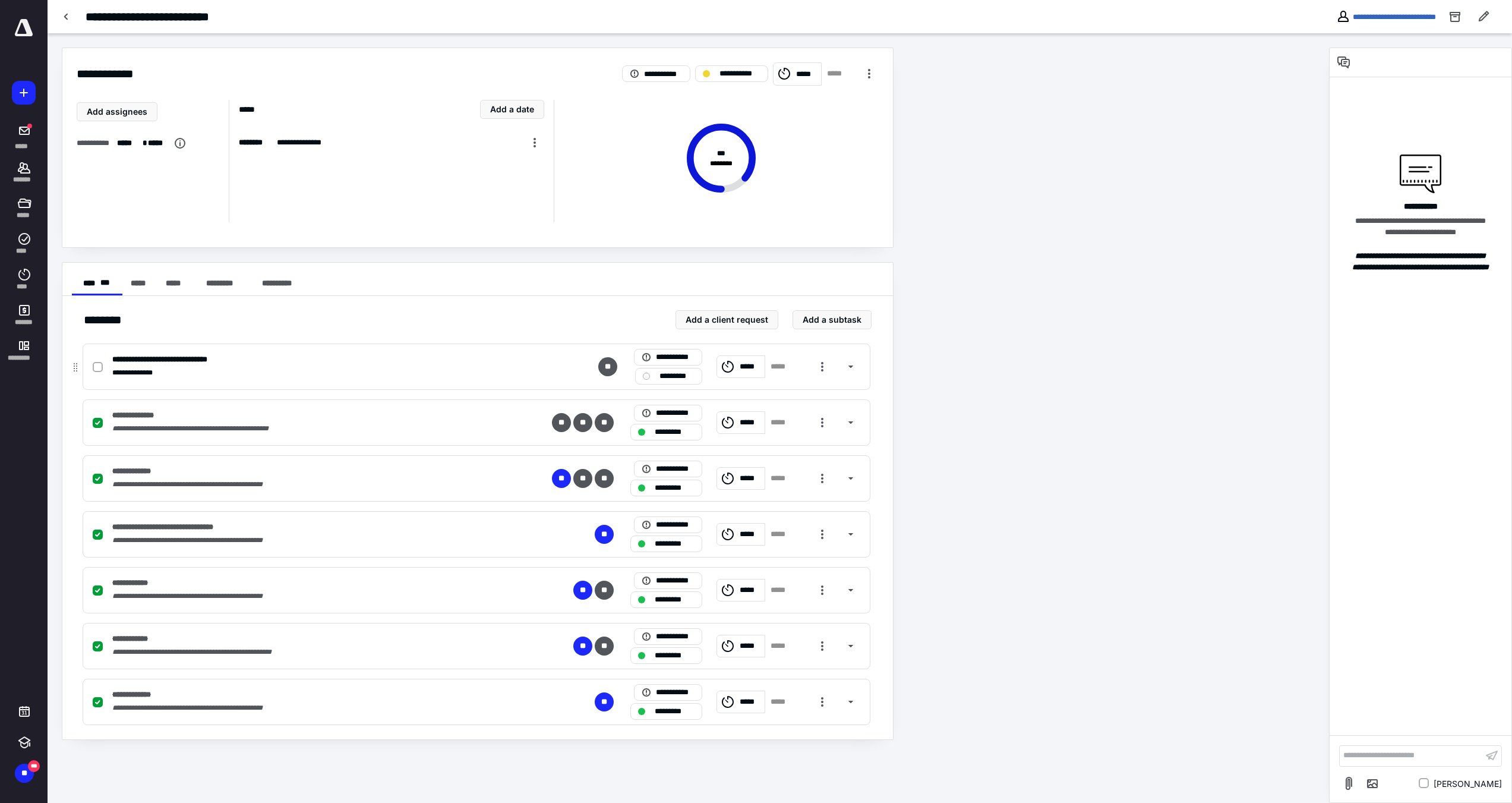 click 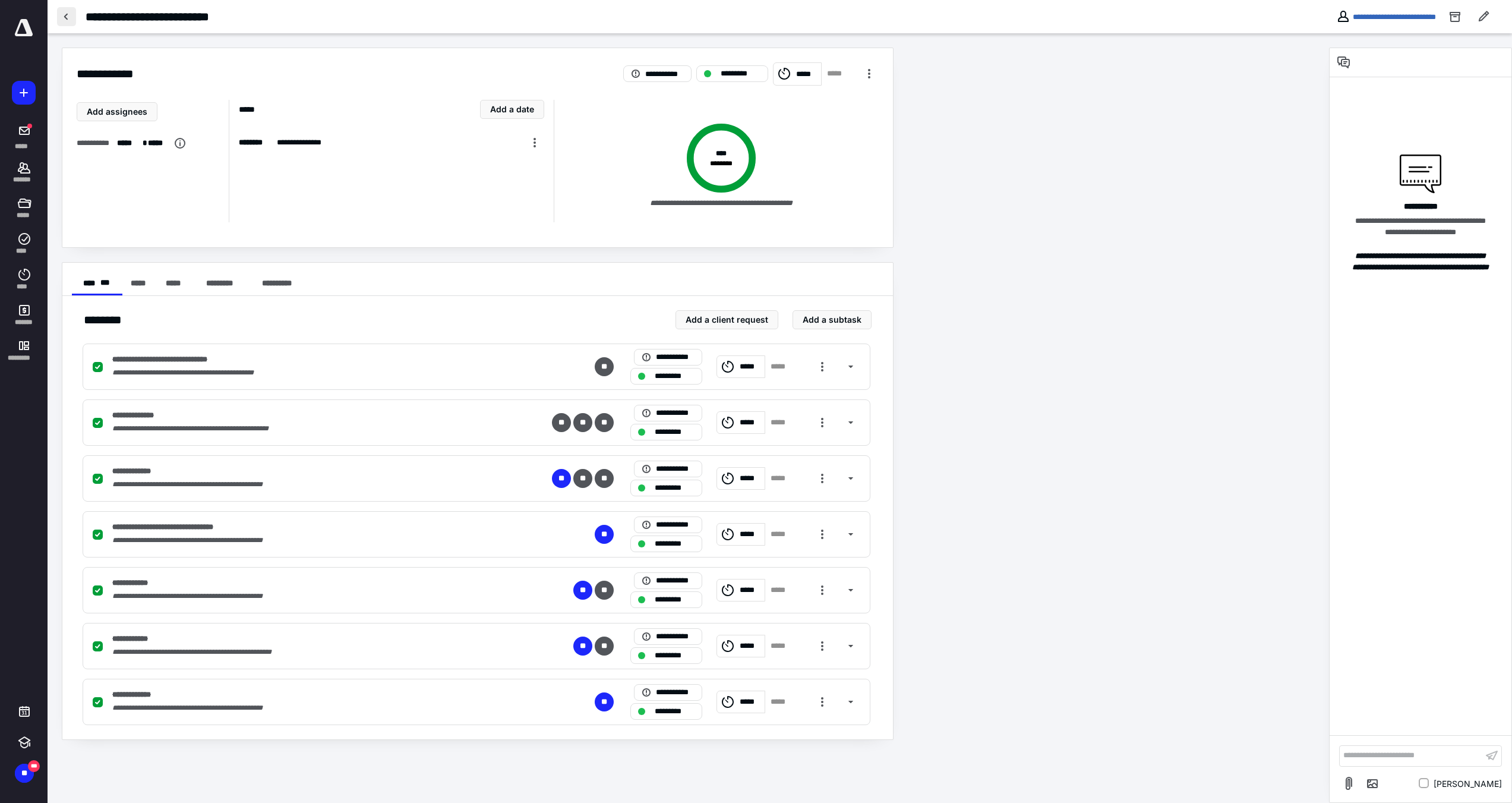 click at bounding box center [67, 17] 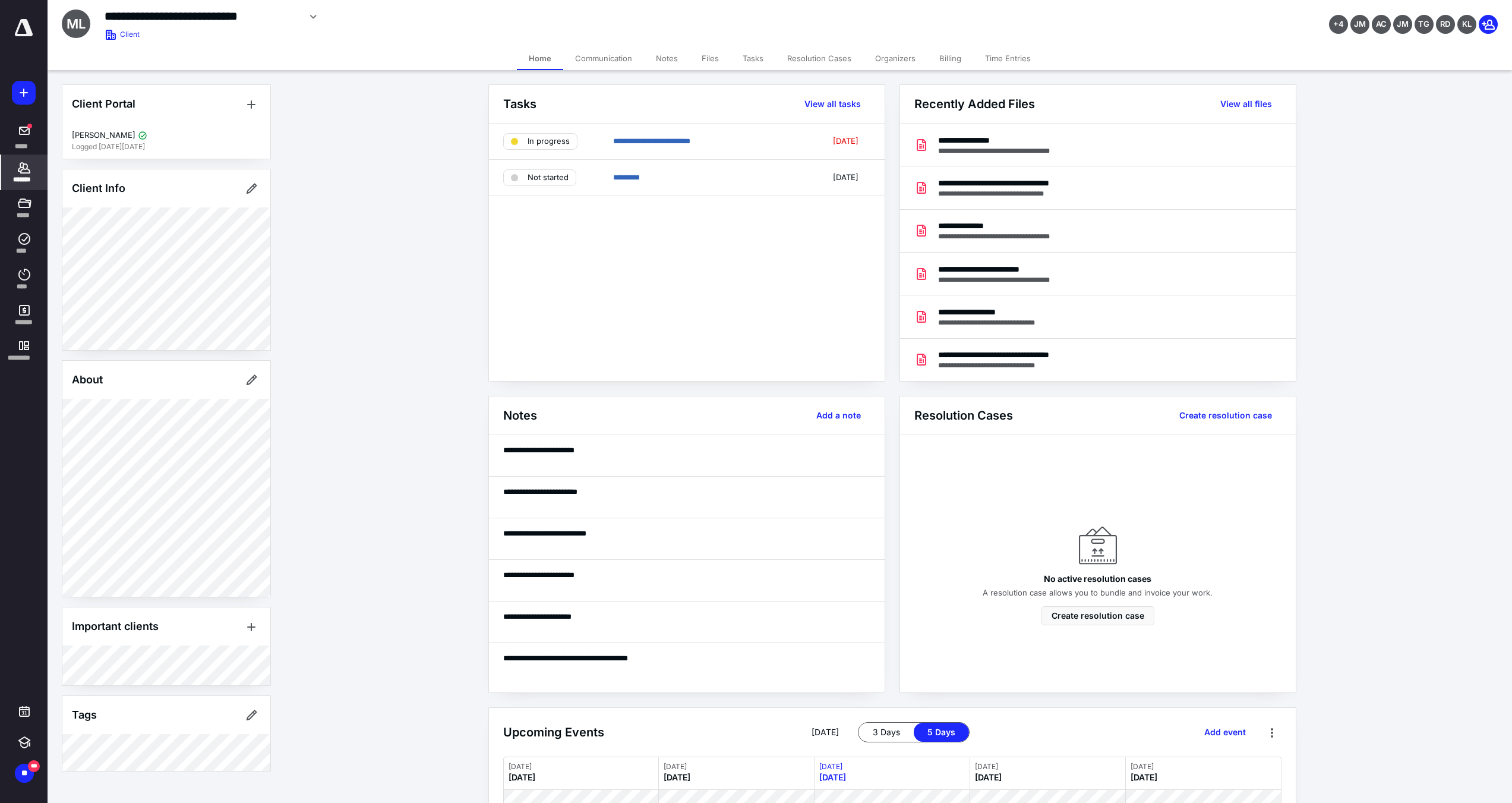 click on "Files" at bounding box center (710, 58) 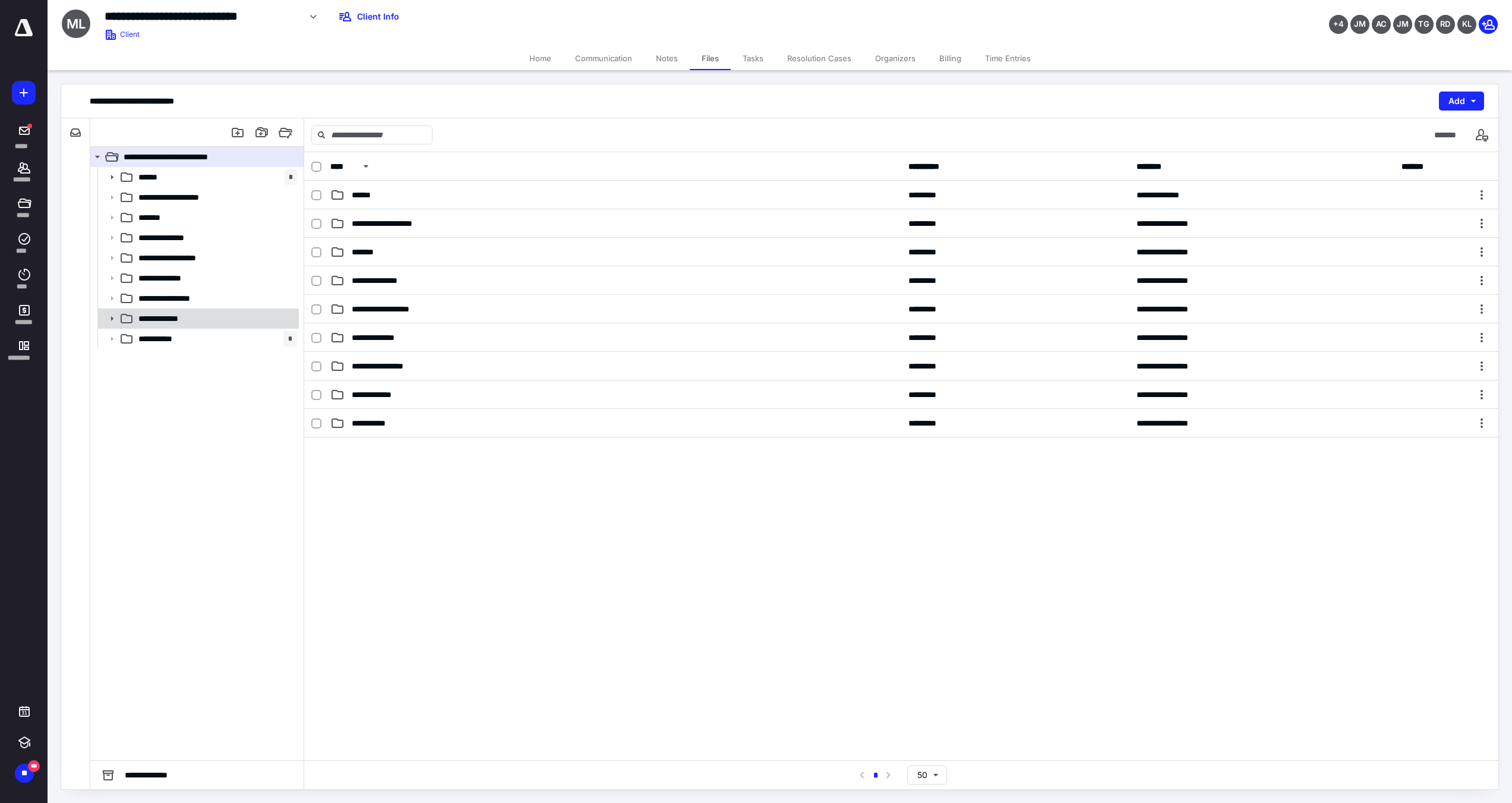 click 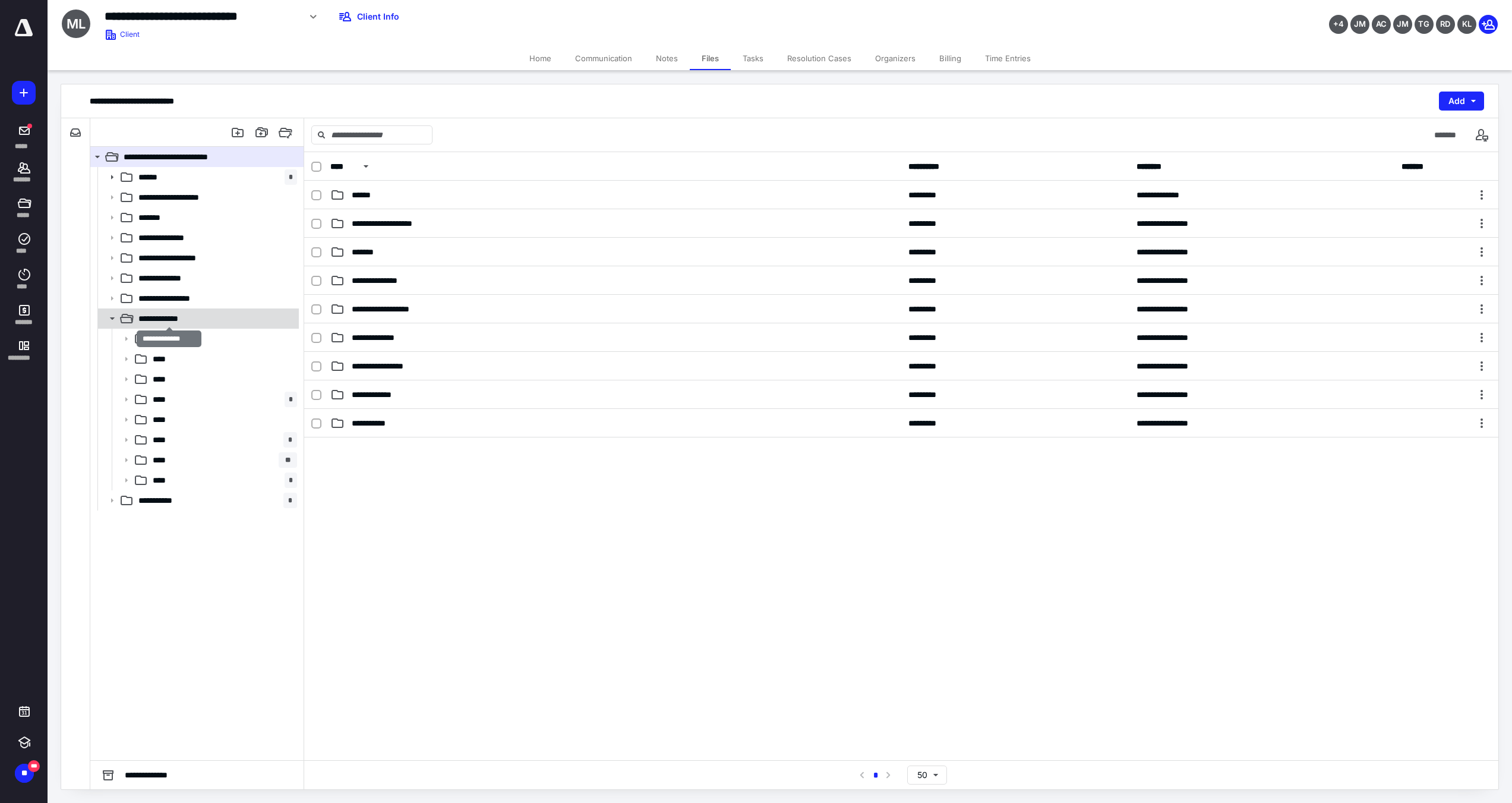 click on "**********" at bounding box center [169, 319] 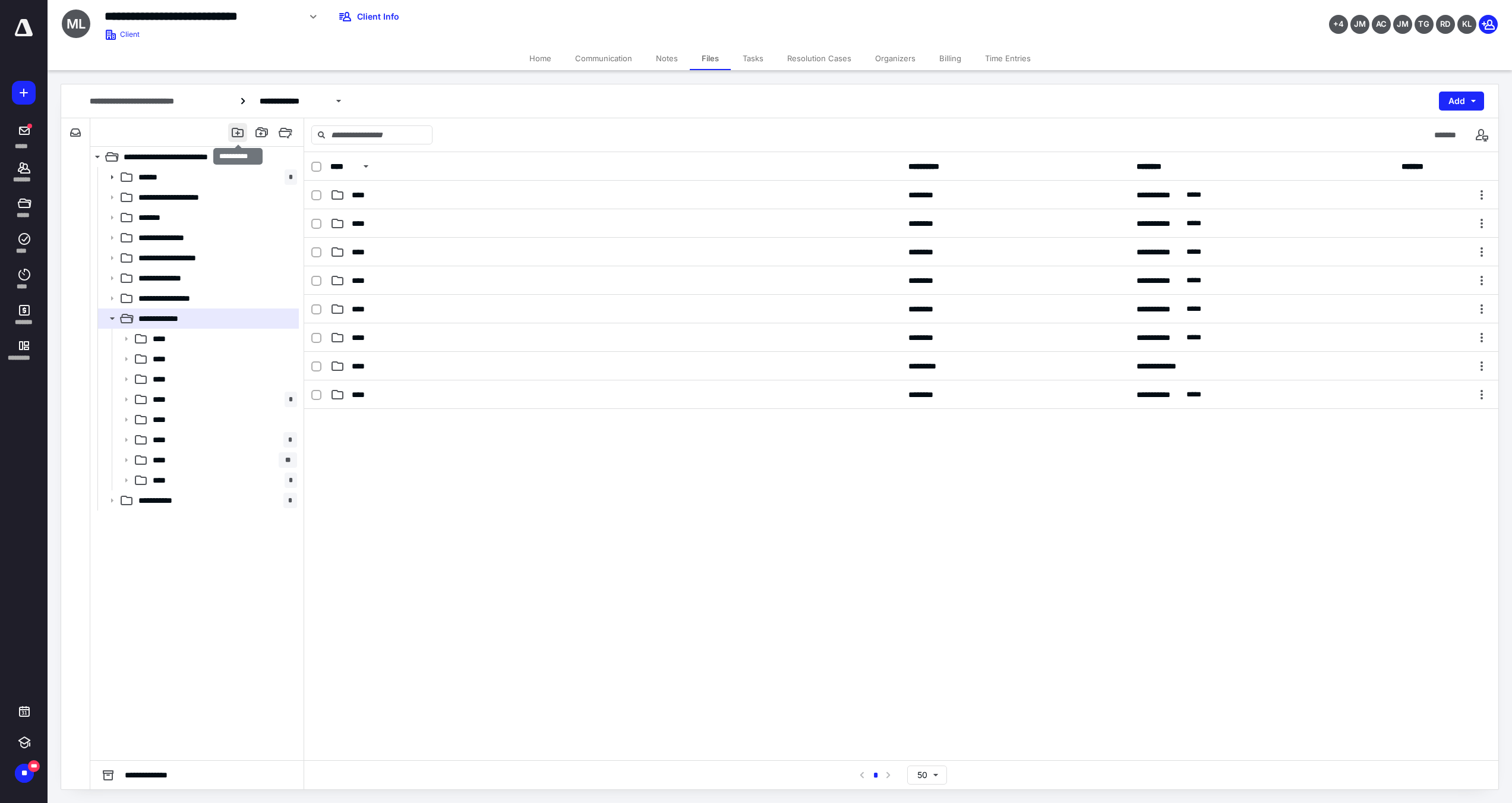 click at bounding box center (238, 133) 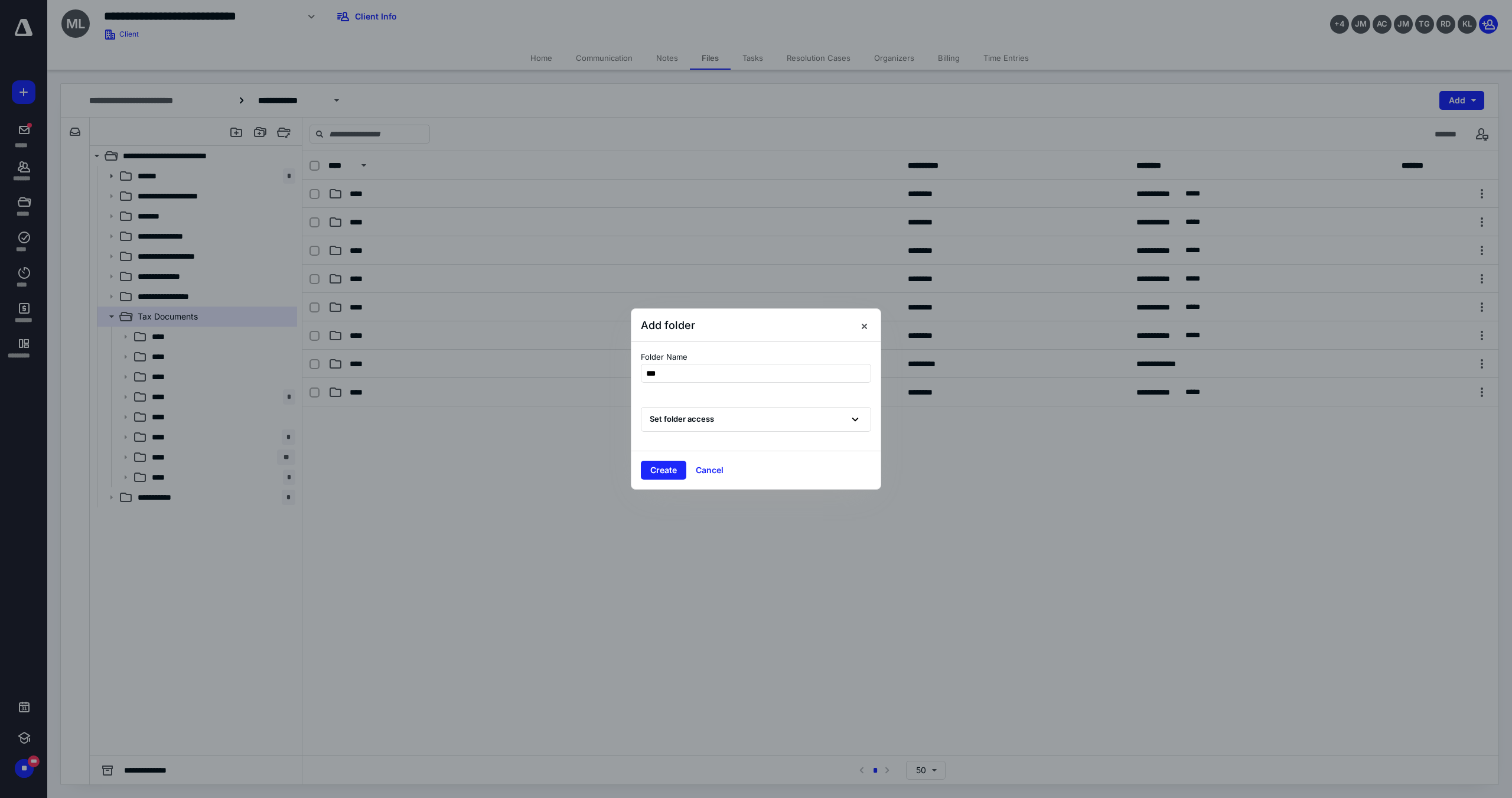 type on "****" 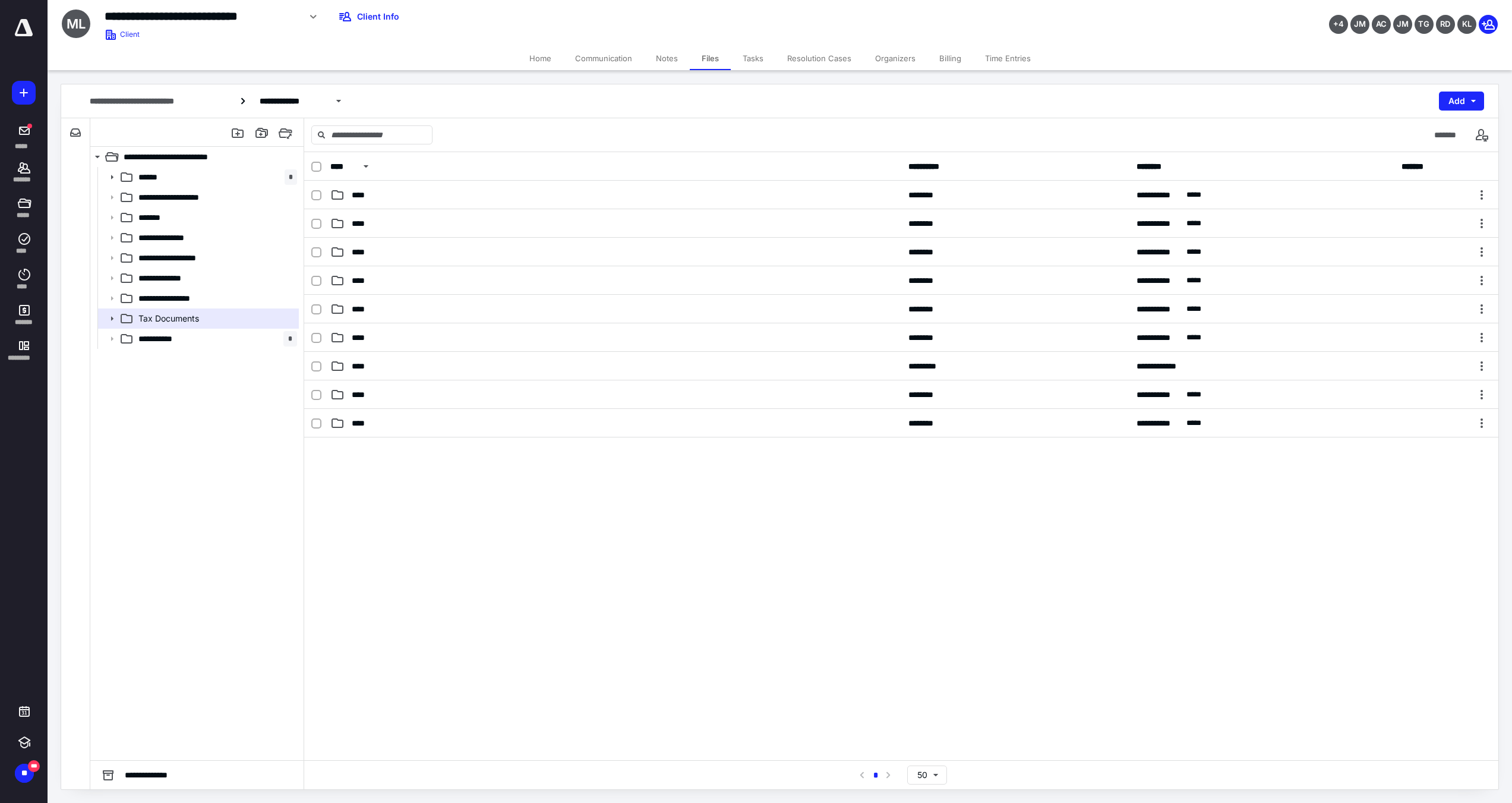 click on "Tasks" at bounding box center [753, 58] 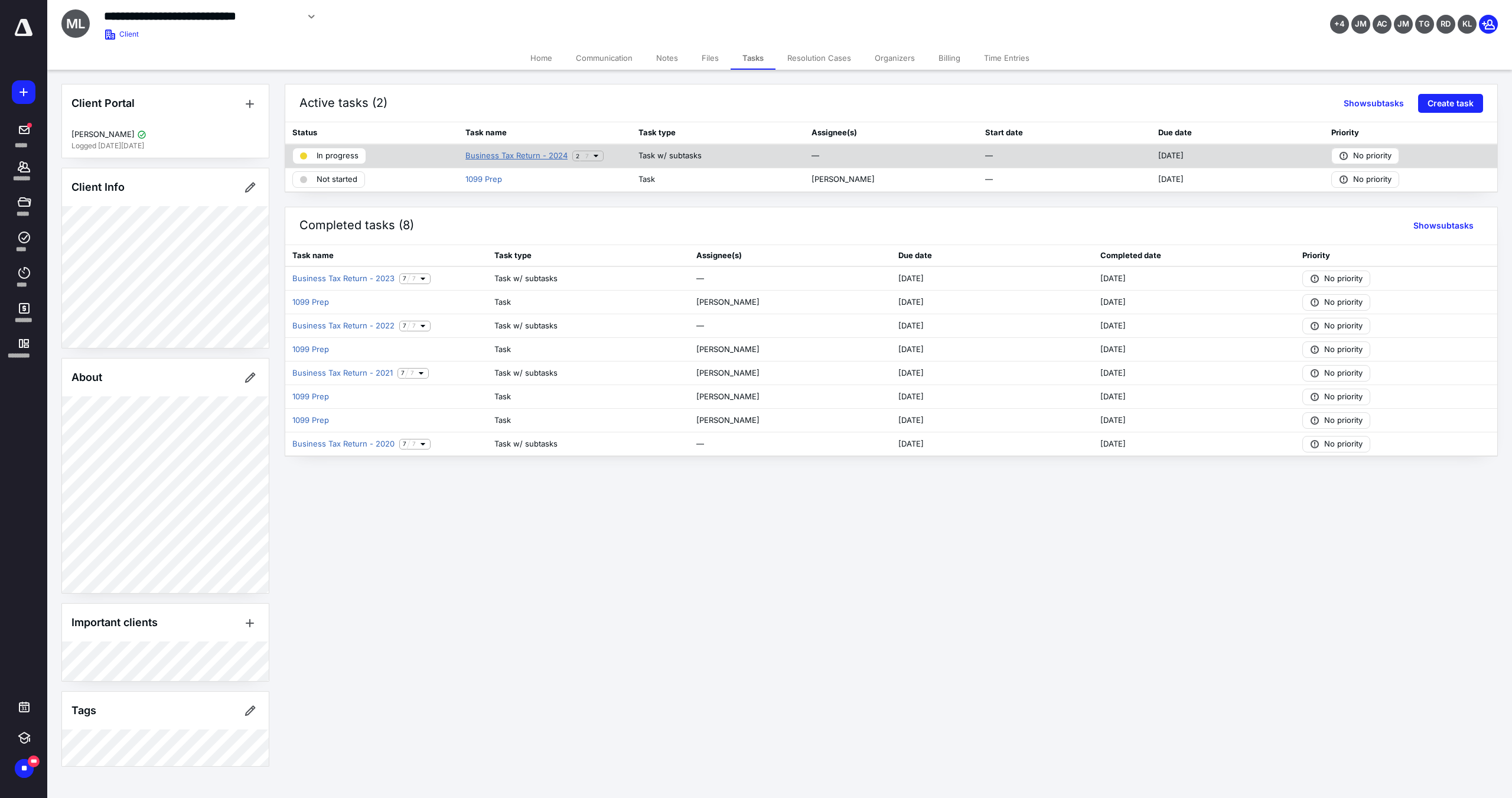 click on "Business Tax Return - 2024" at bounding box center [516, 156] 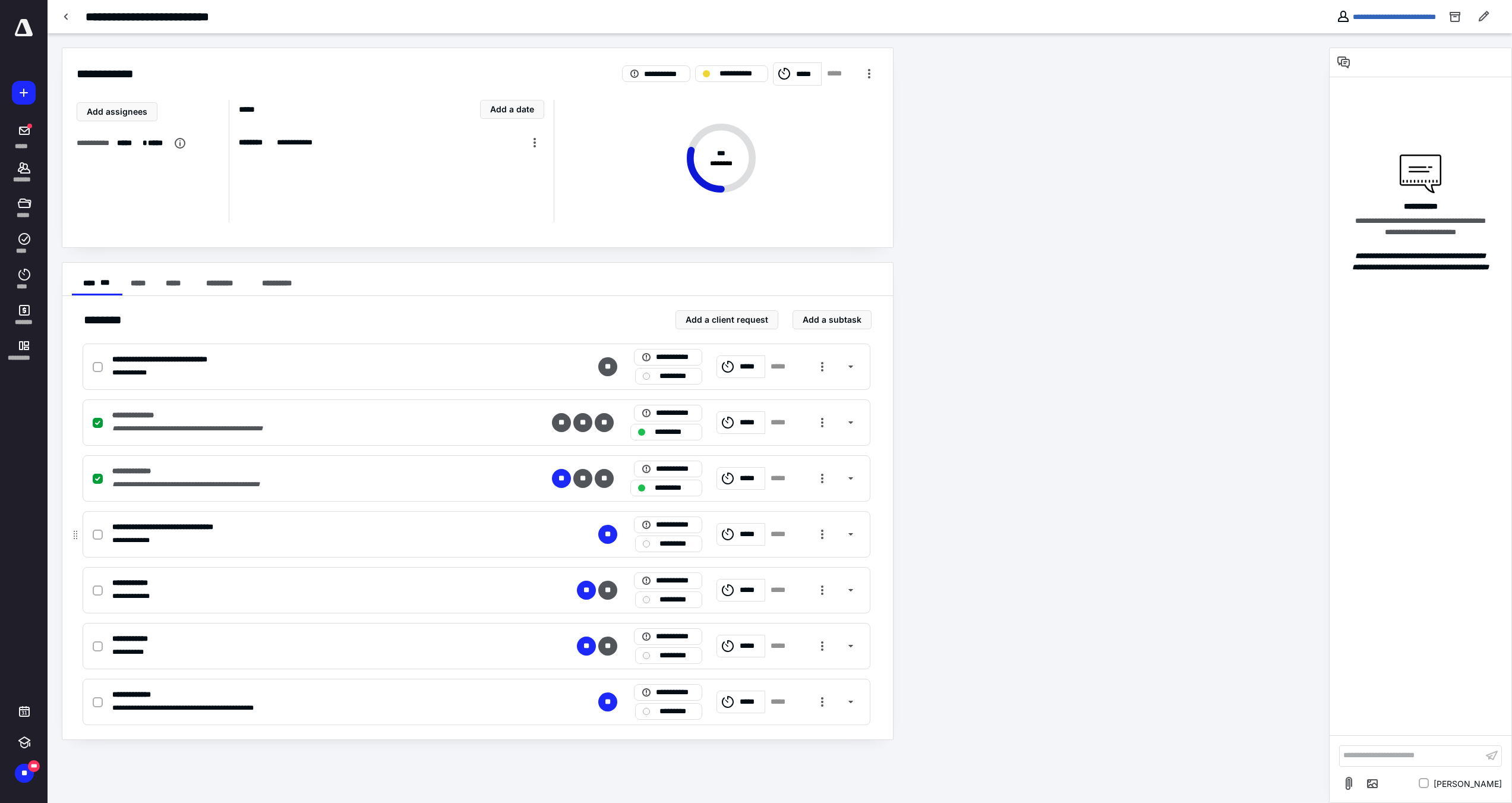 click at bounding box center [100, 534] 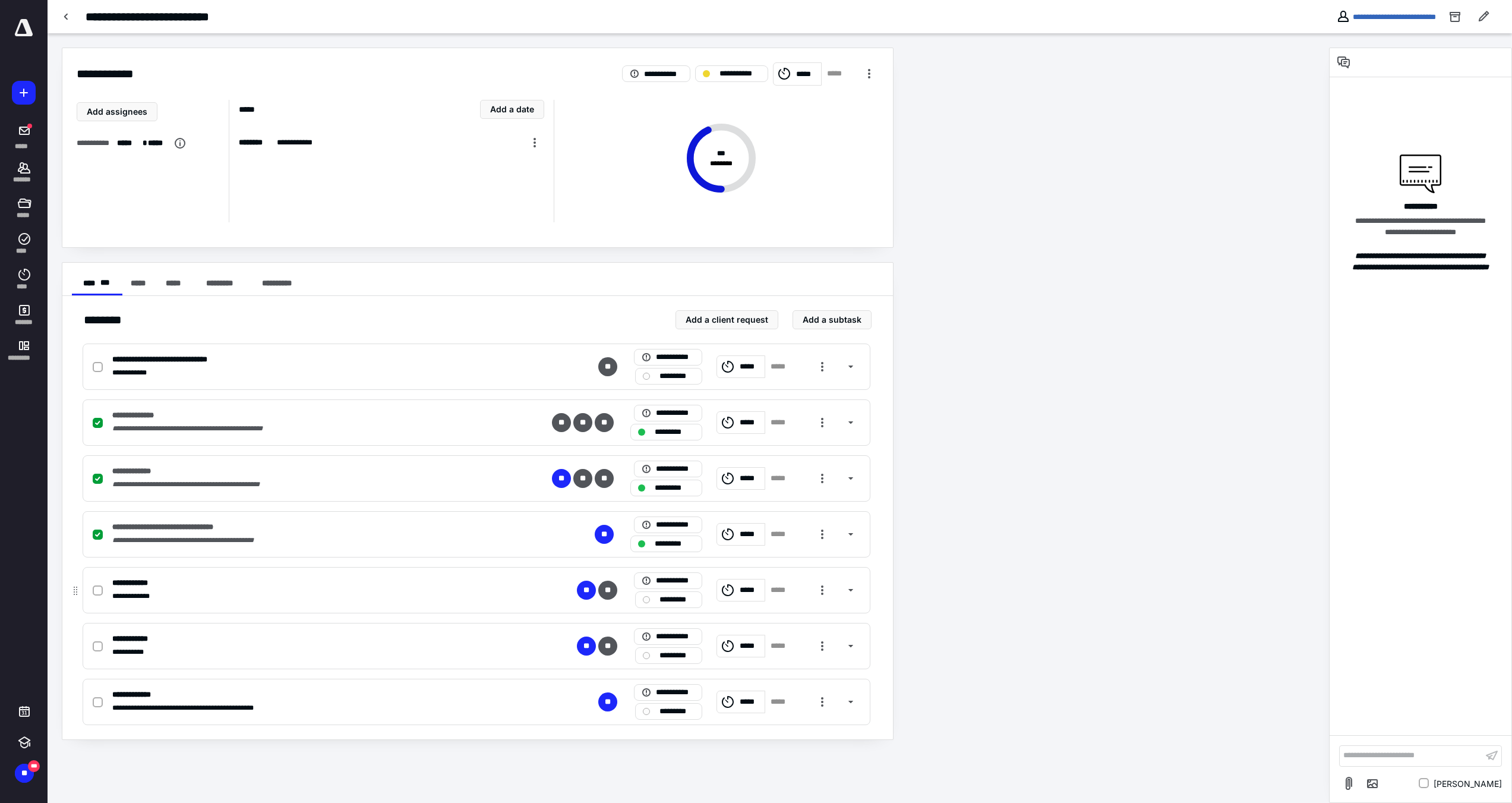 click 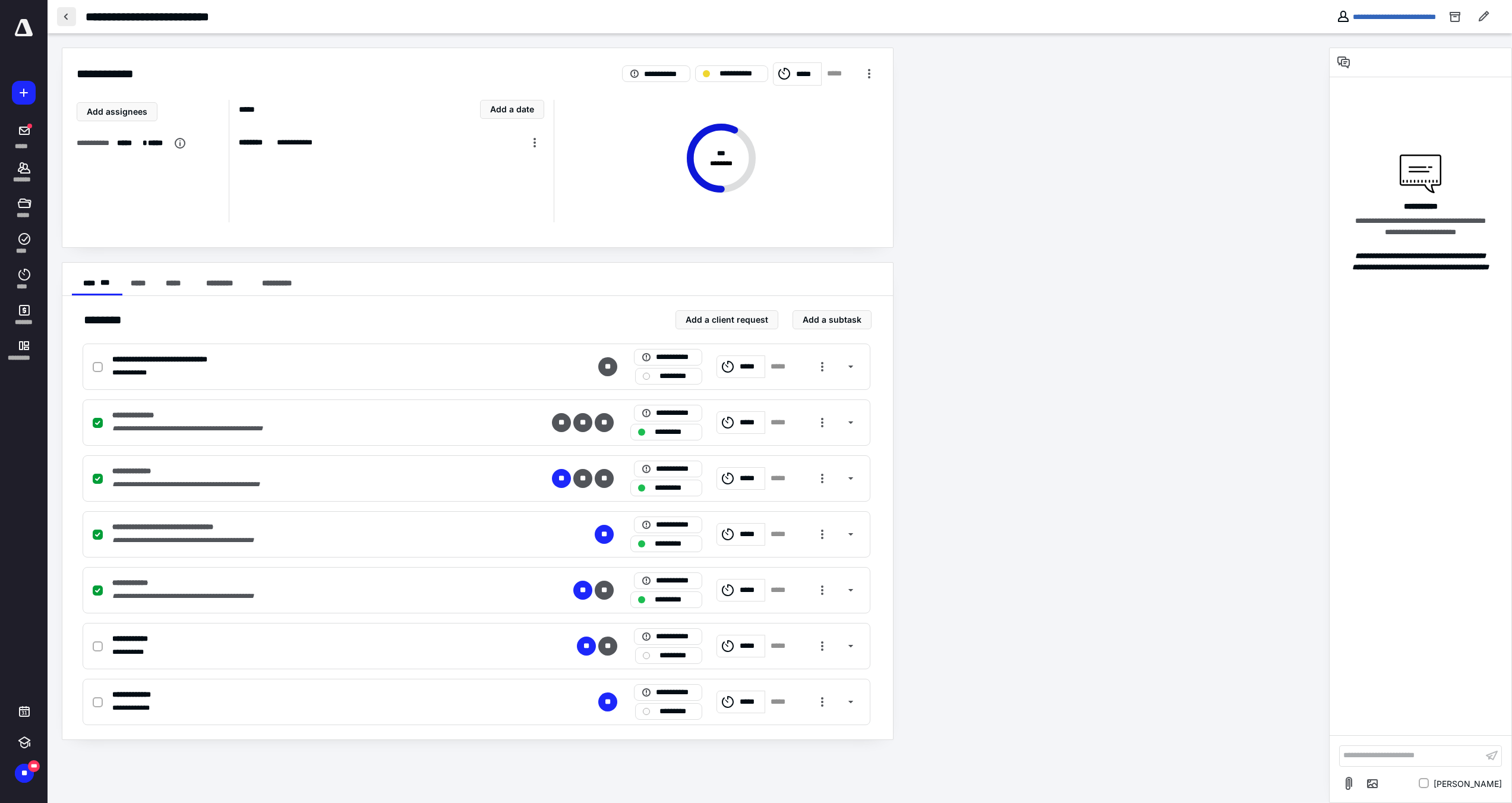 click at bounding box center [67, 17] 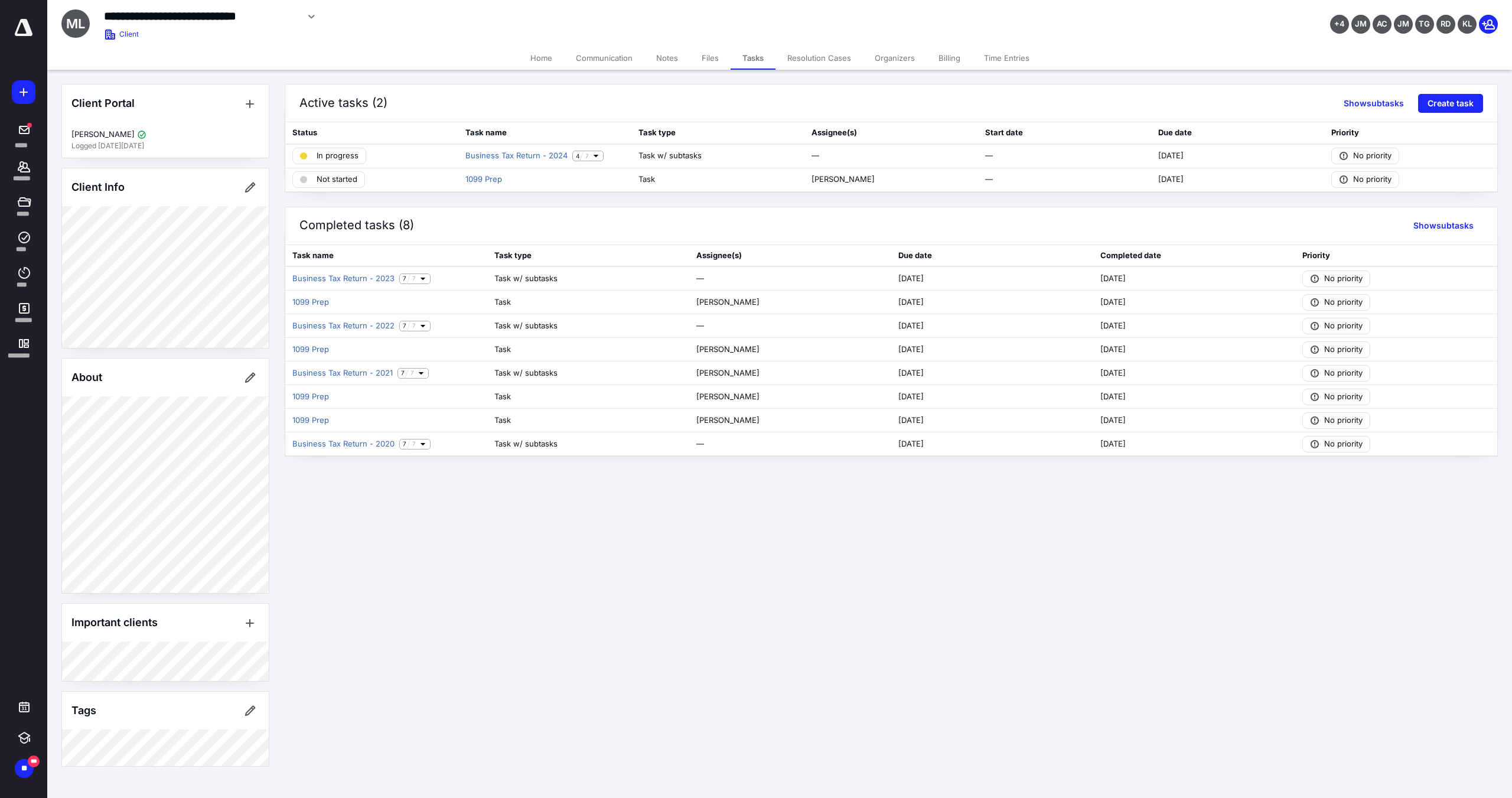 click on "Files" at bounding box center (710, 58) 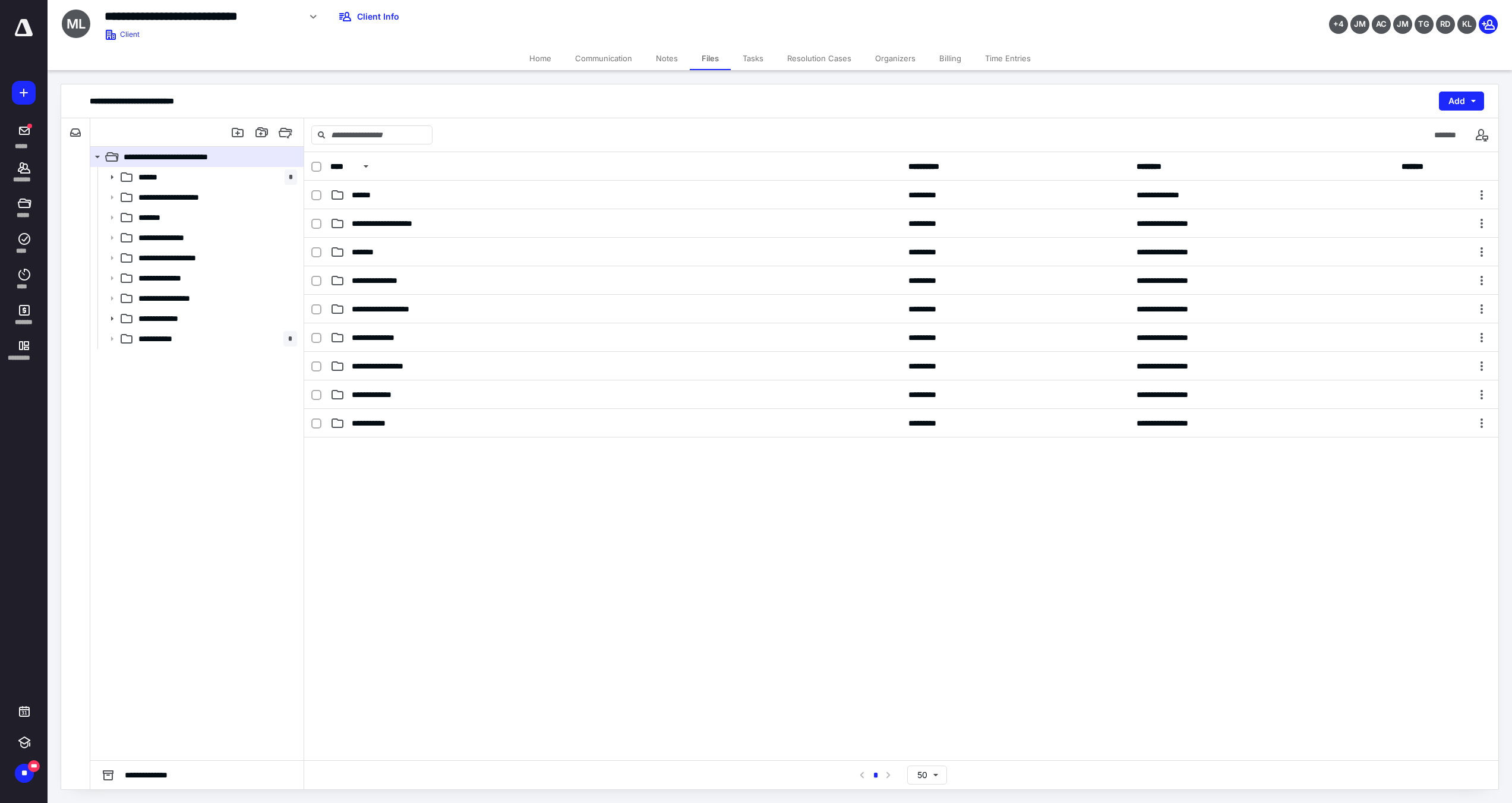 click on "Billing" at bounding box center (950, 58) 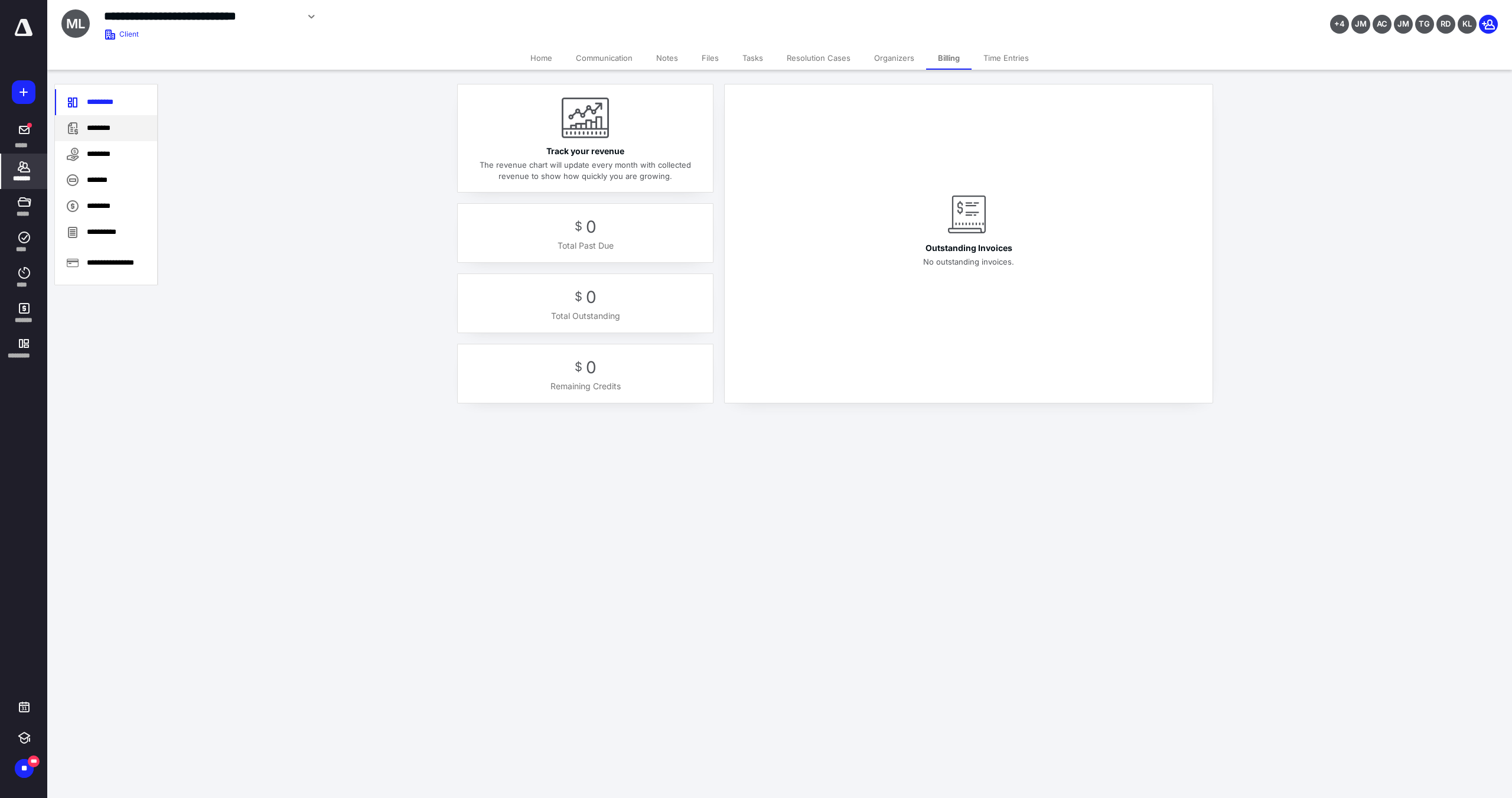 click on "********" at bounding box center (106, 128) 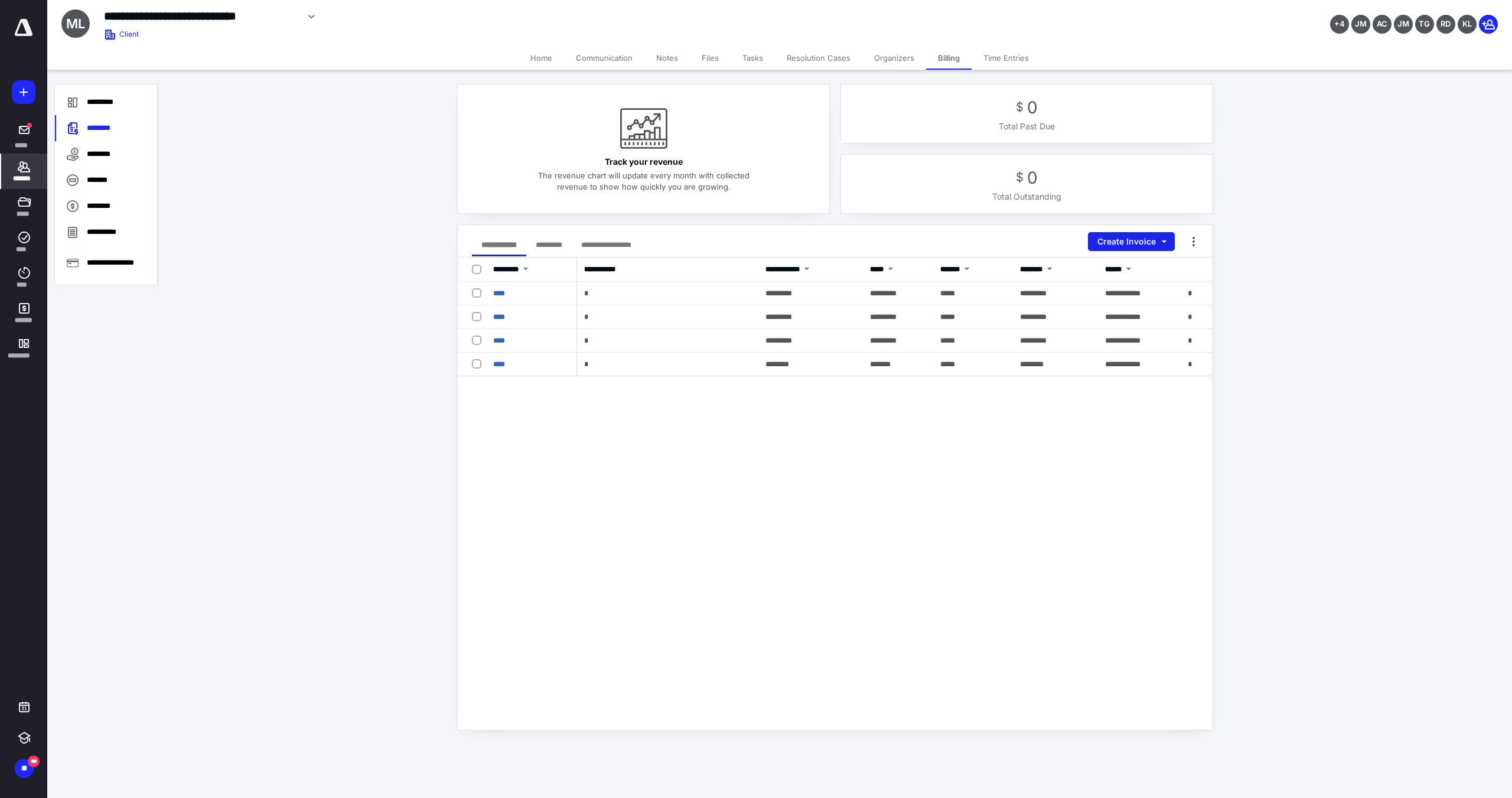 click on "Create Invoice" at bounding box center [1131, 242] 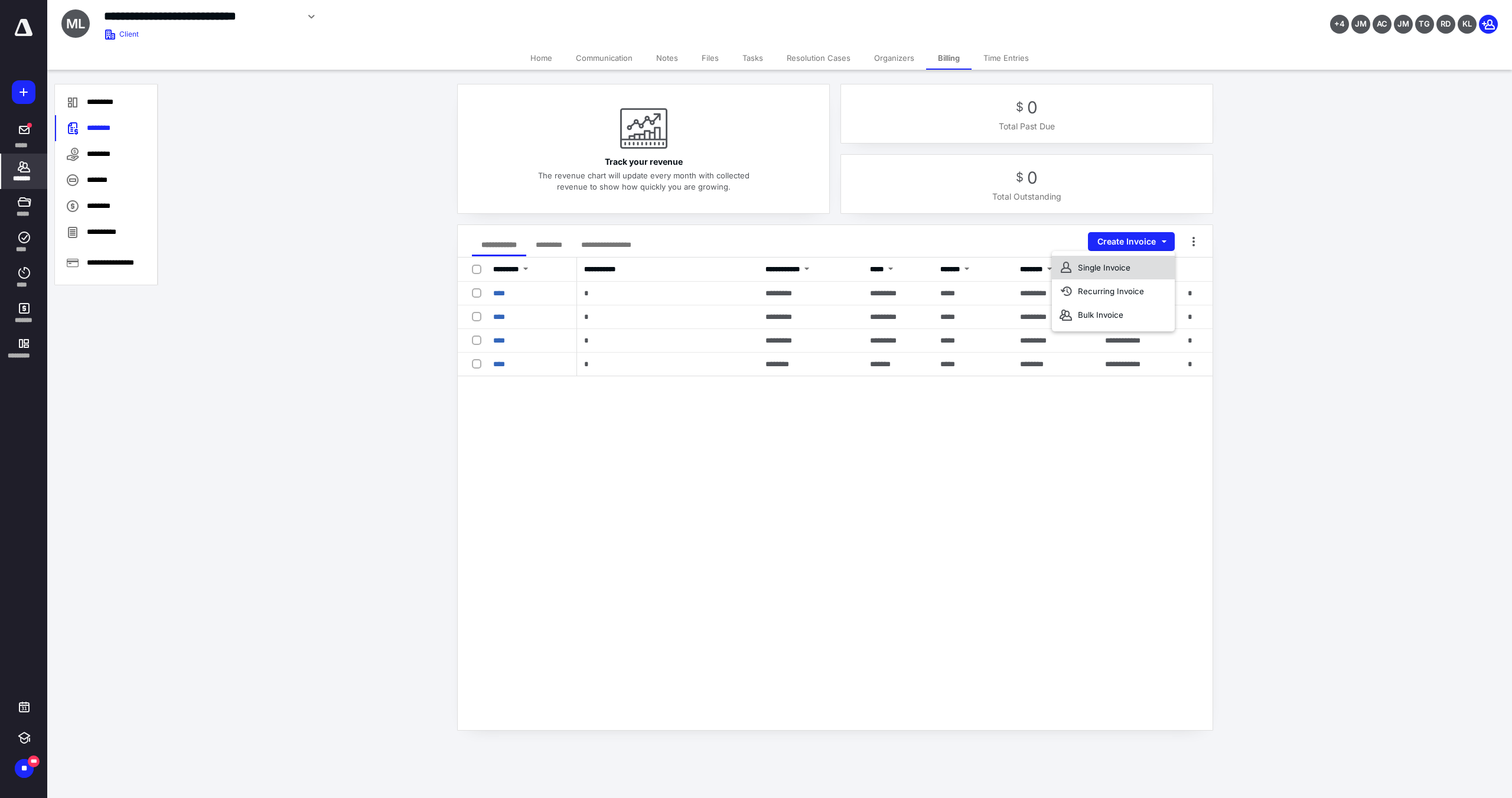 click on "Single Invoice" at bounding box center (1113, 268) 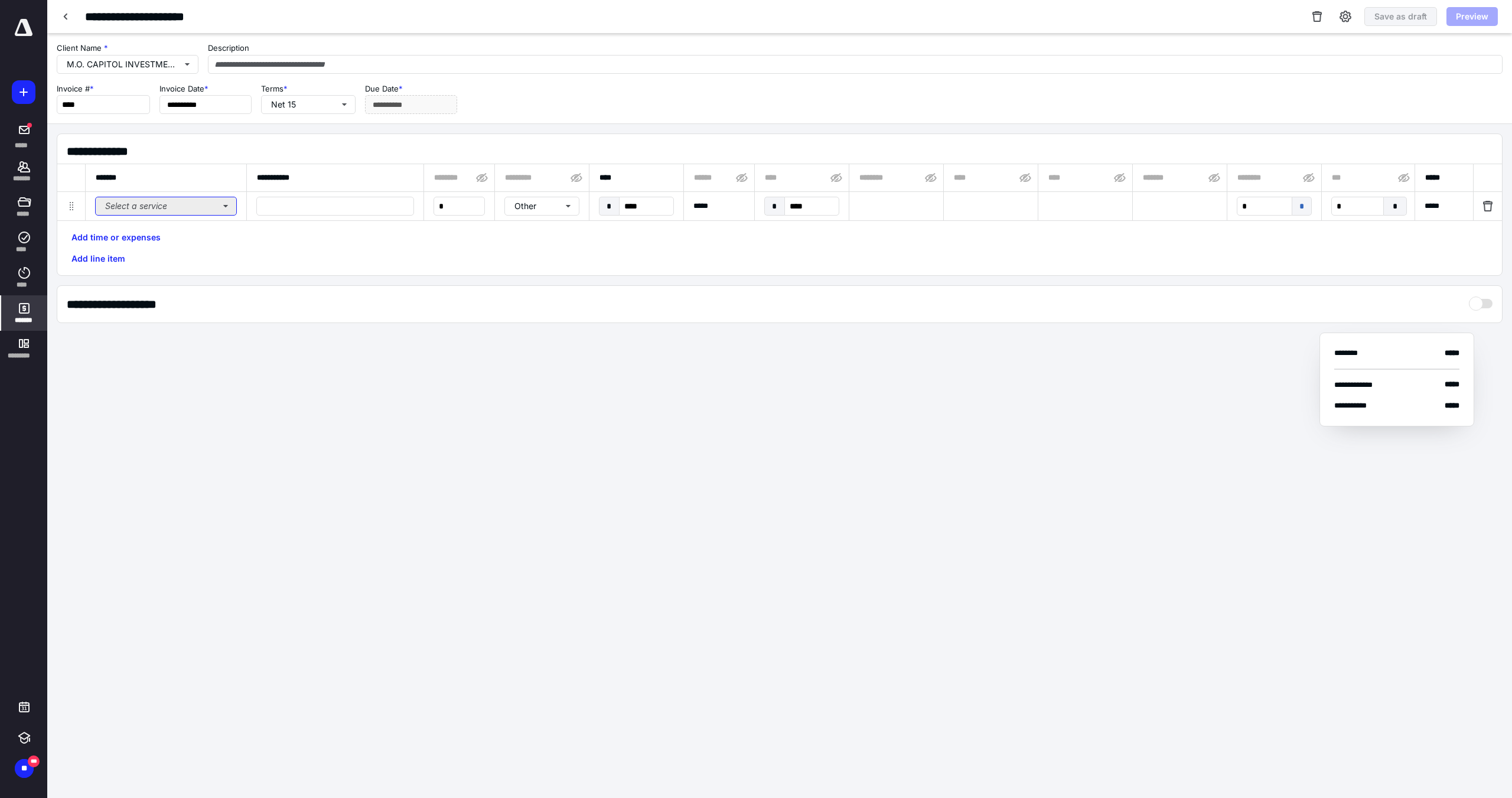 click on "Select a service" at bounding box center (166, 206) 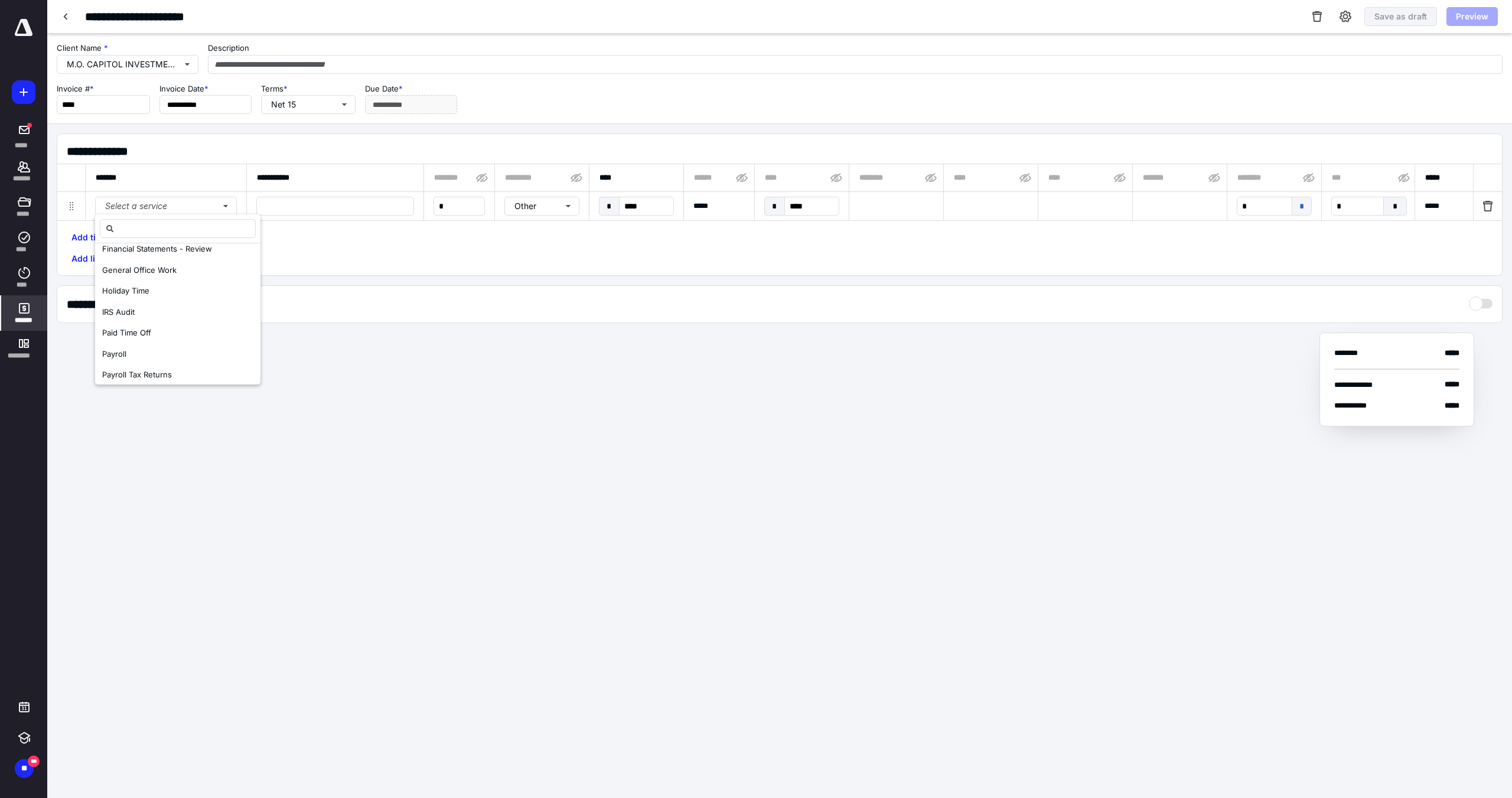 scroll, scrollTop: 413, scrollLeft: 0, axis: vertical 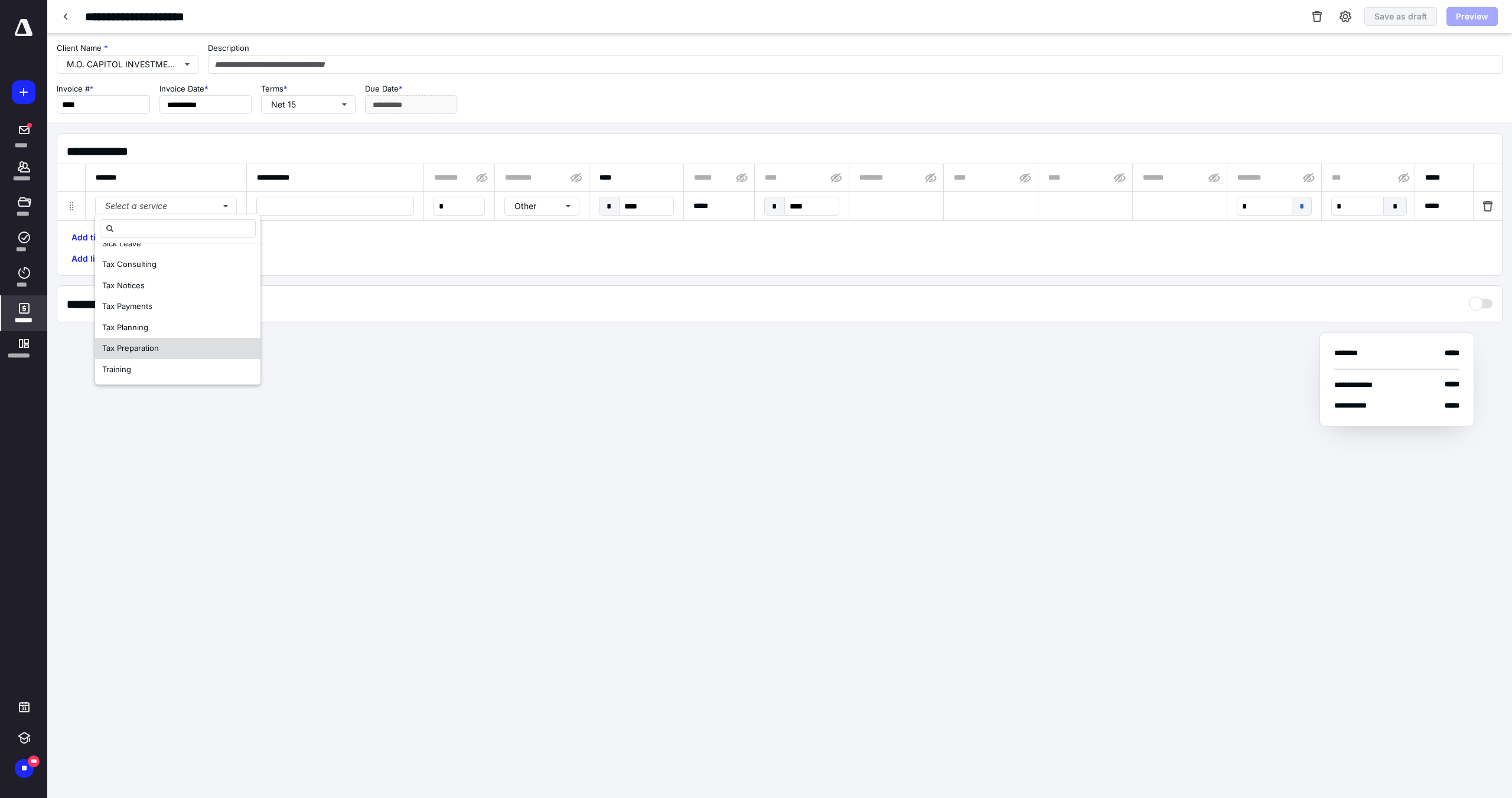 click on "Tax Preparation" at bounding box center (131, 348) 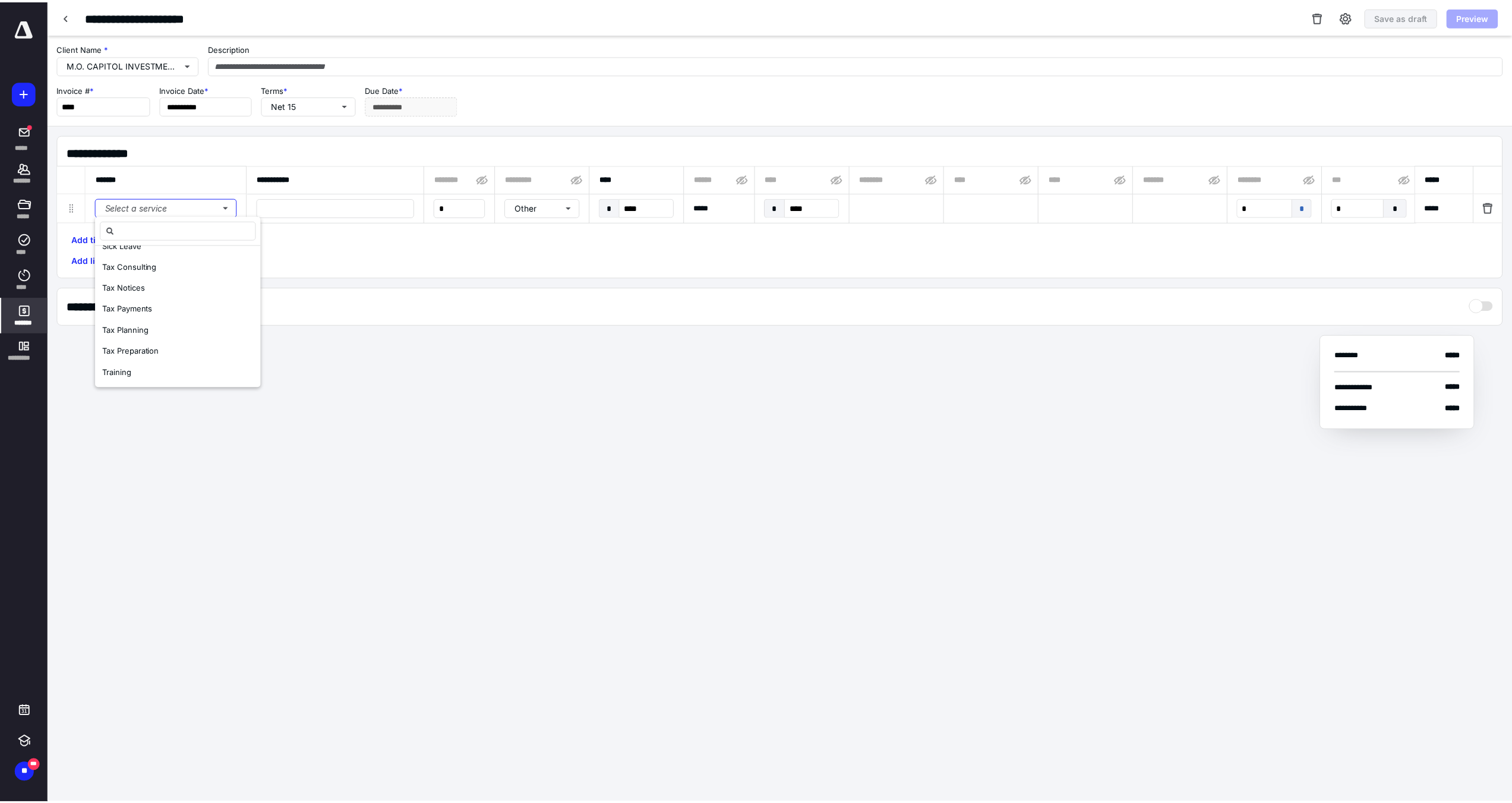 scroll, scrollTop: 0, scrollLeft: 0, axis: both 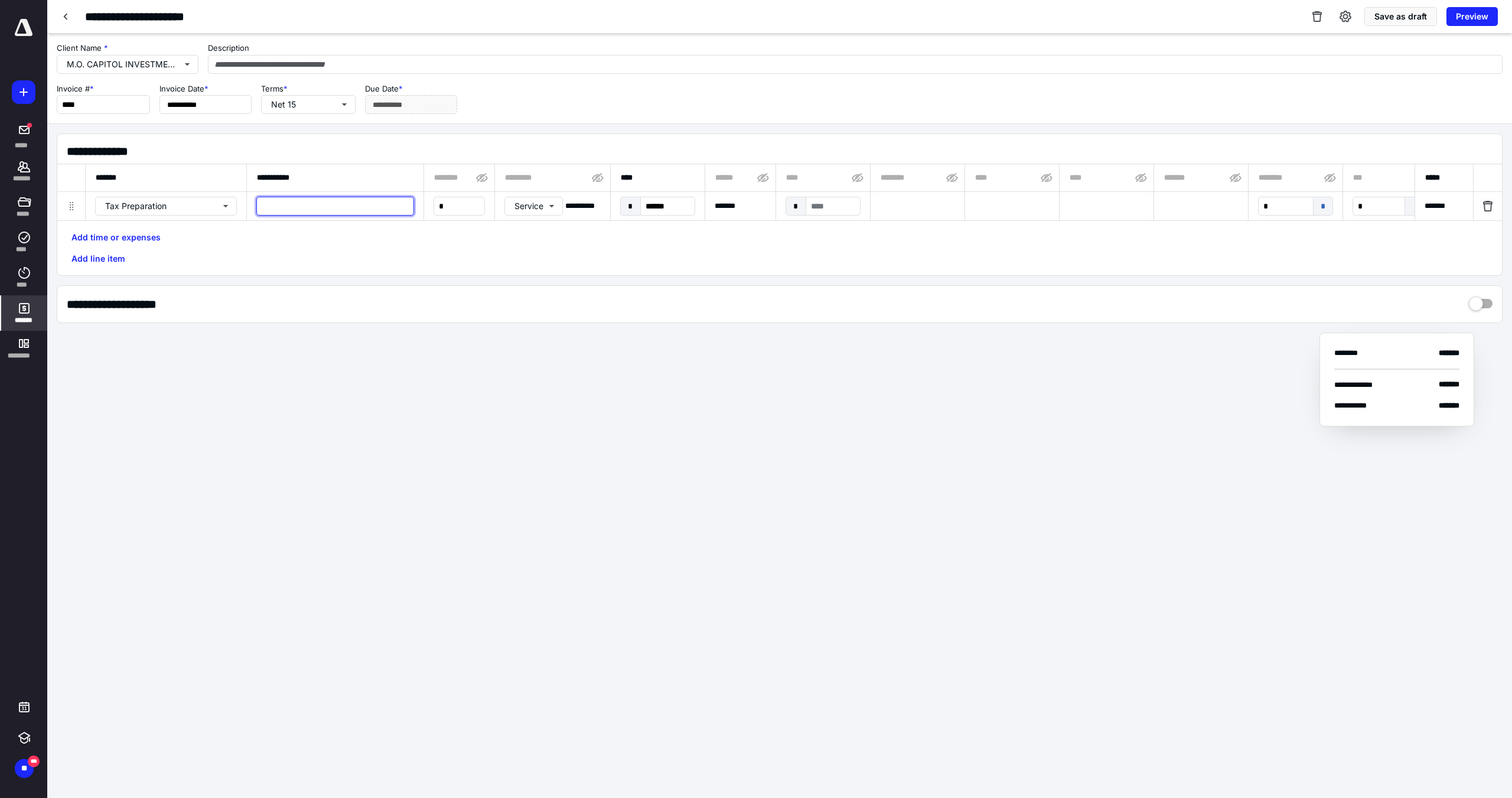 click at bounding box center (335, 206) 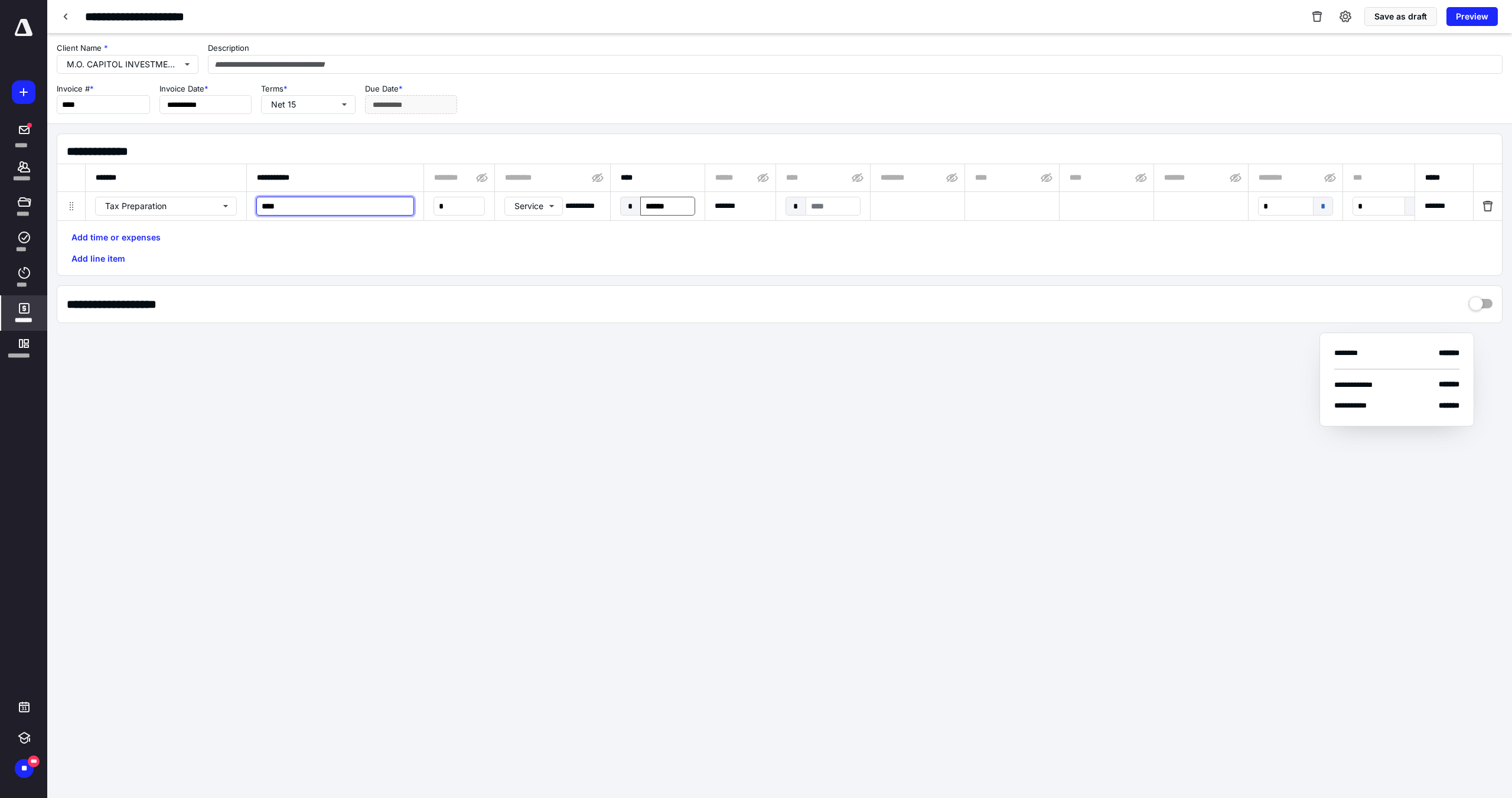 type on "****" 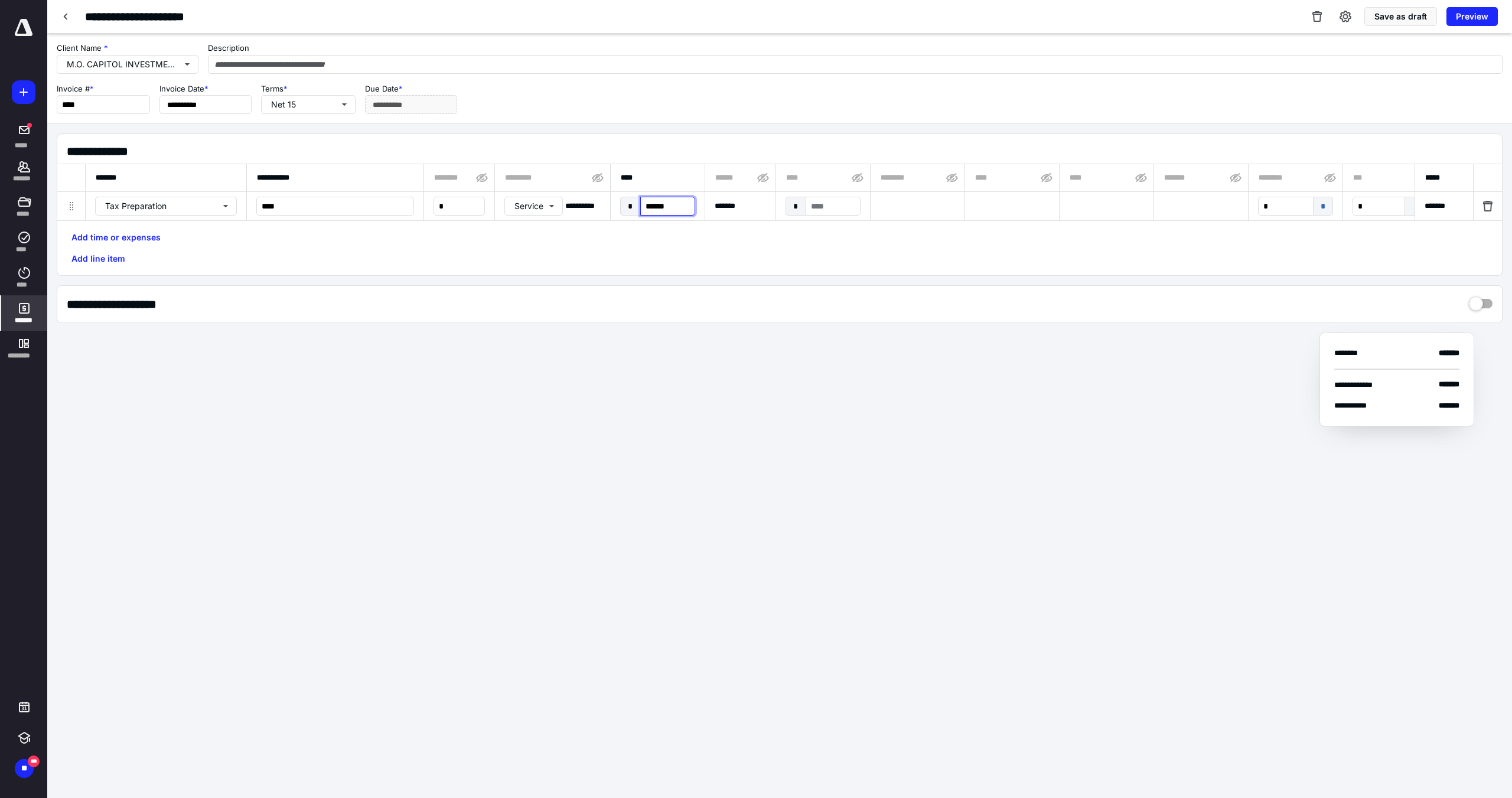 click on "******" at bounding box center (667, 206) 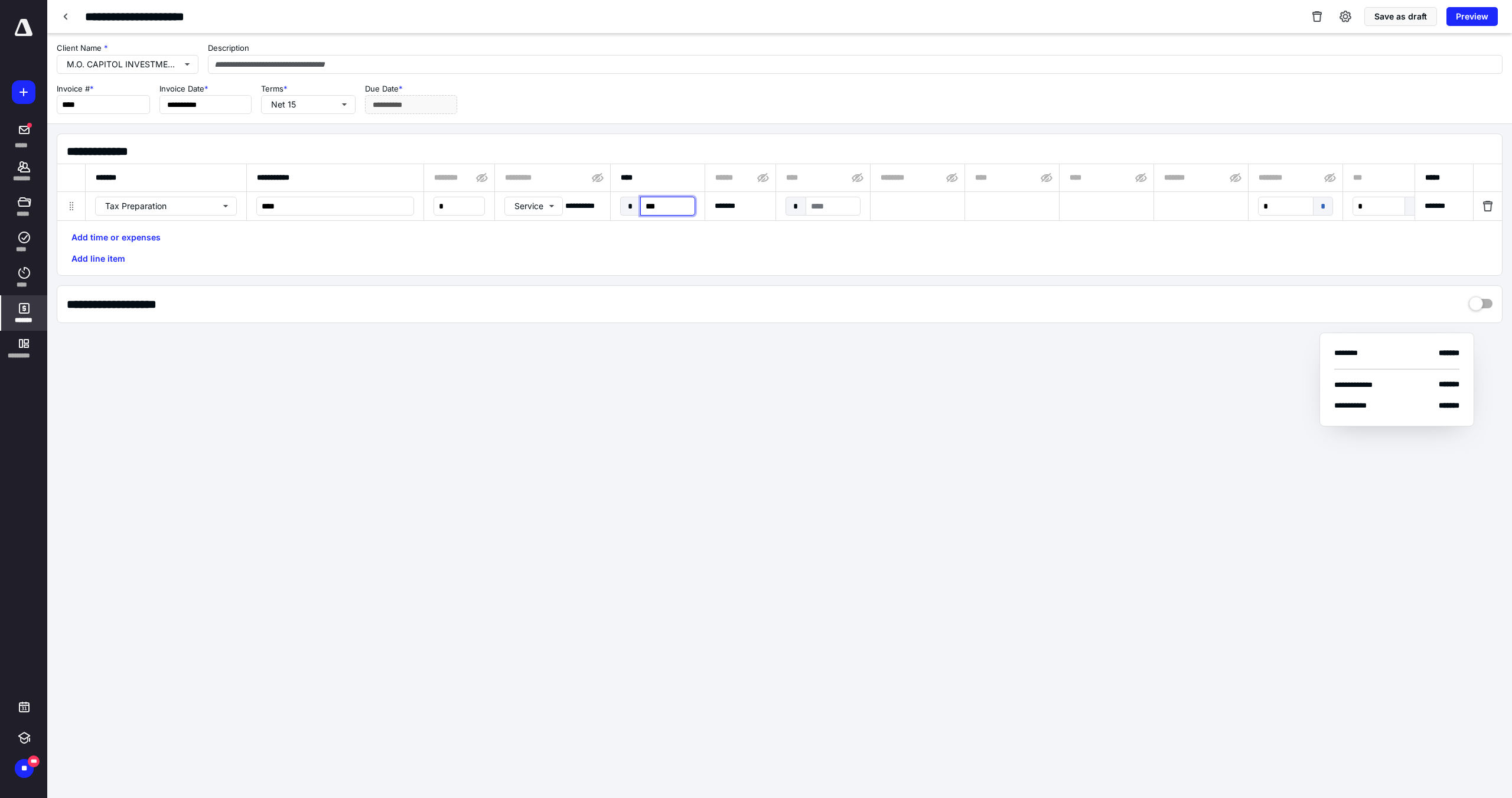 type on "****" 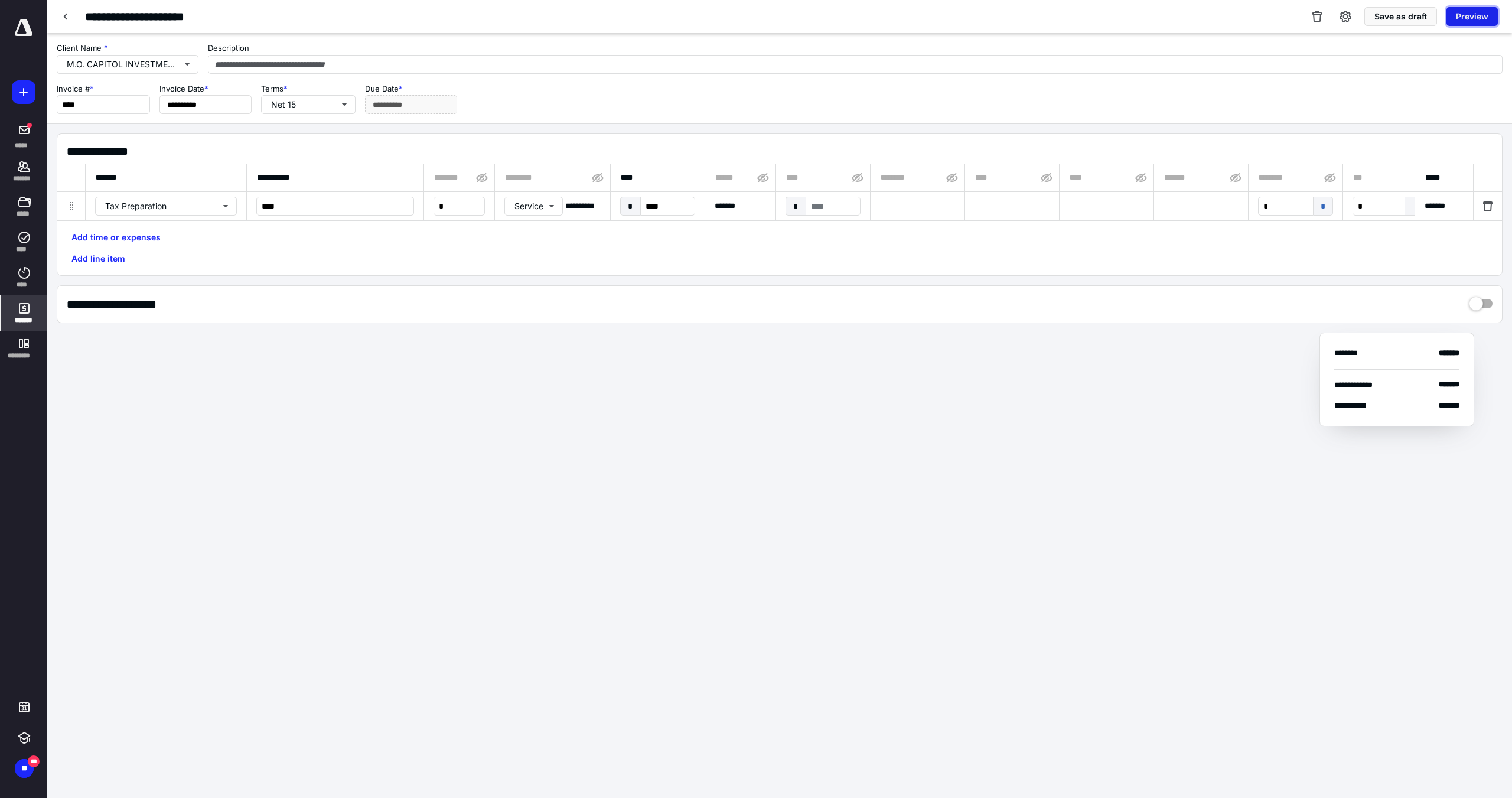 click on "Preview" at bounding box center (1472, 17) 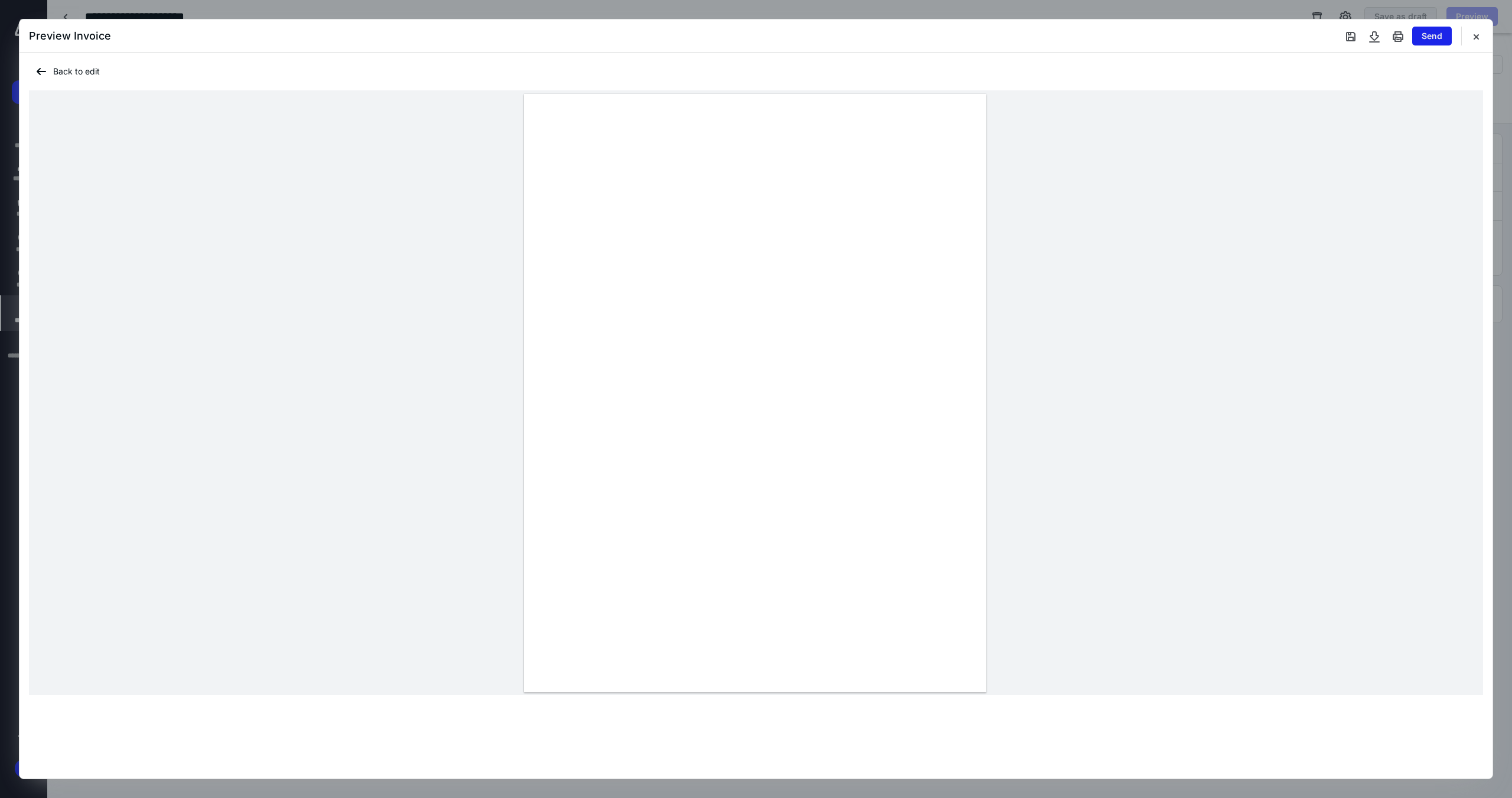 click on "Send" at bounding box center [1432, 36] 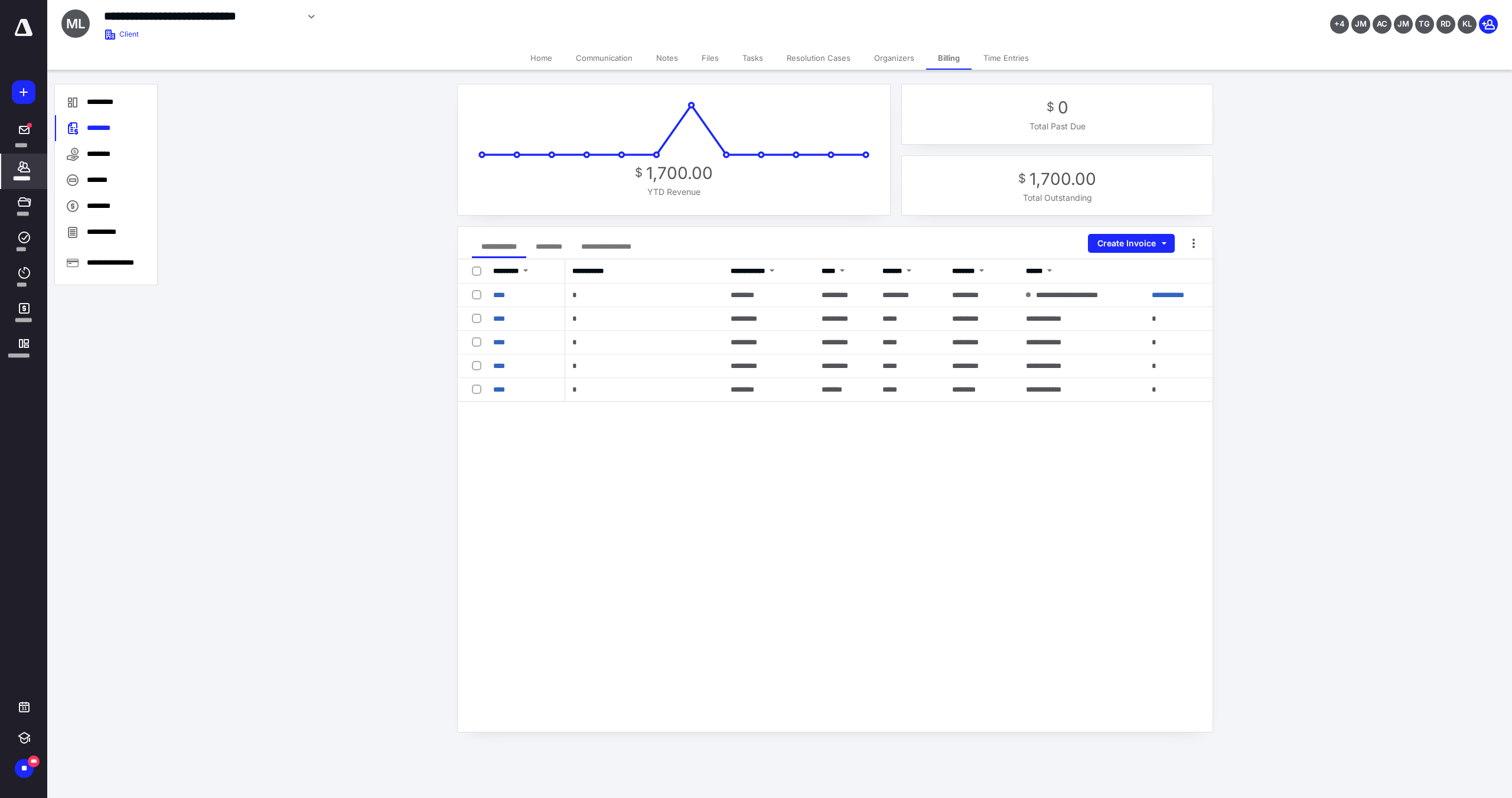 click on "Home" at bounding box center (541, 58) 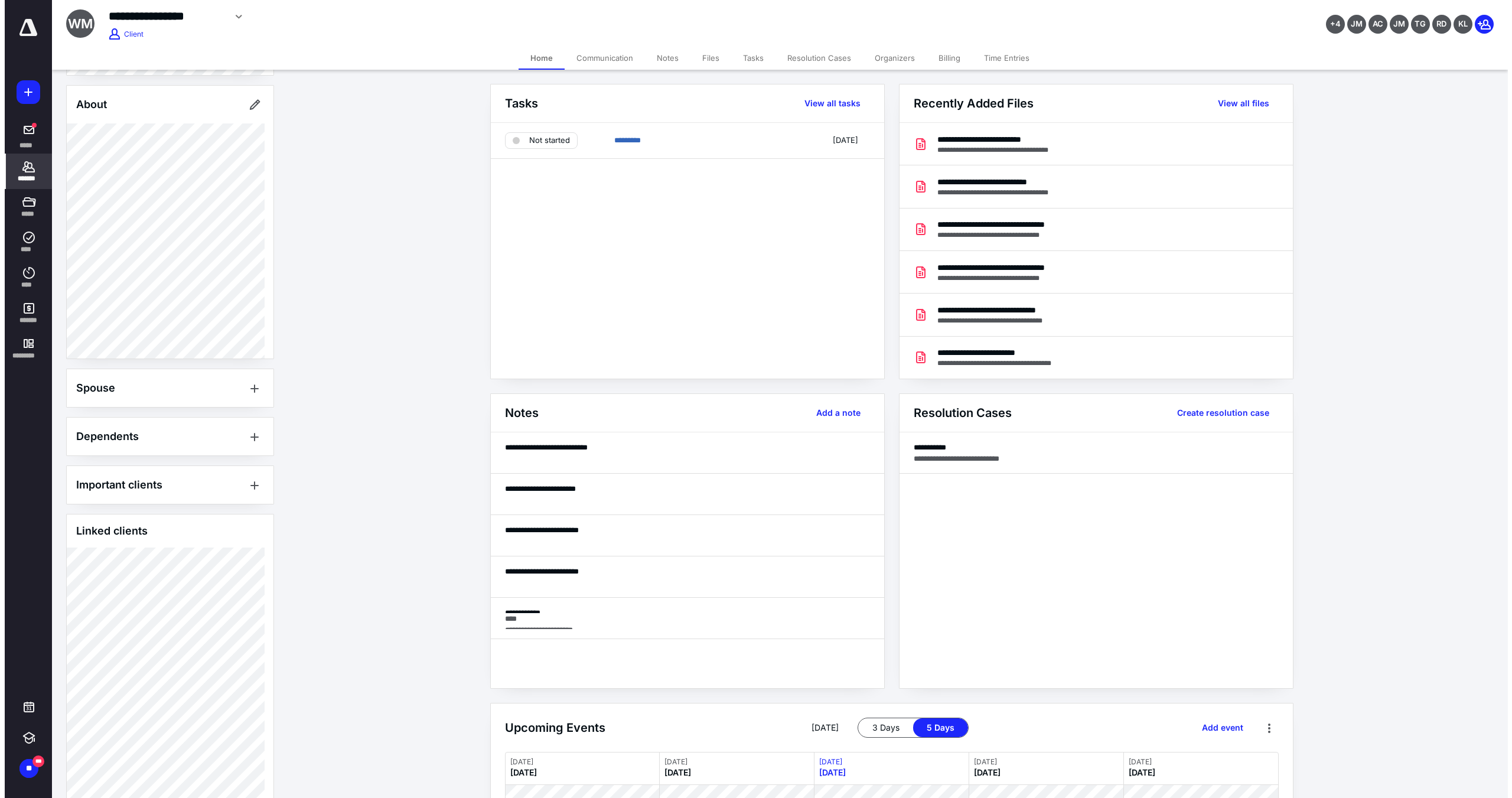 scroll, scrollTop: 613, scrollLeft: 0, axis: vertical 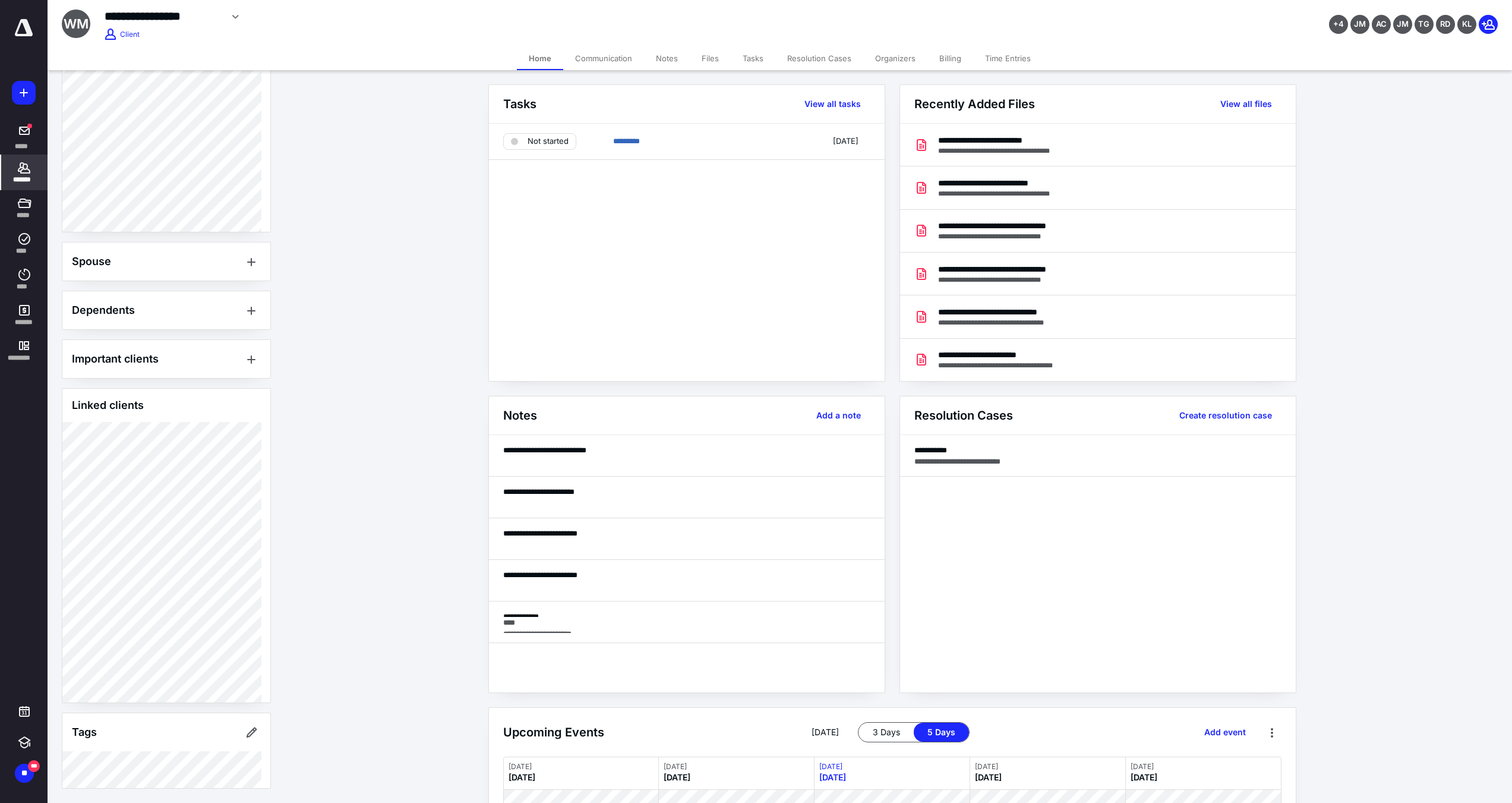click 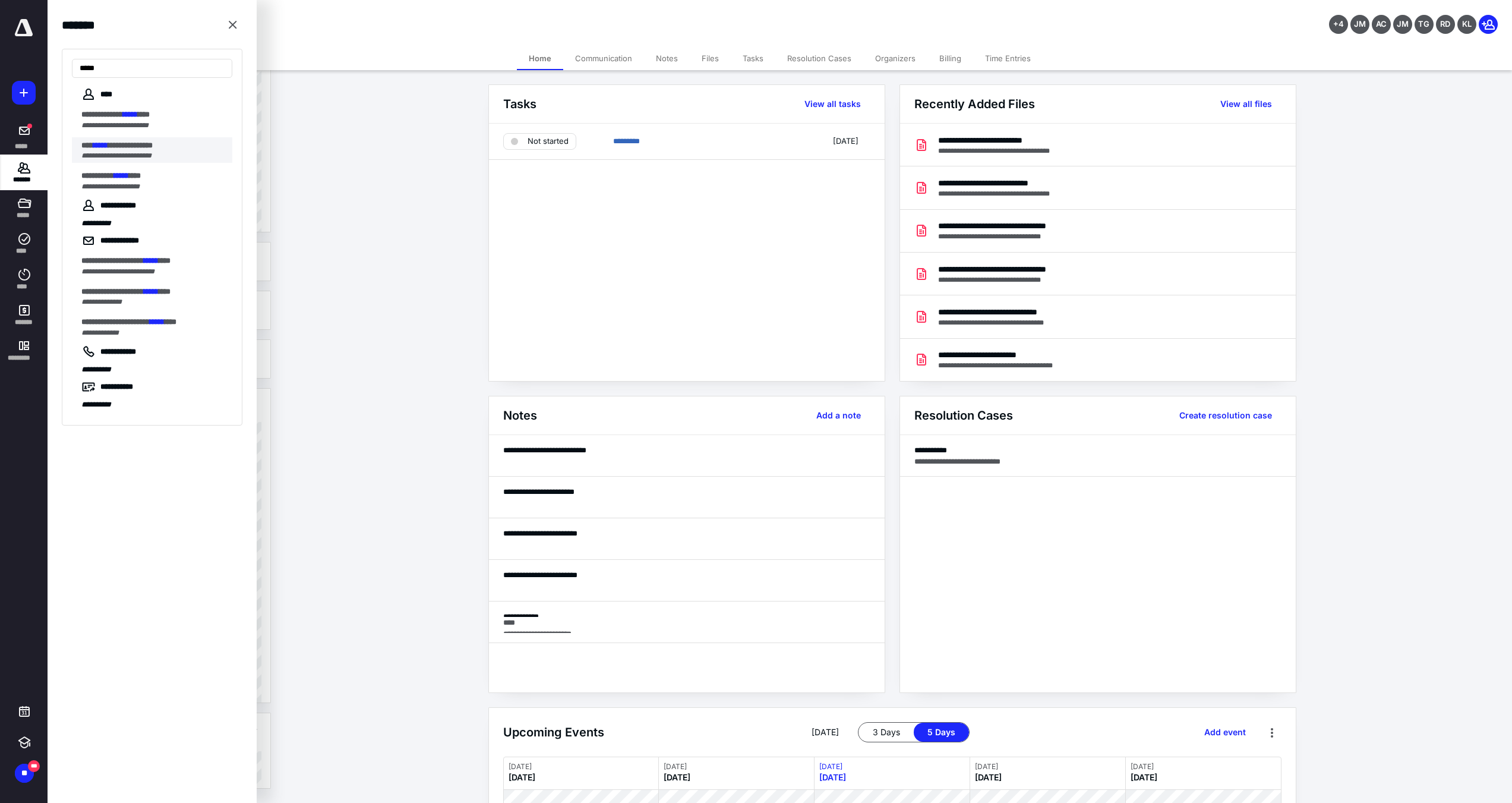 type on "*****" 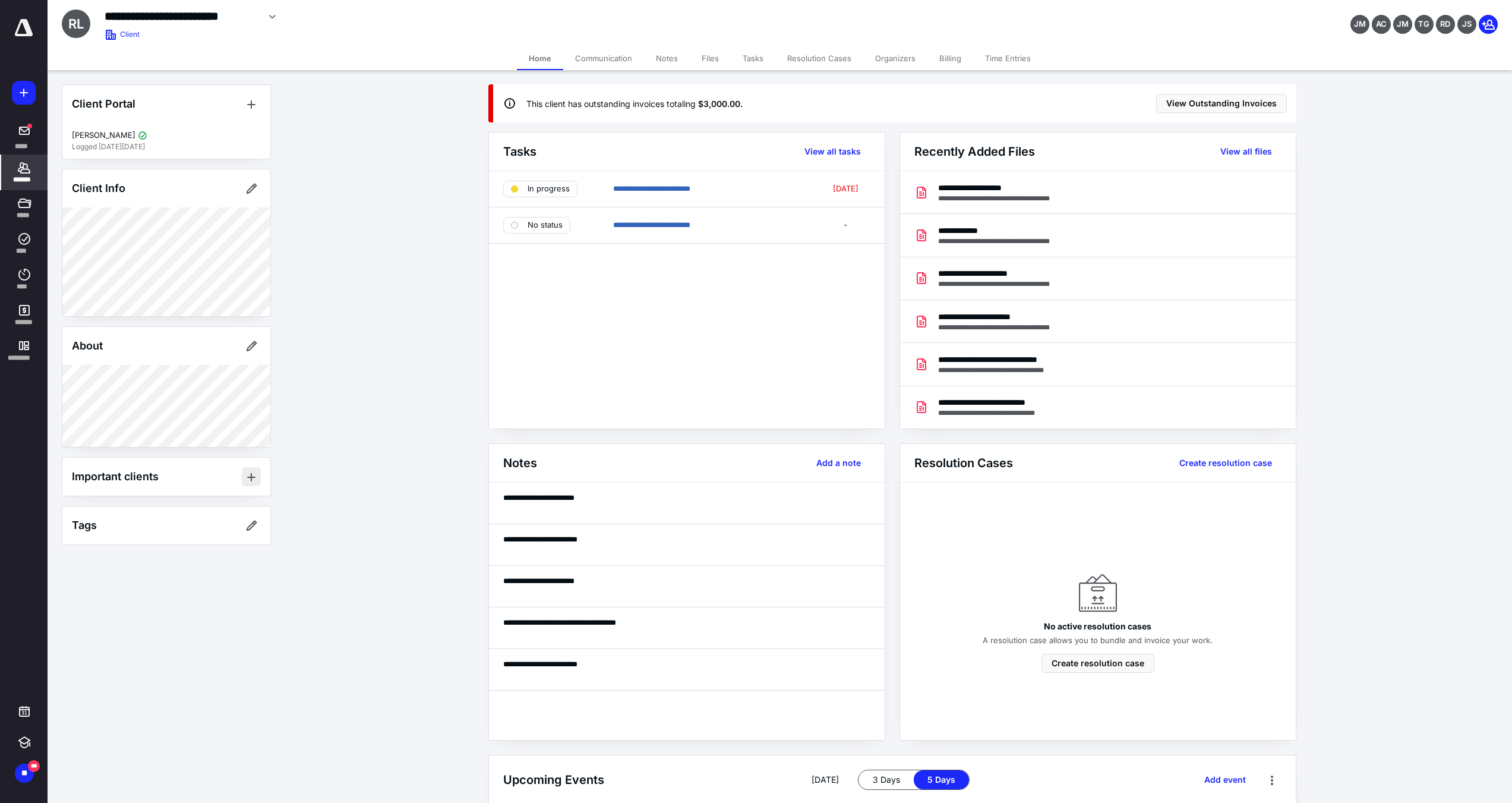 click at bounding box center [251, 477] 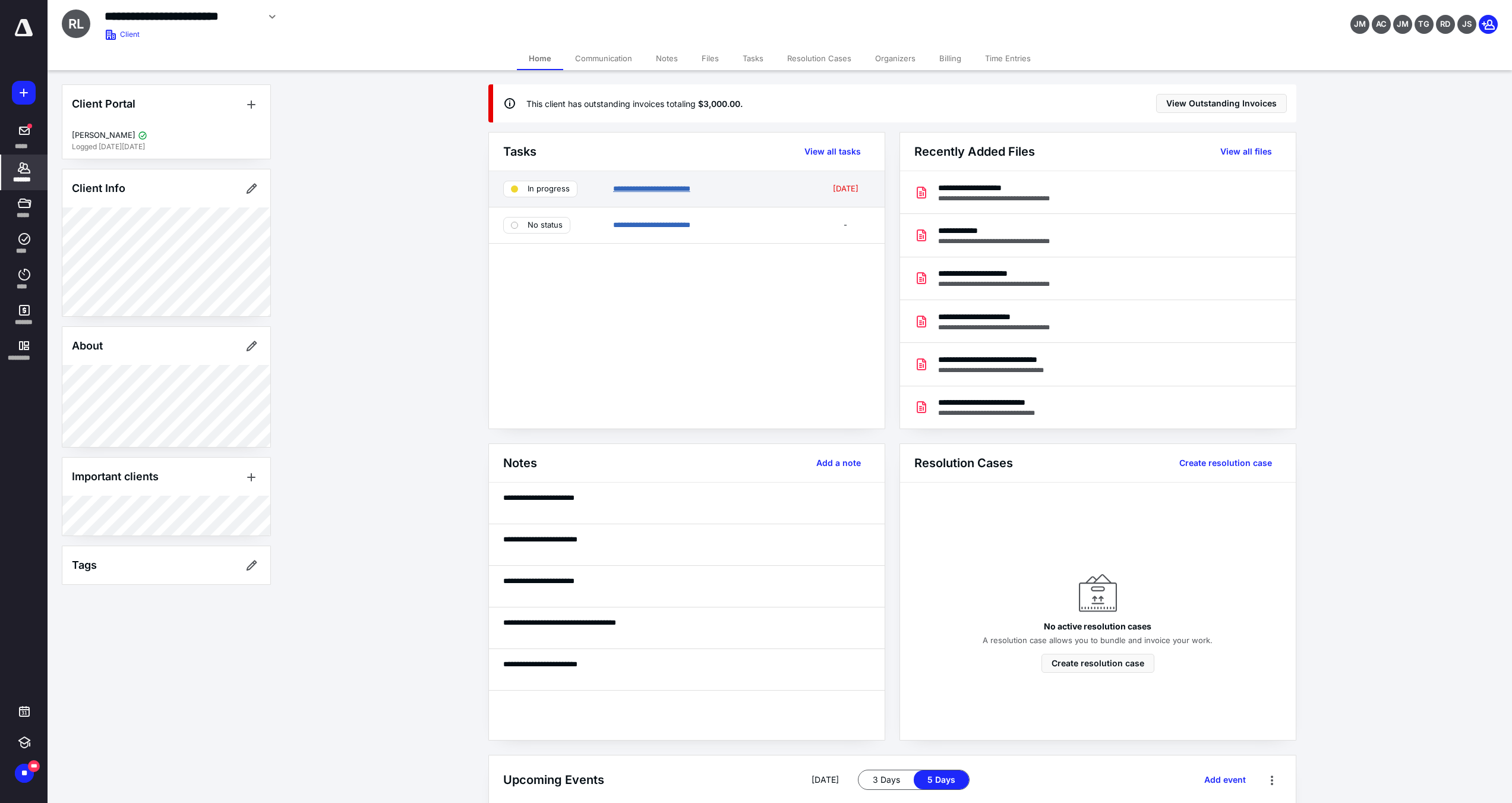 click on "**********" at bounding box center [652, 188] 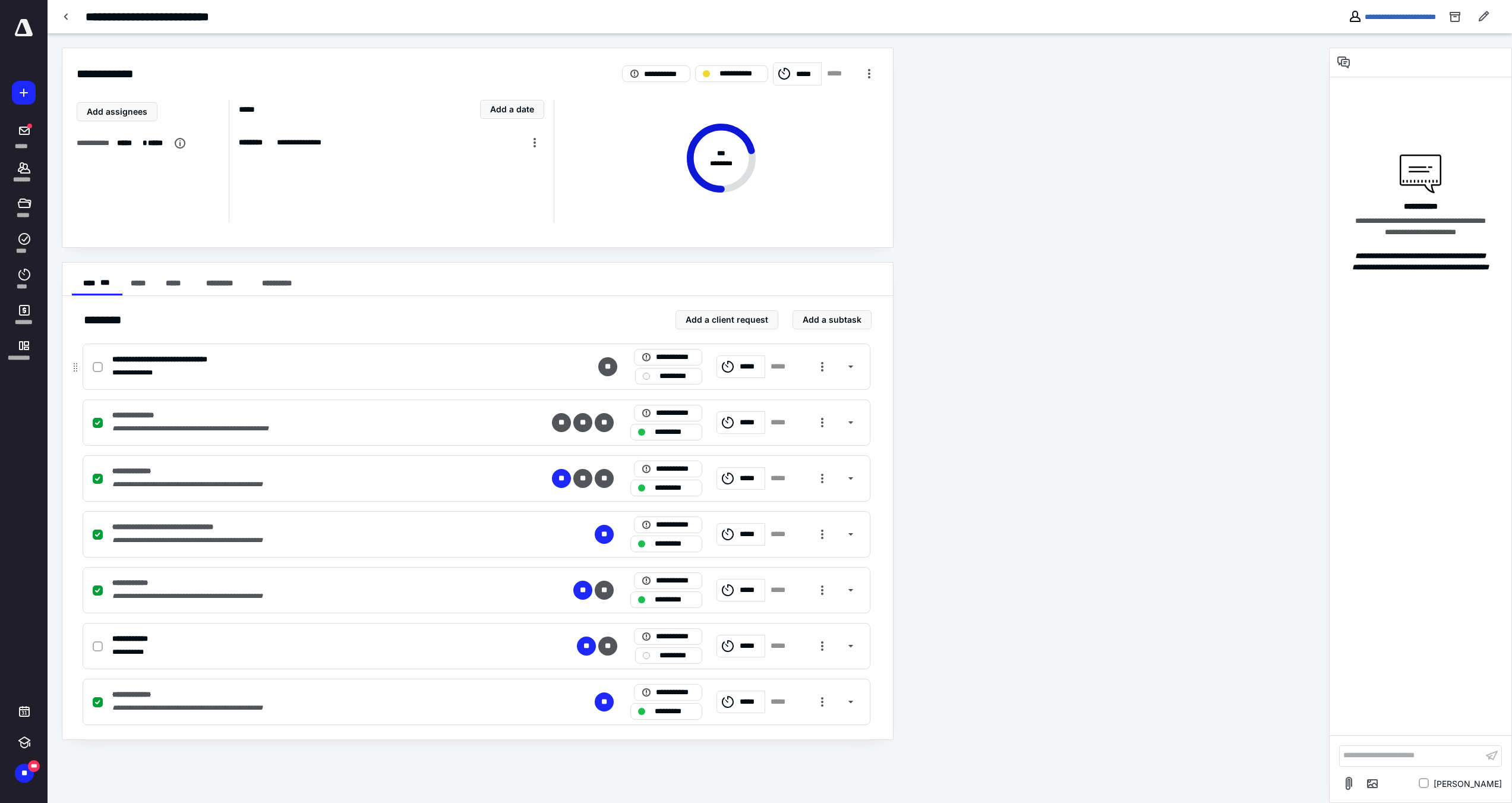 click 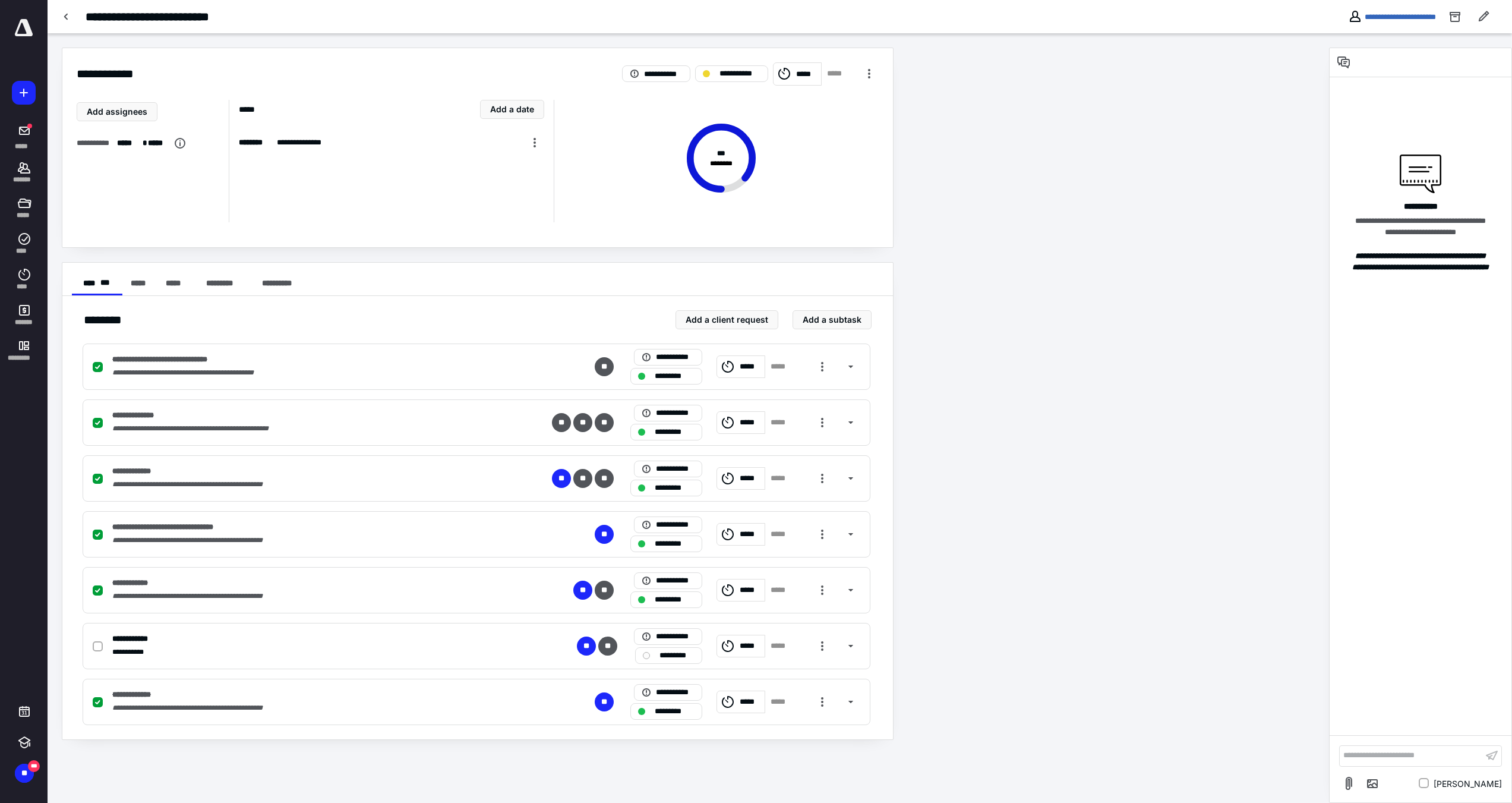 click at bounding box center [67, 17] 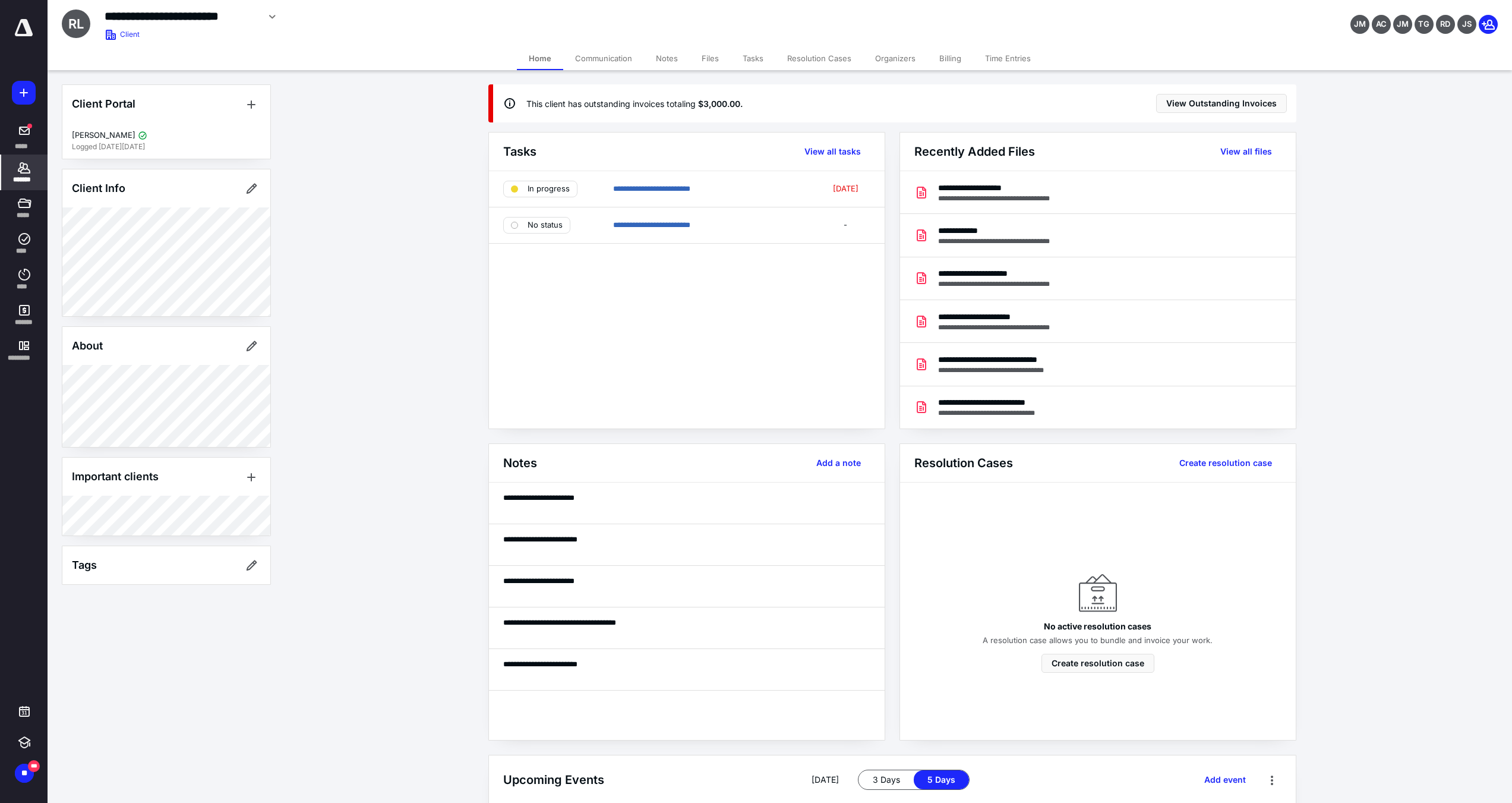 click on "Billing" at bounding box center [950, 58] 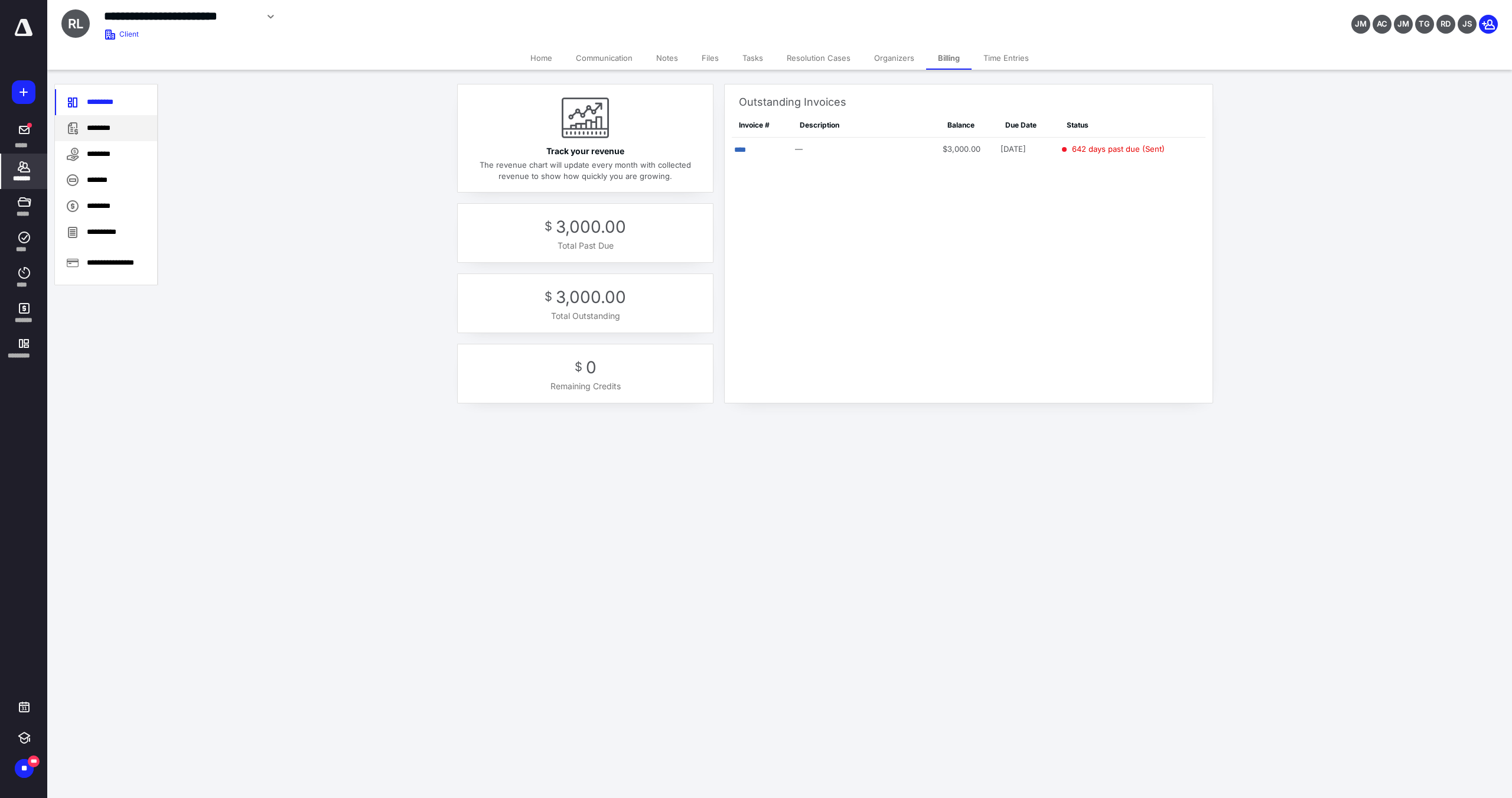 click on "********" at bounding box center (106, 128) 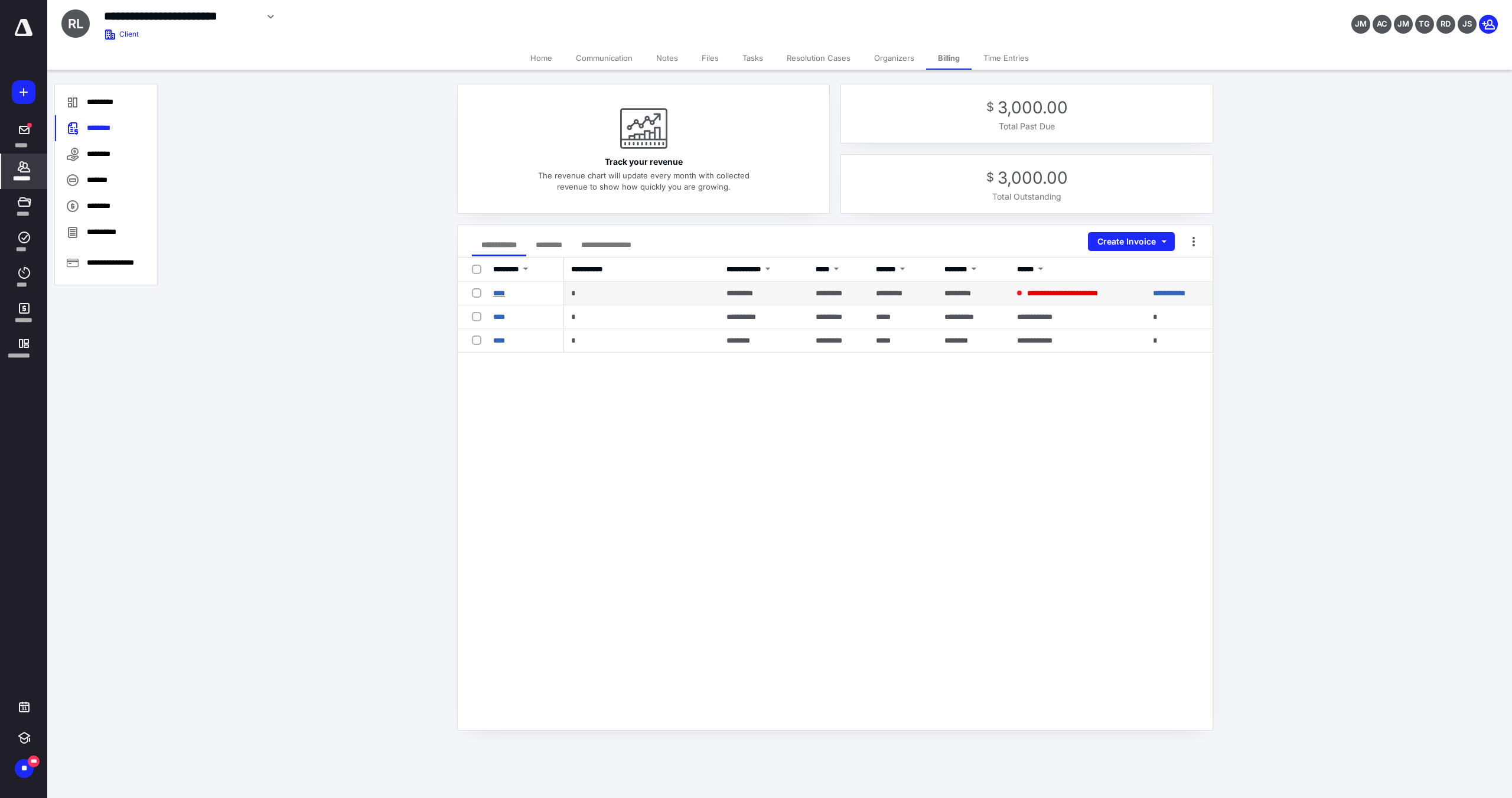 click on "****" at bounding box center (499, 293) 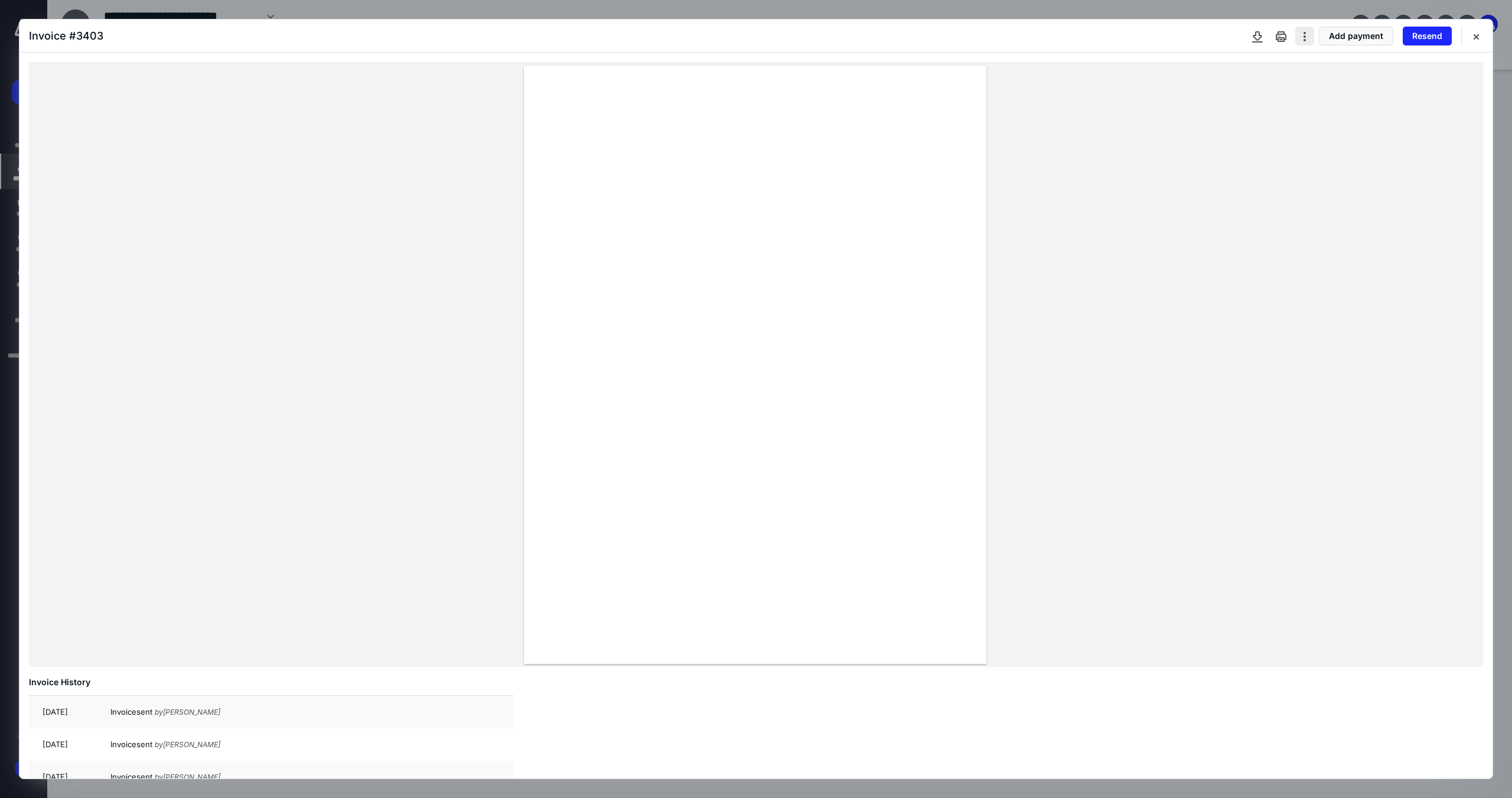 click at bounding box center [1305, 36] 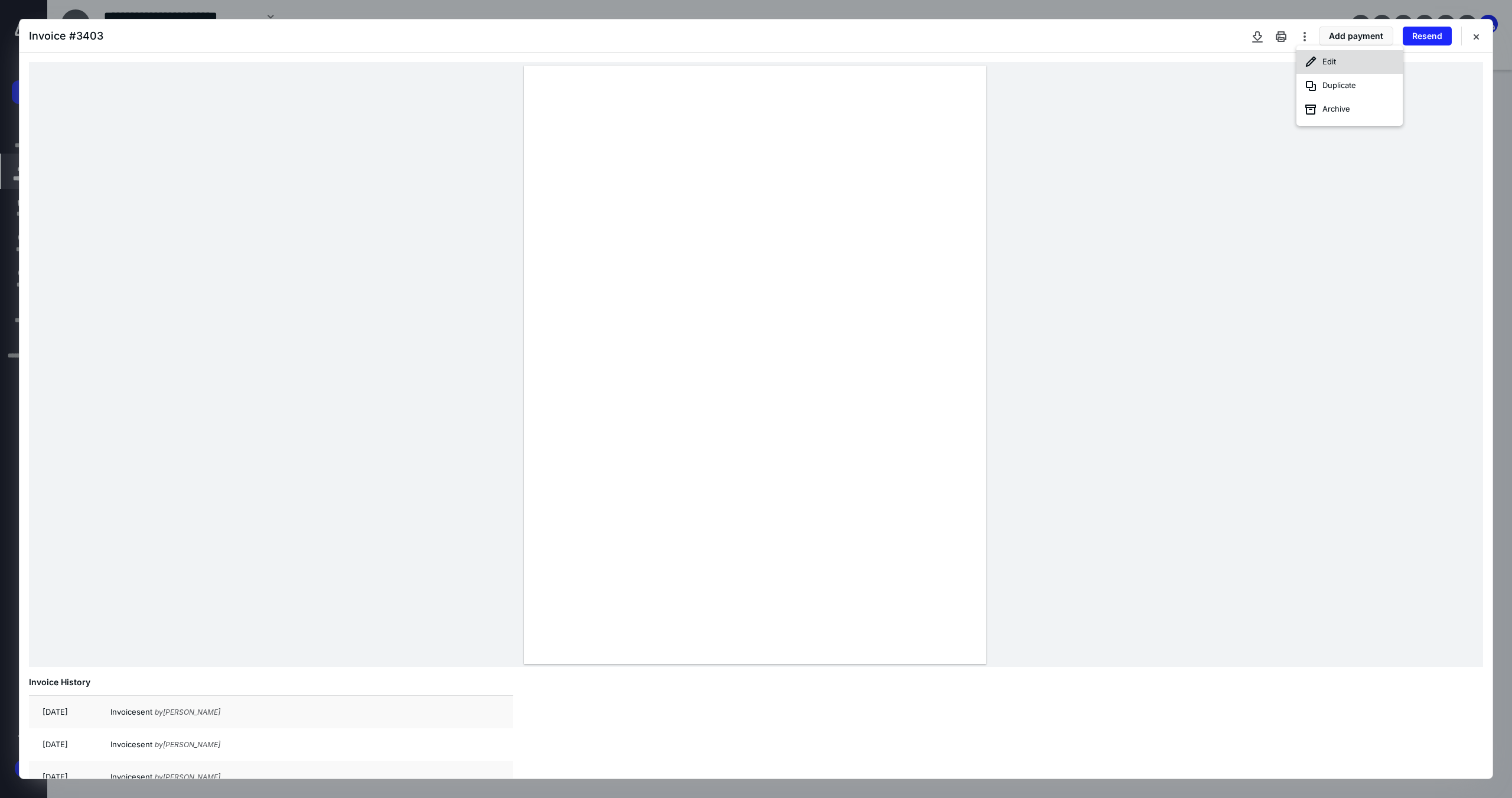 click on "Edit" at bounding box center [1350, 62] 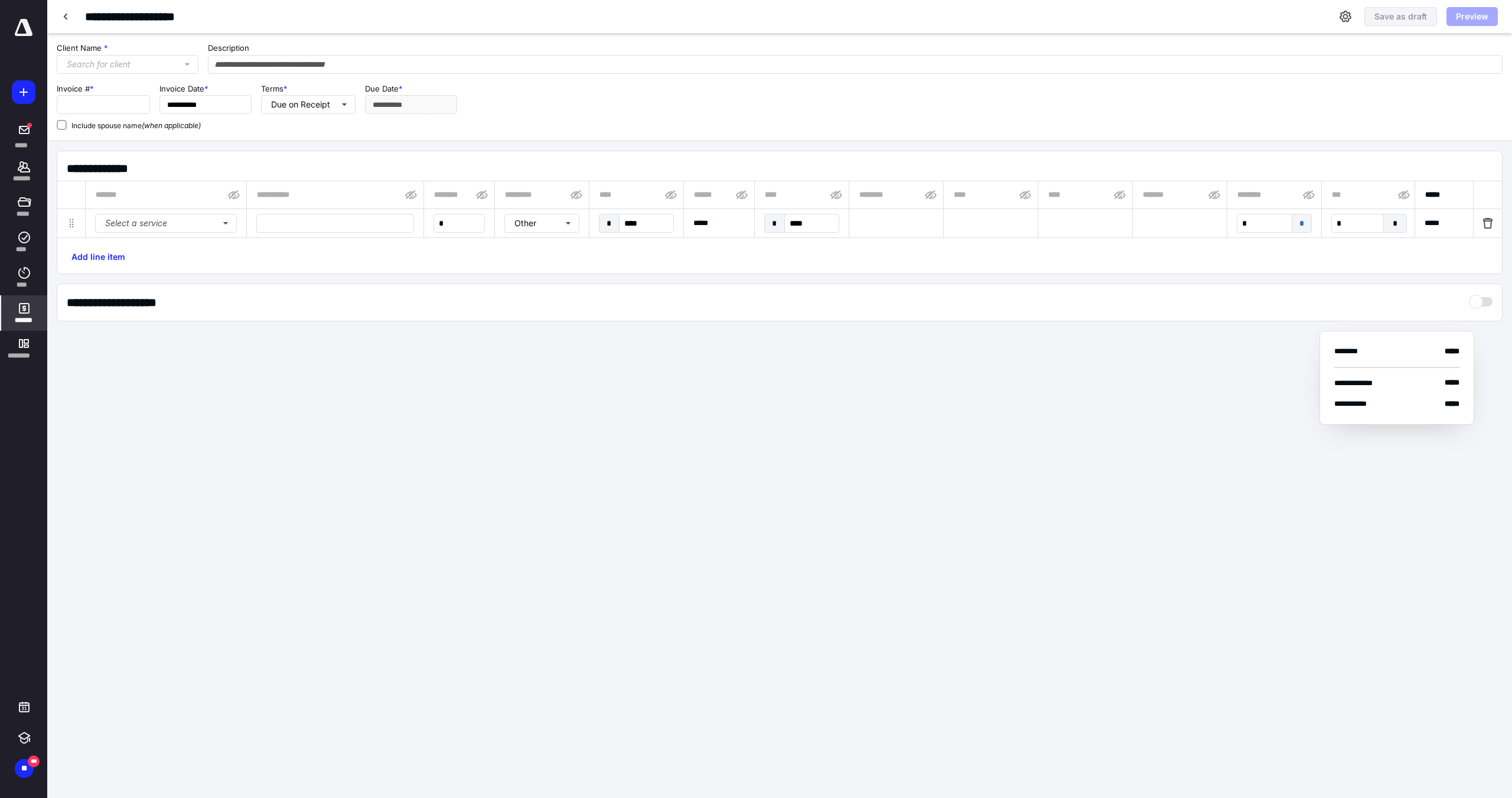 type on "****" 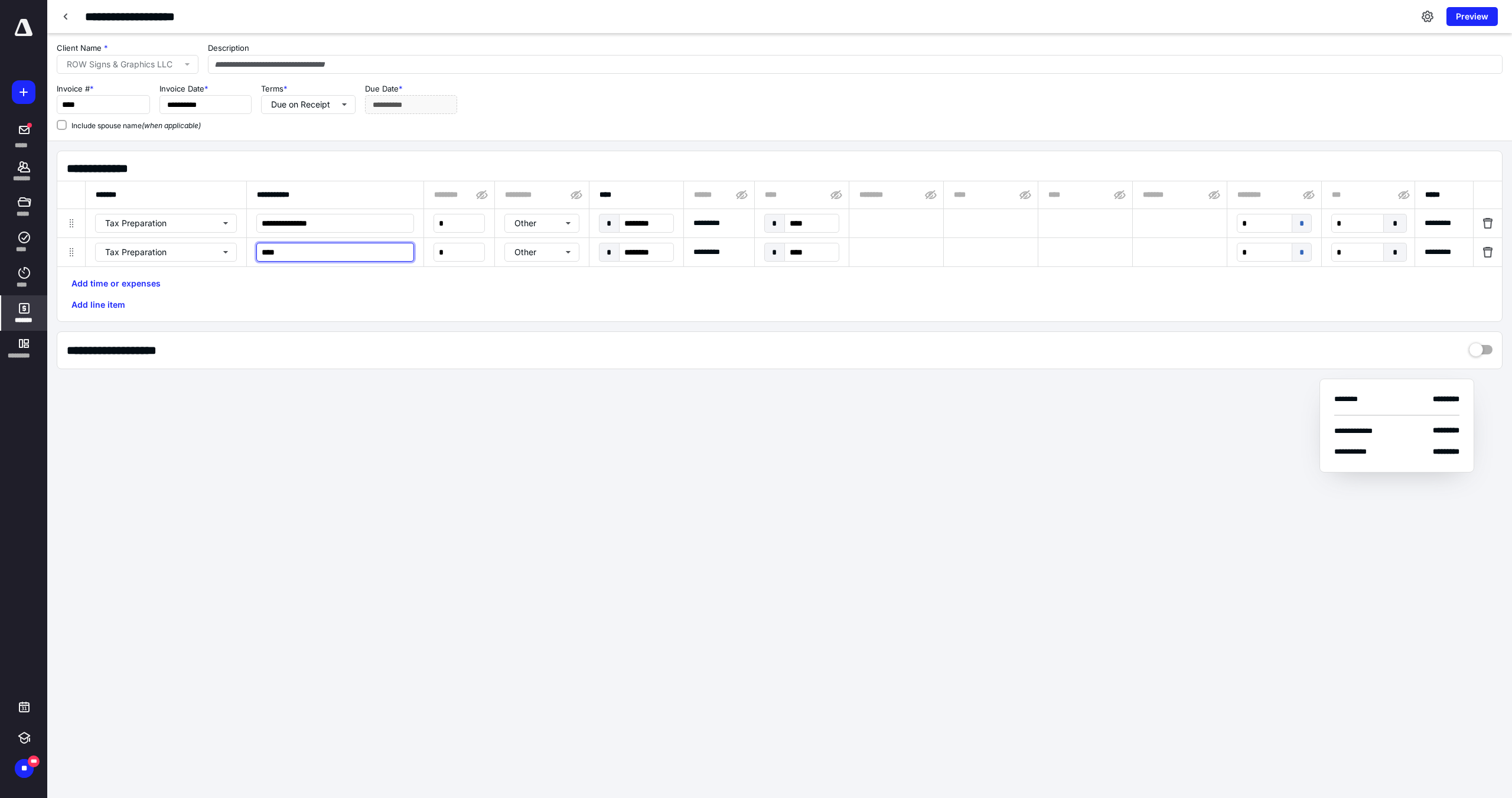 click on "****" at bounding box center [335, 252] 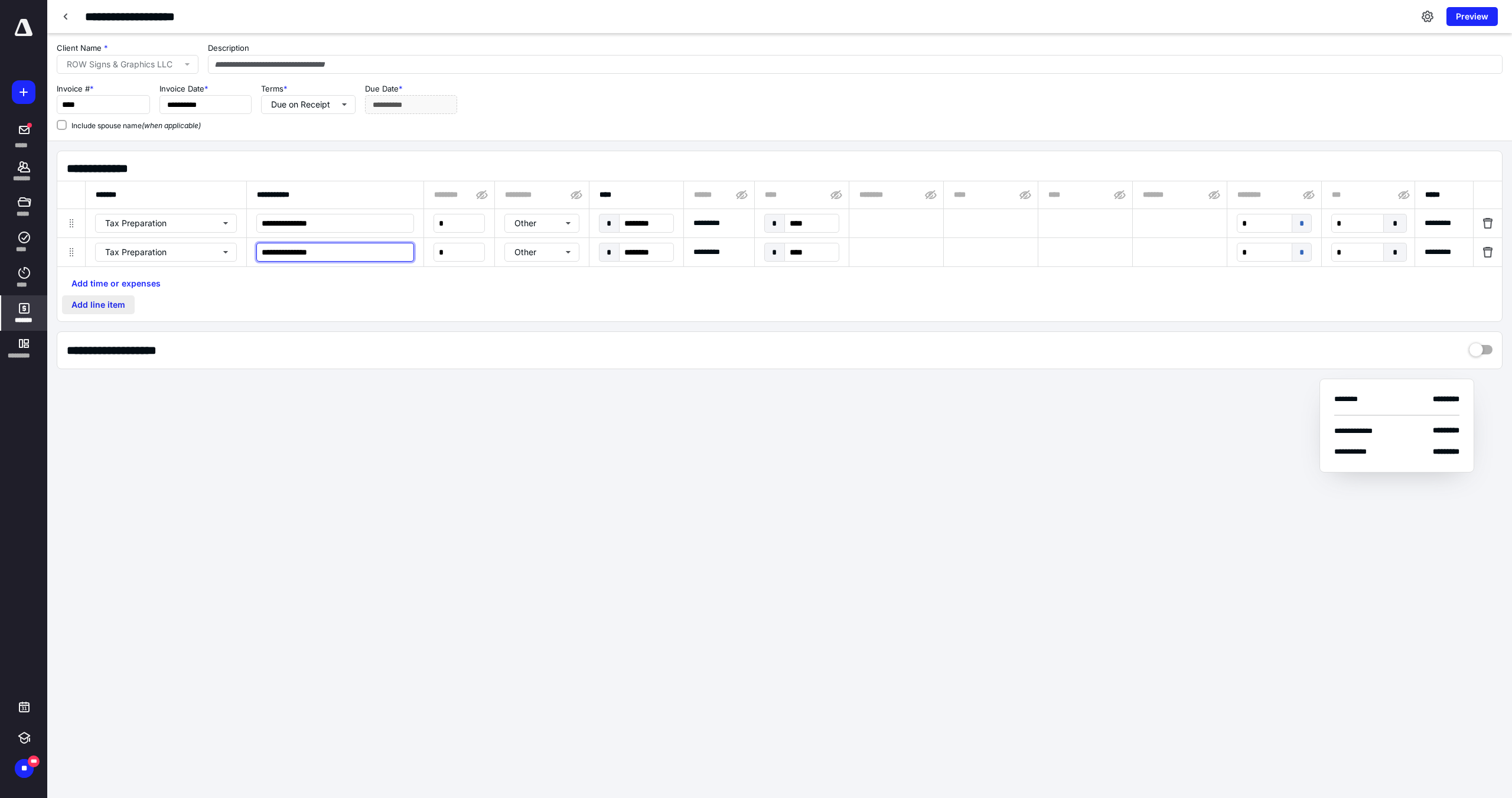 type on "**********" 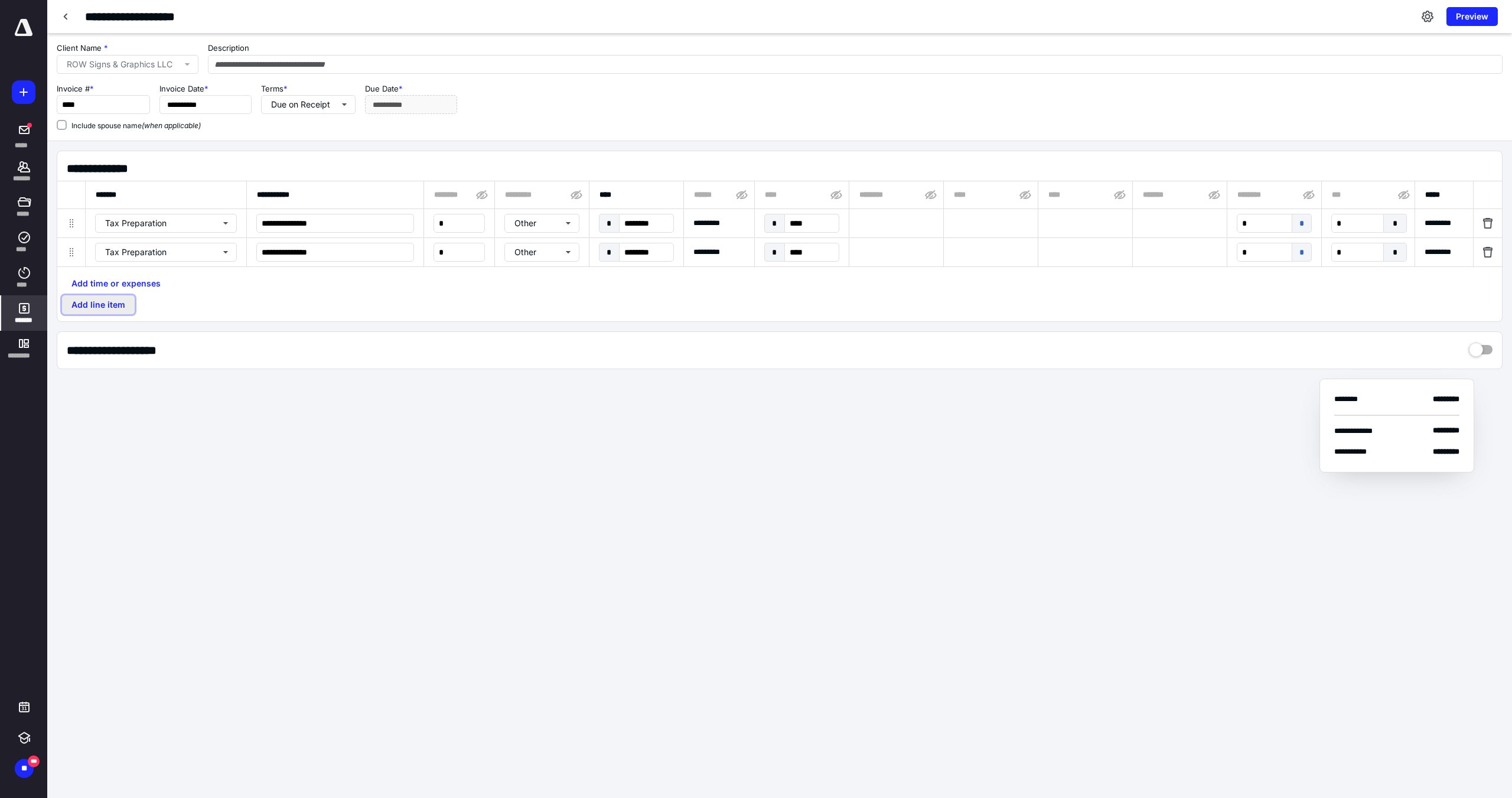 click on "Add line item" at bounding box center [98, 305] 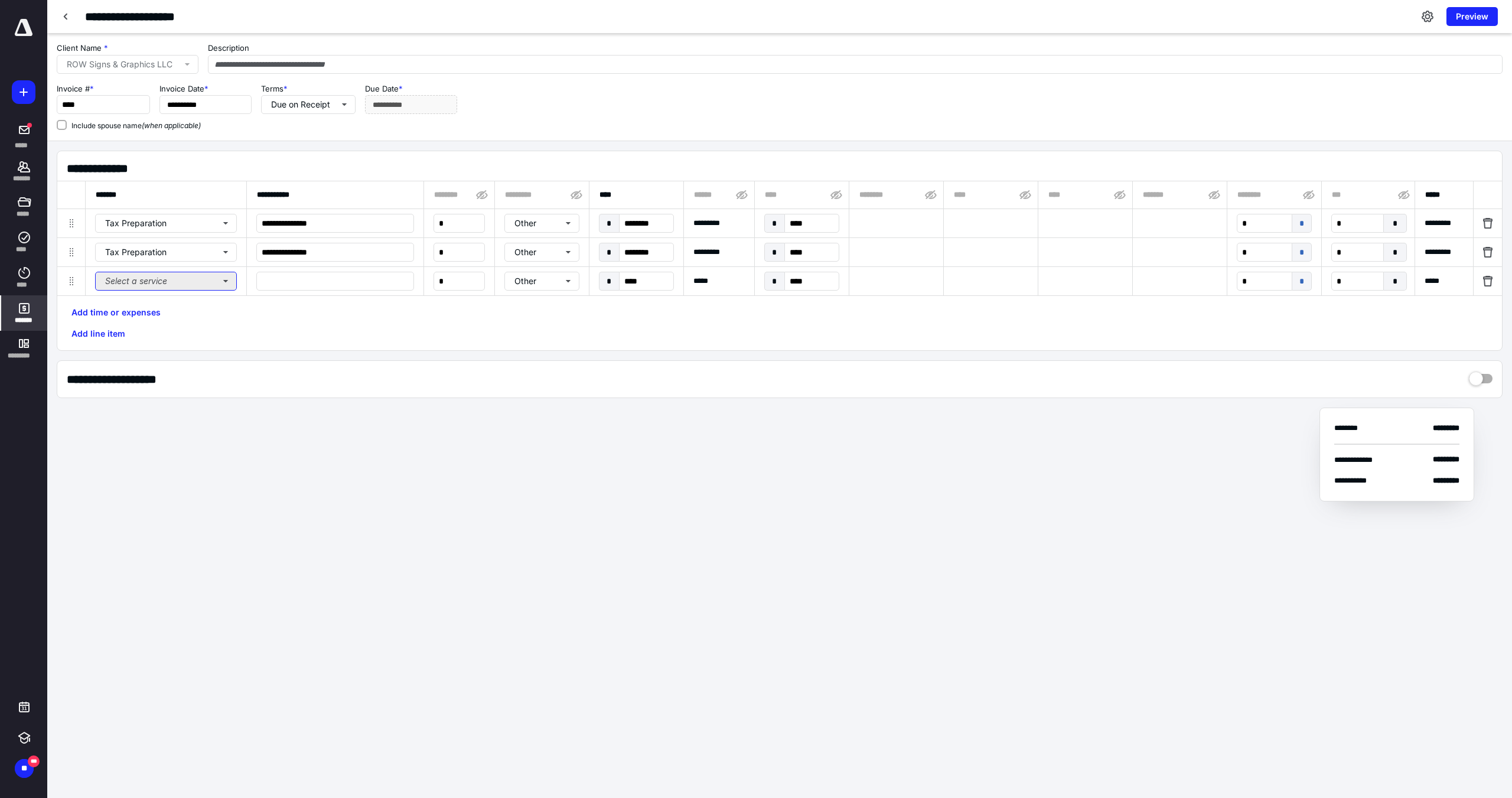 click on "Select a service" at bounding box center (166, 281) 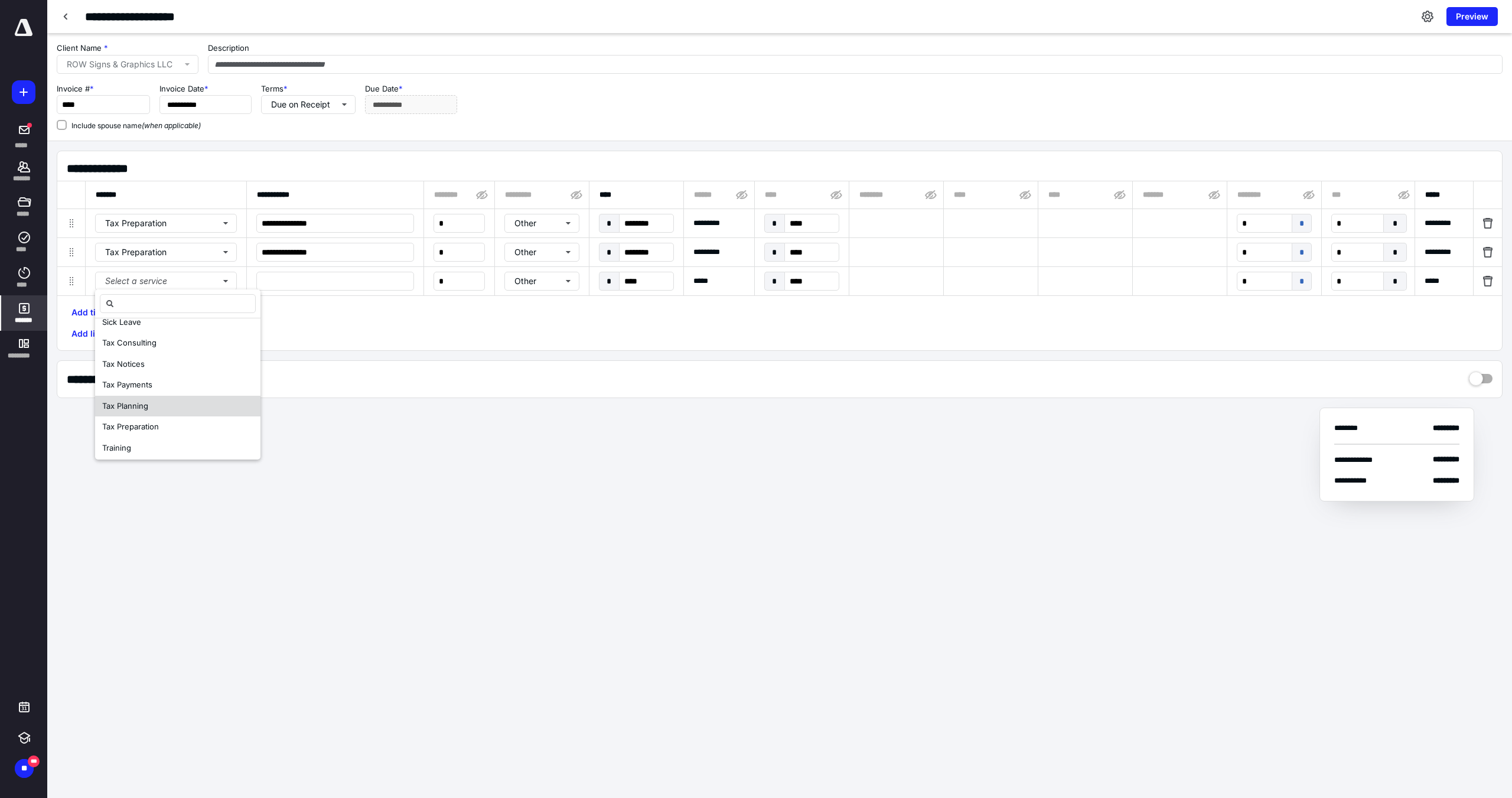 scroll, scrollTop: 413, scrollLeft: 0, axis: vertical 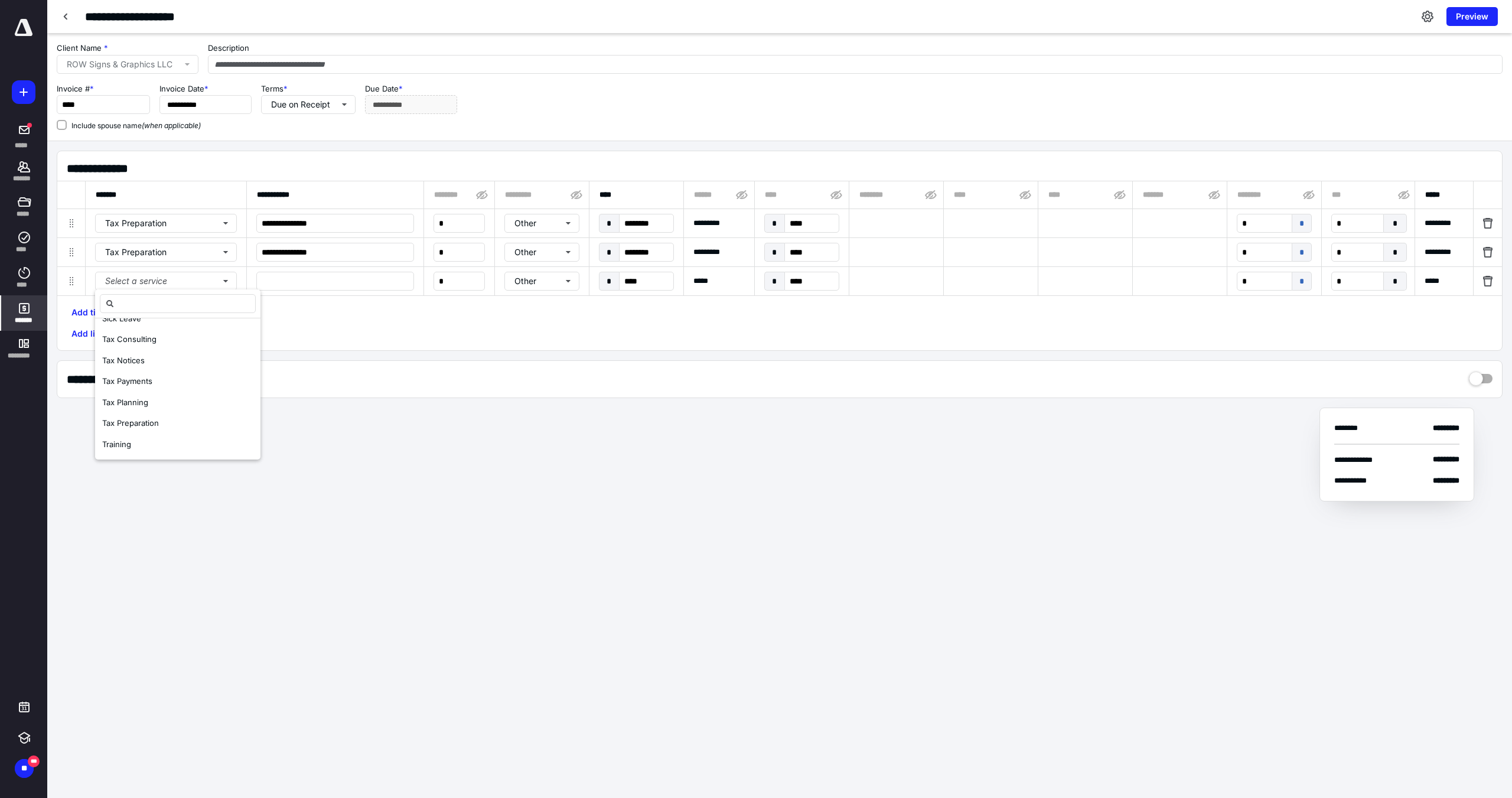 drag, startPoint x: 145, startPoint y: 425, endPoint x: 179, endPoint y: 398, distance: 43.41659 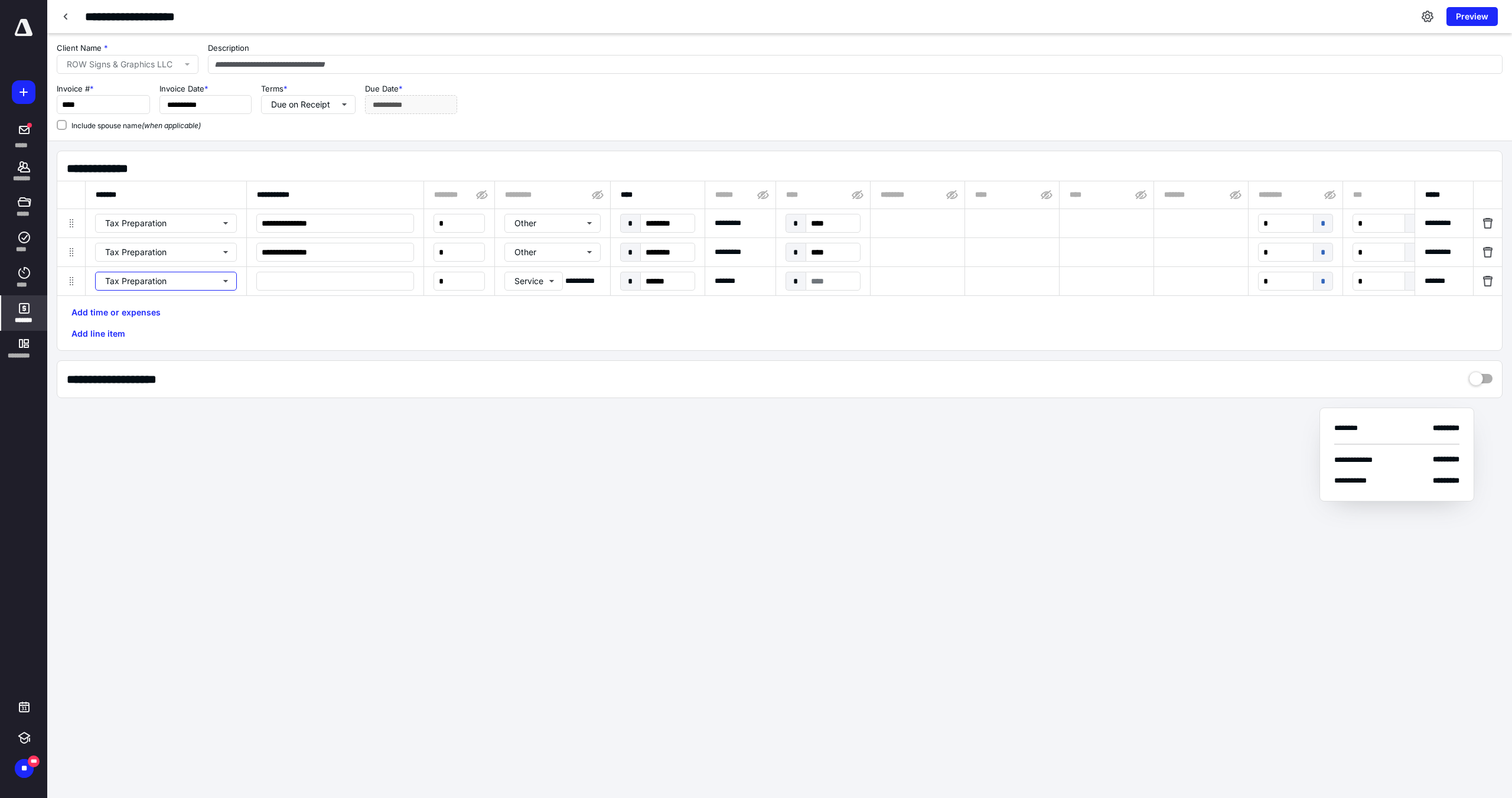 scroll, scrollTop: 0, scrollLeft: 0, axis: both 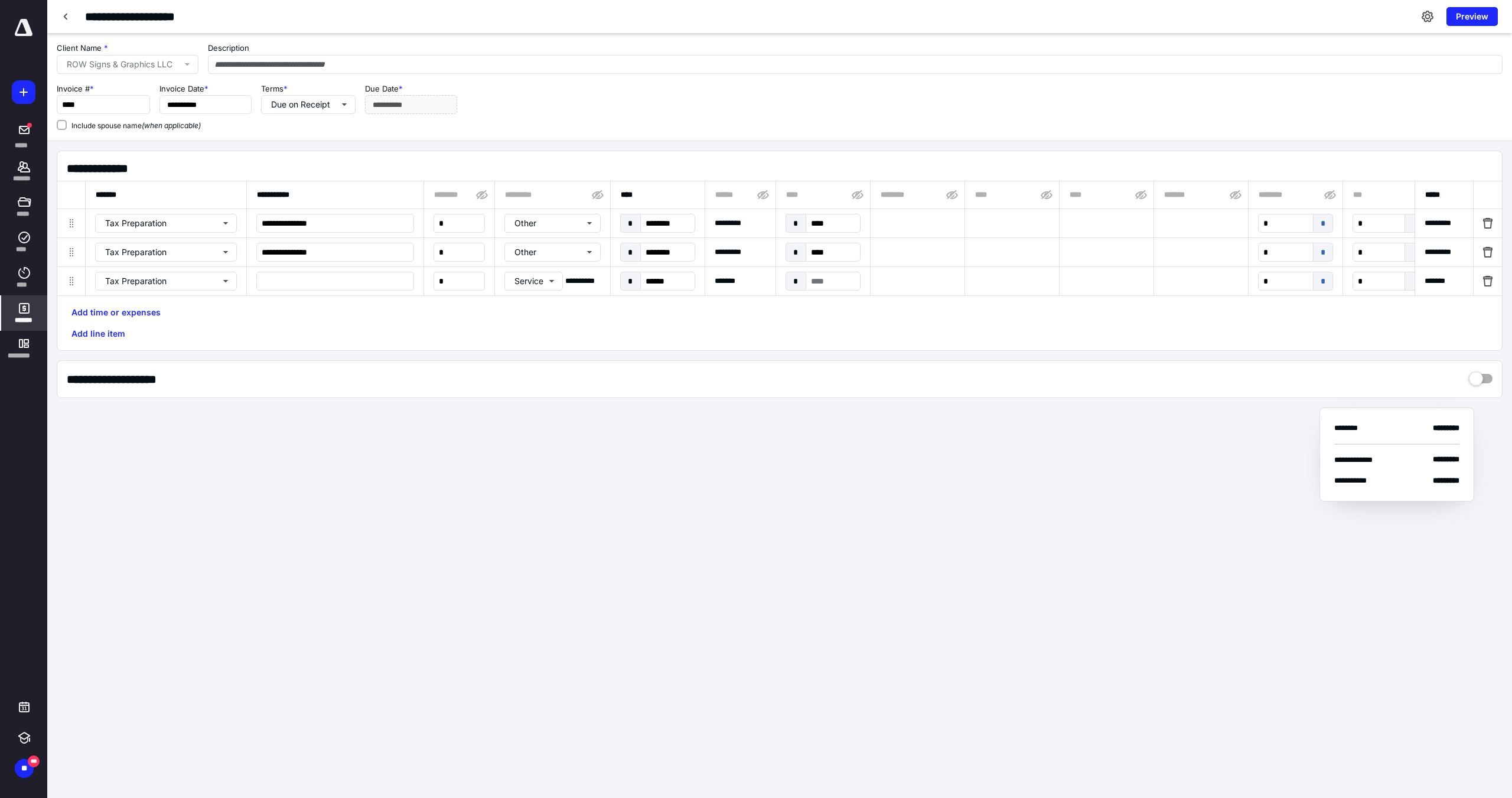 click at bounding box center [335, 281] 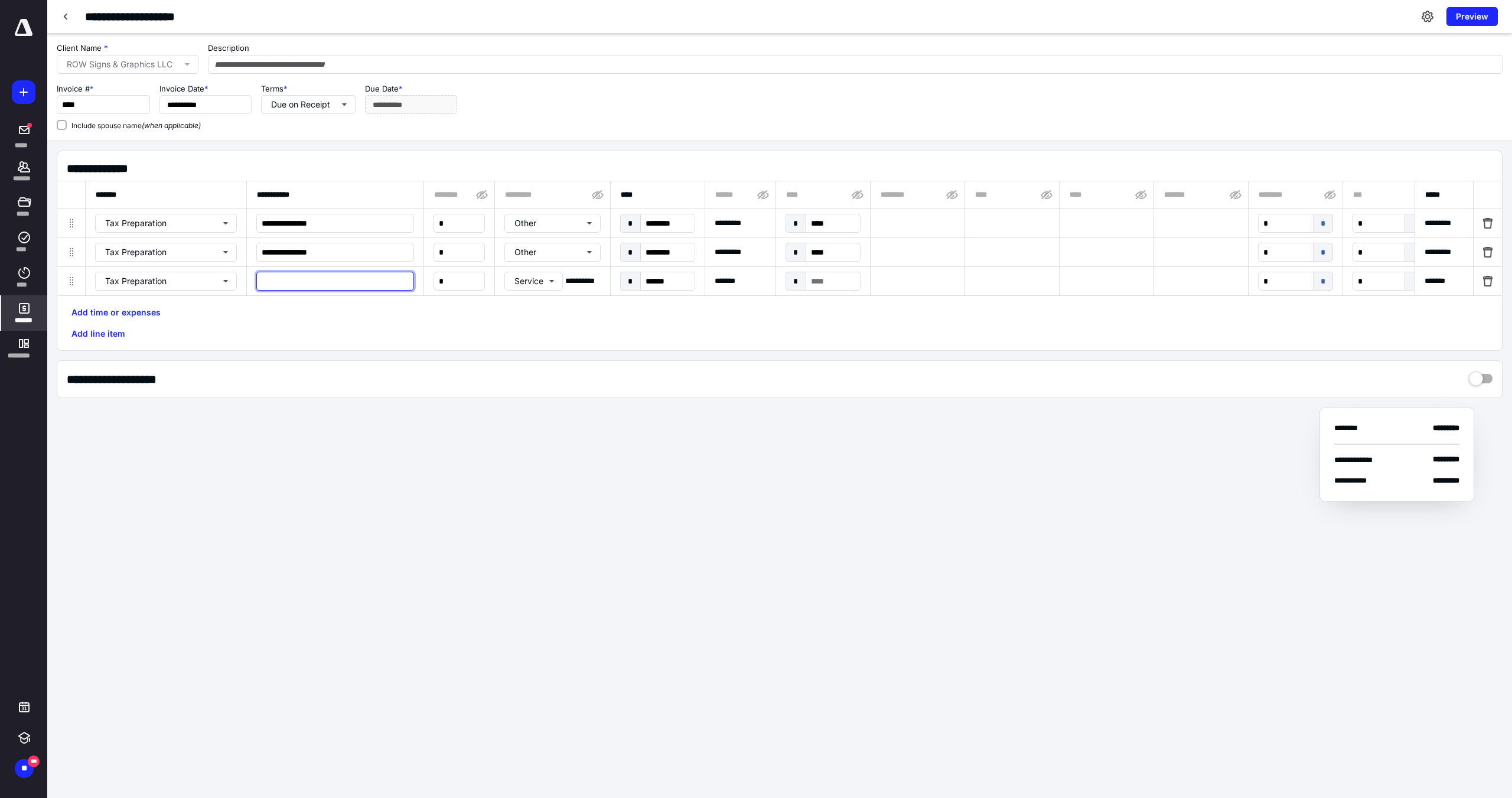 click at bounding box center [335, 281] 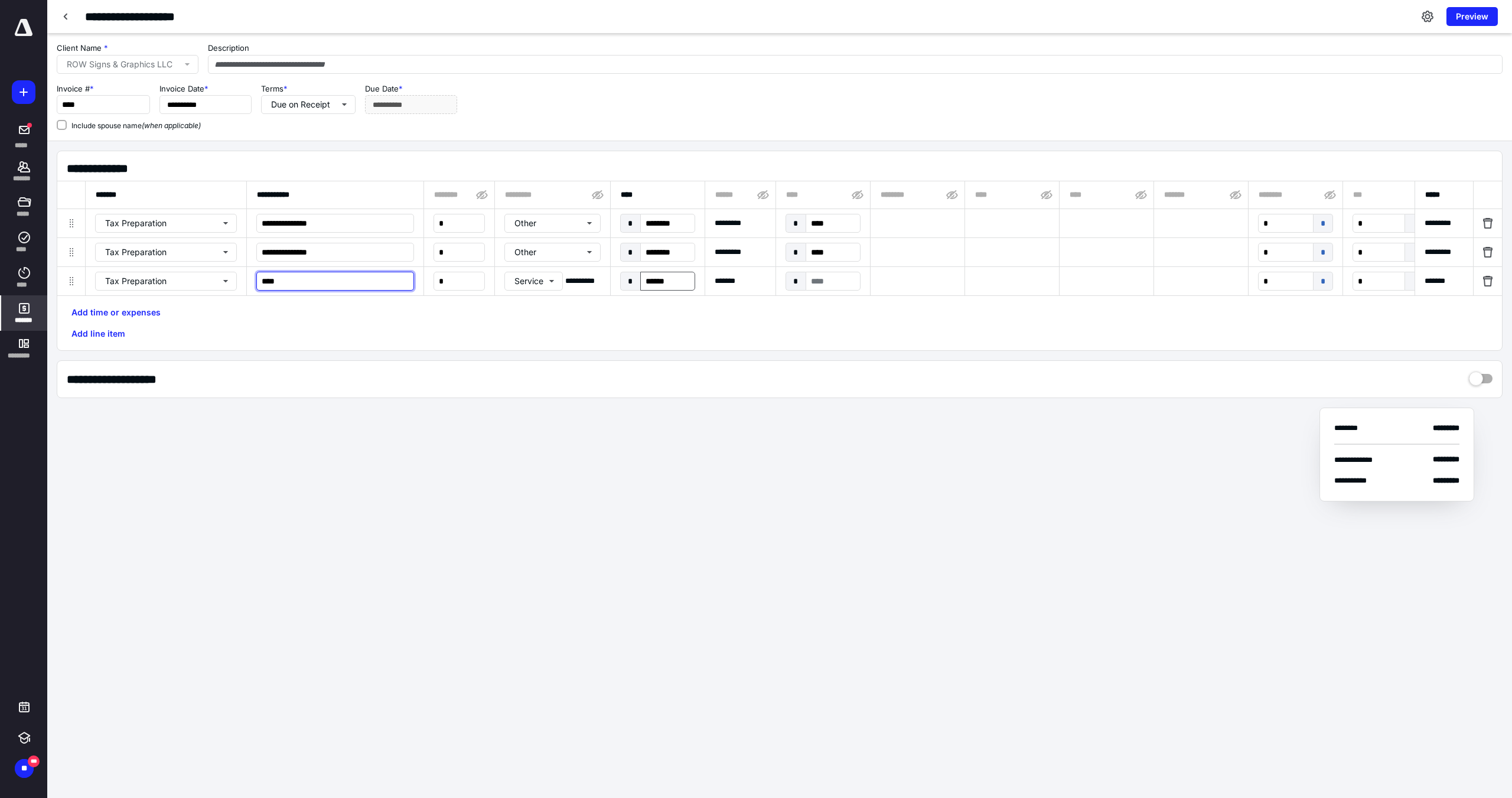 type on "****" 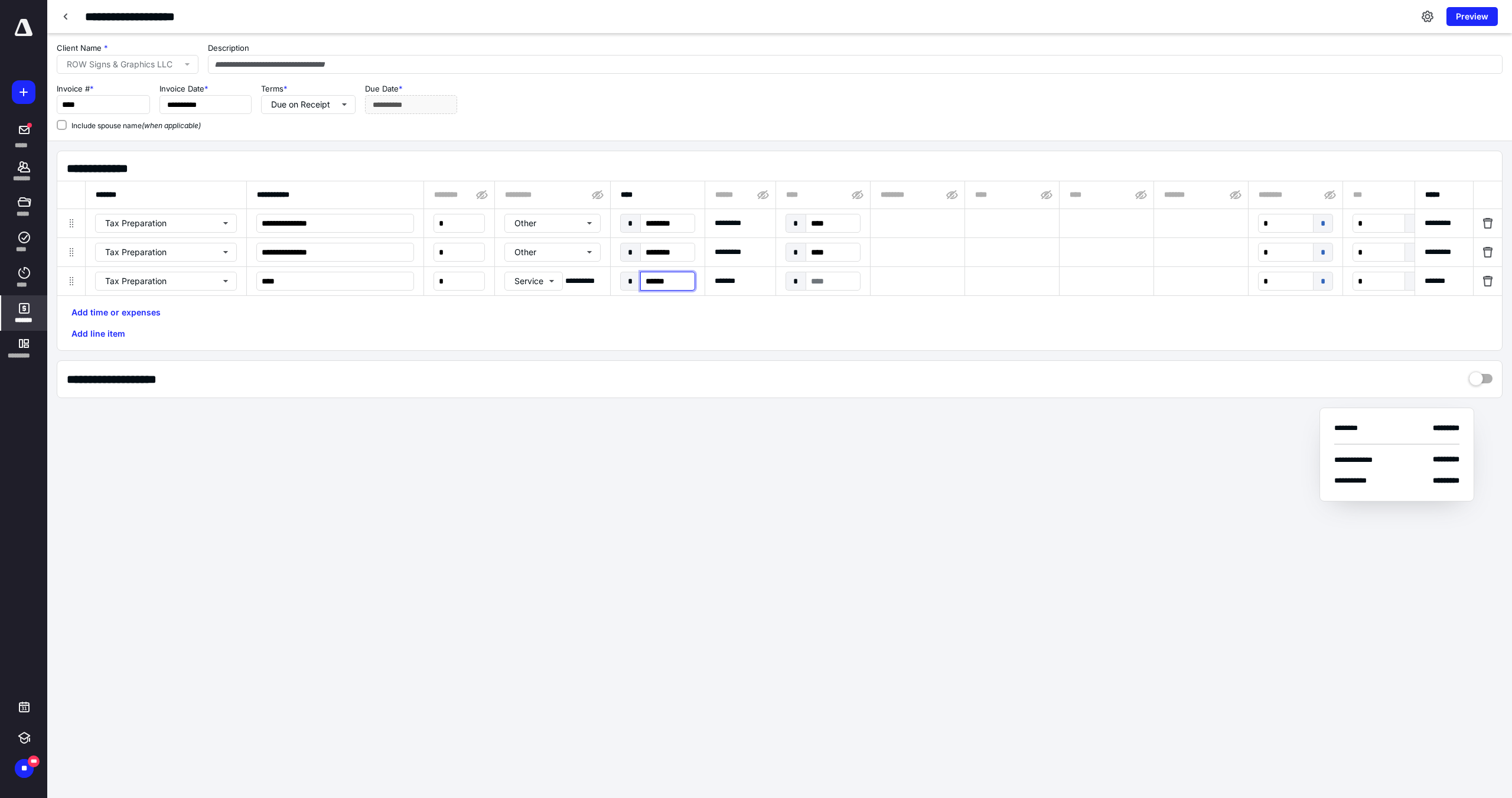click on "******" at bounding box center [667, 281] 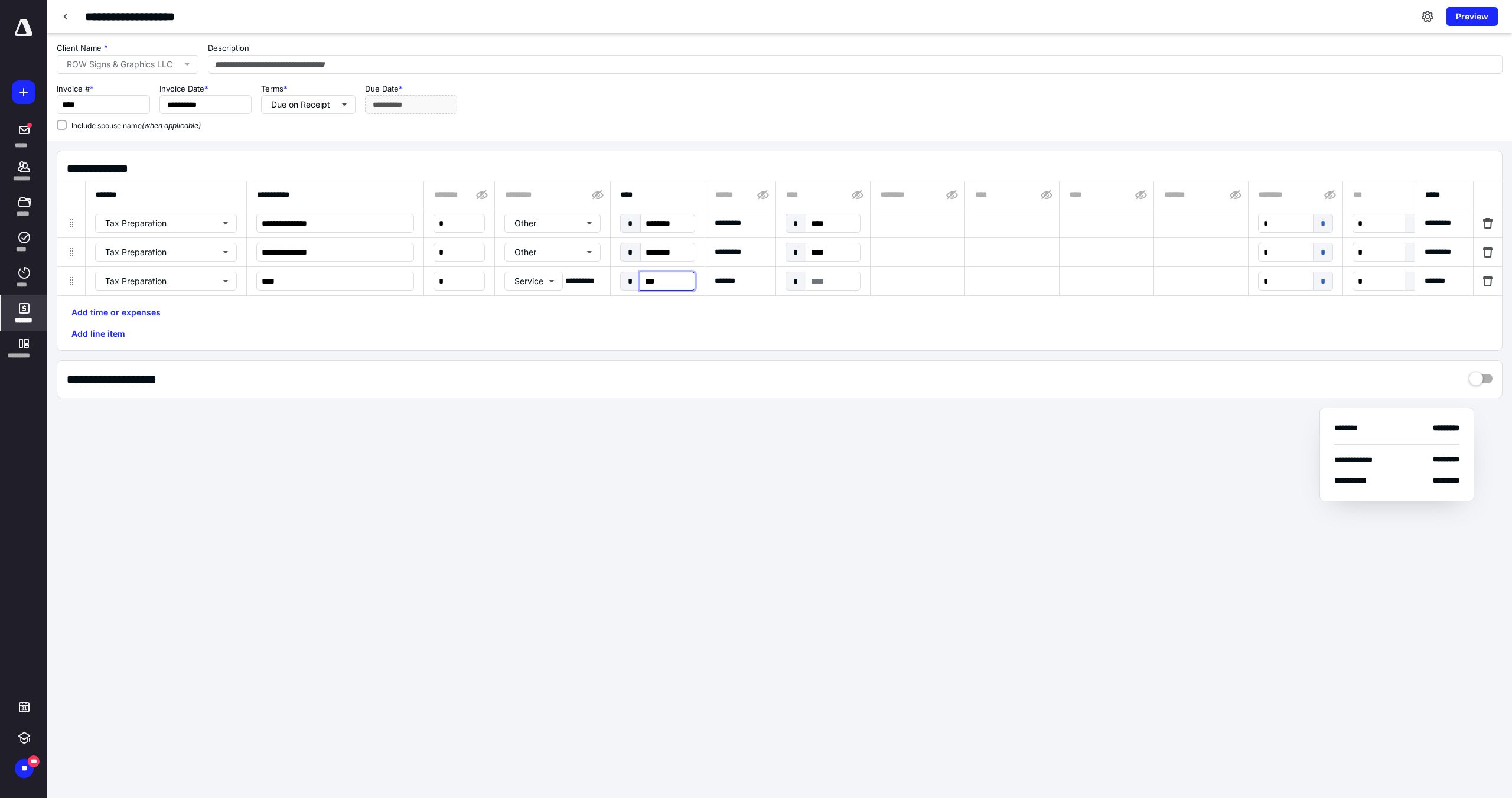 type on "****" 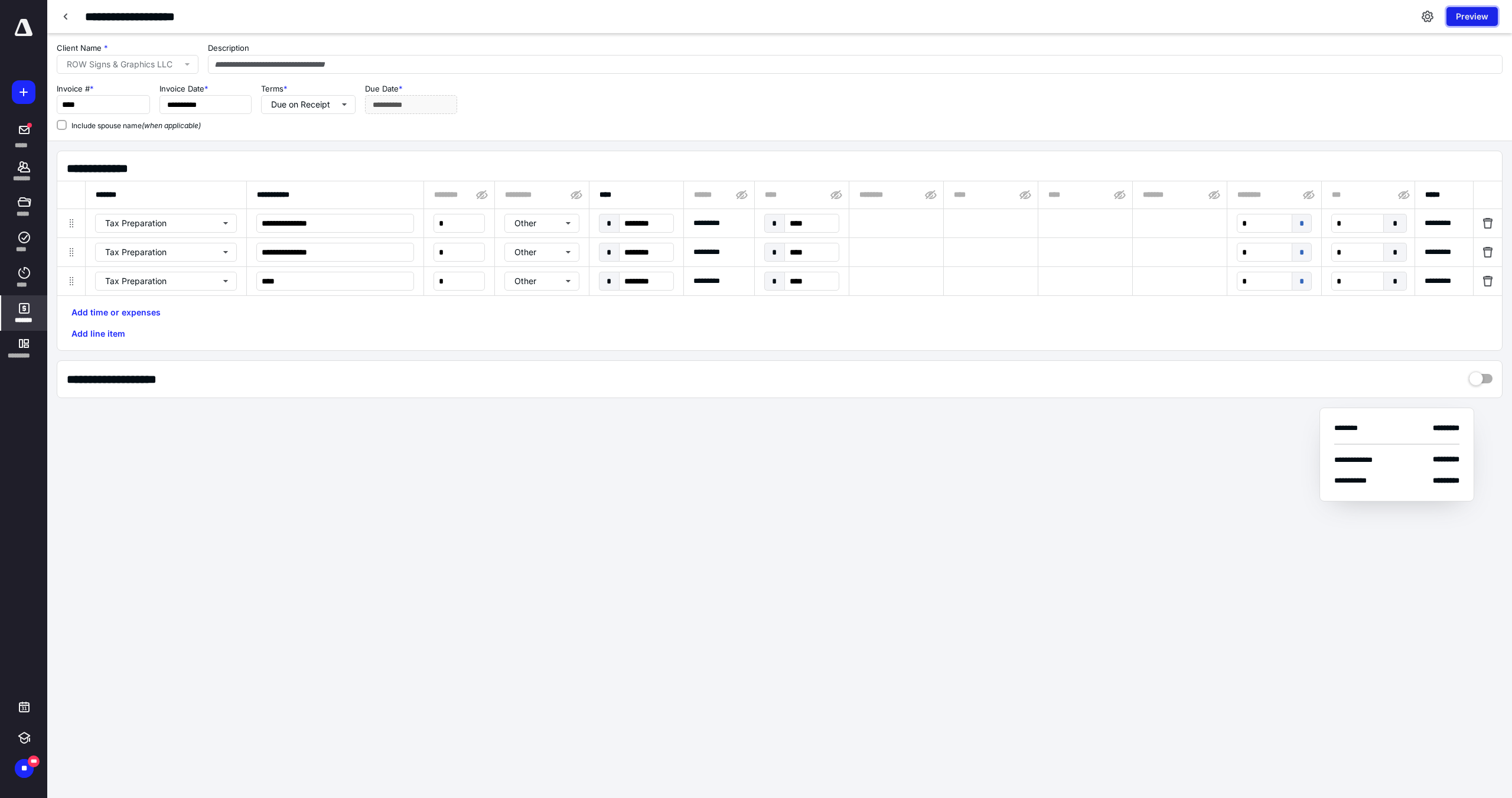 click on "Preview" at bounding box center (1472, 17) 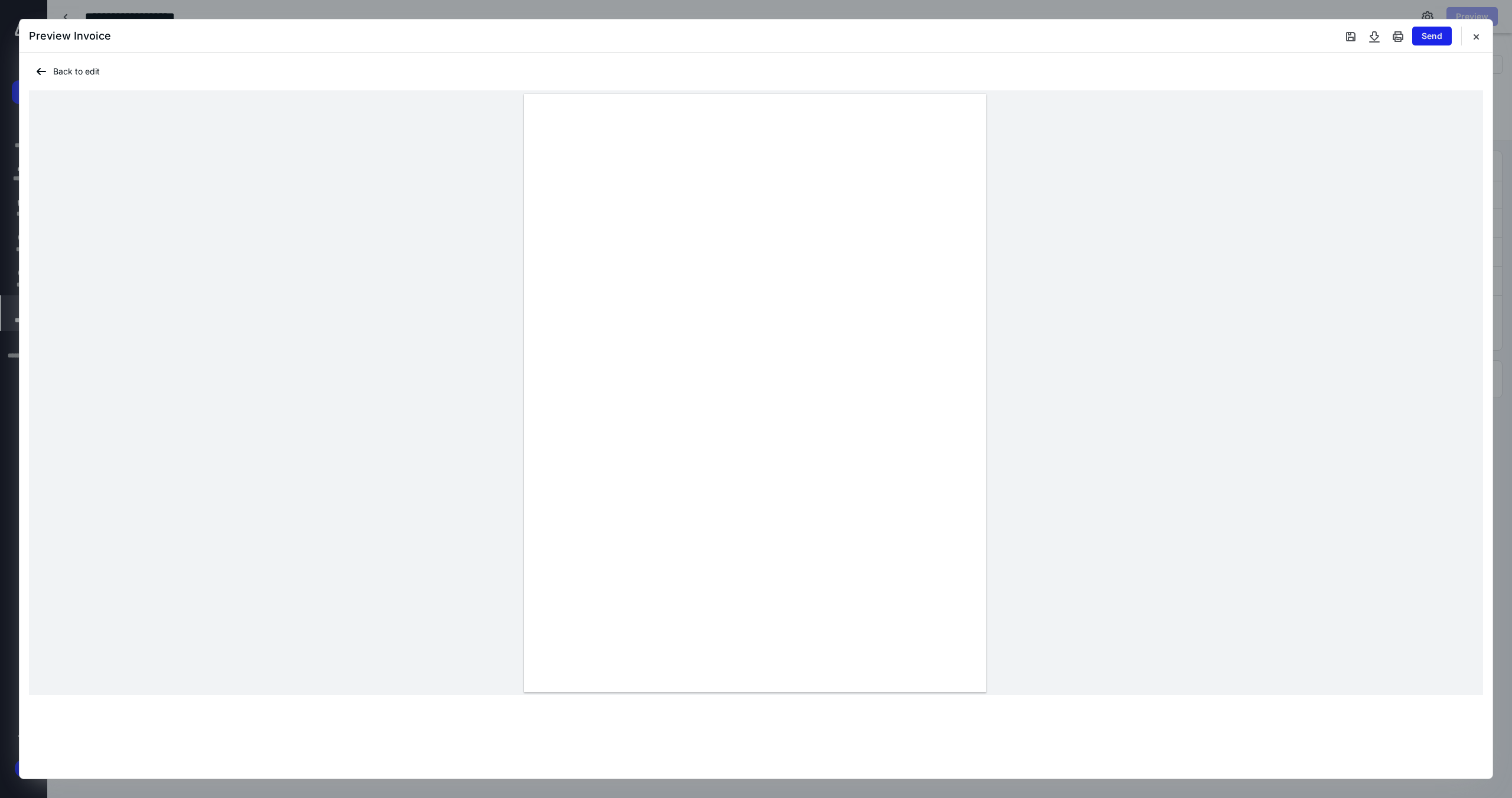 click on "Send" at bounding box center (1432, 36) 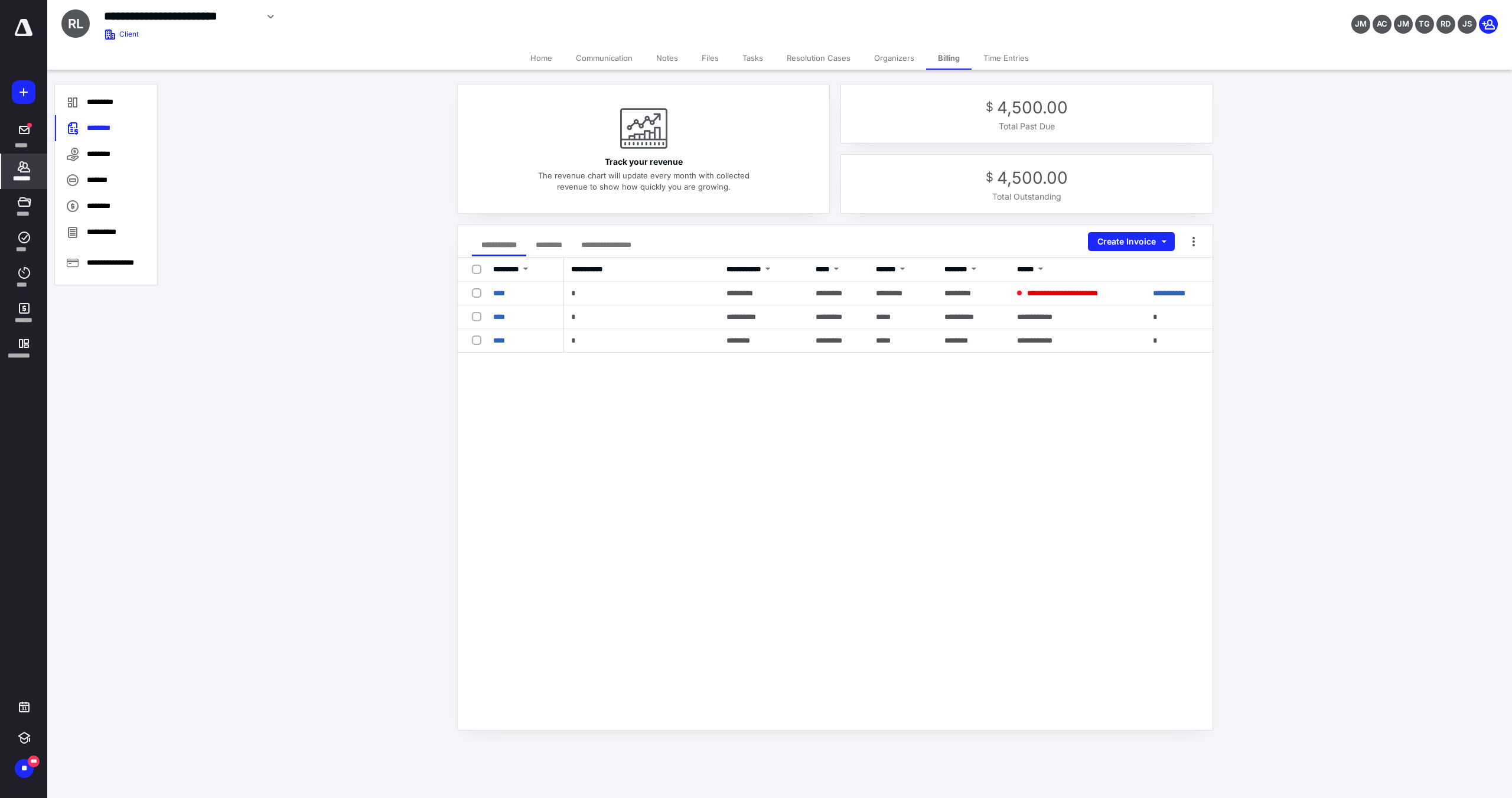 click 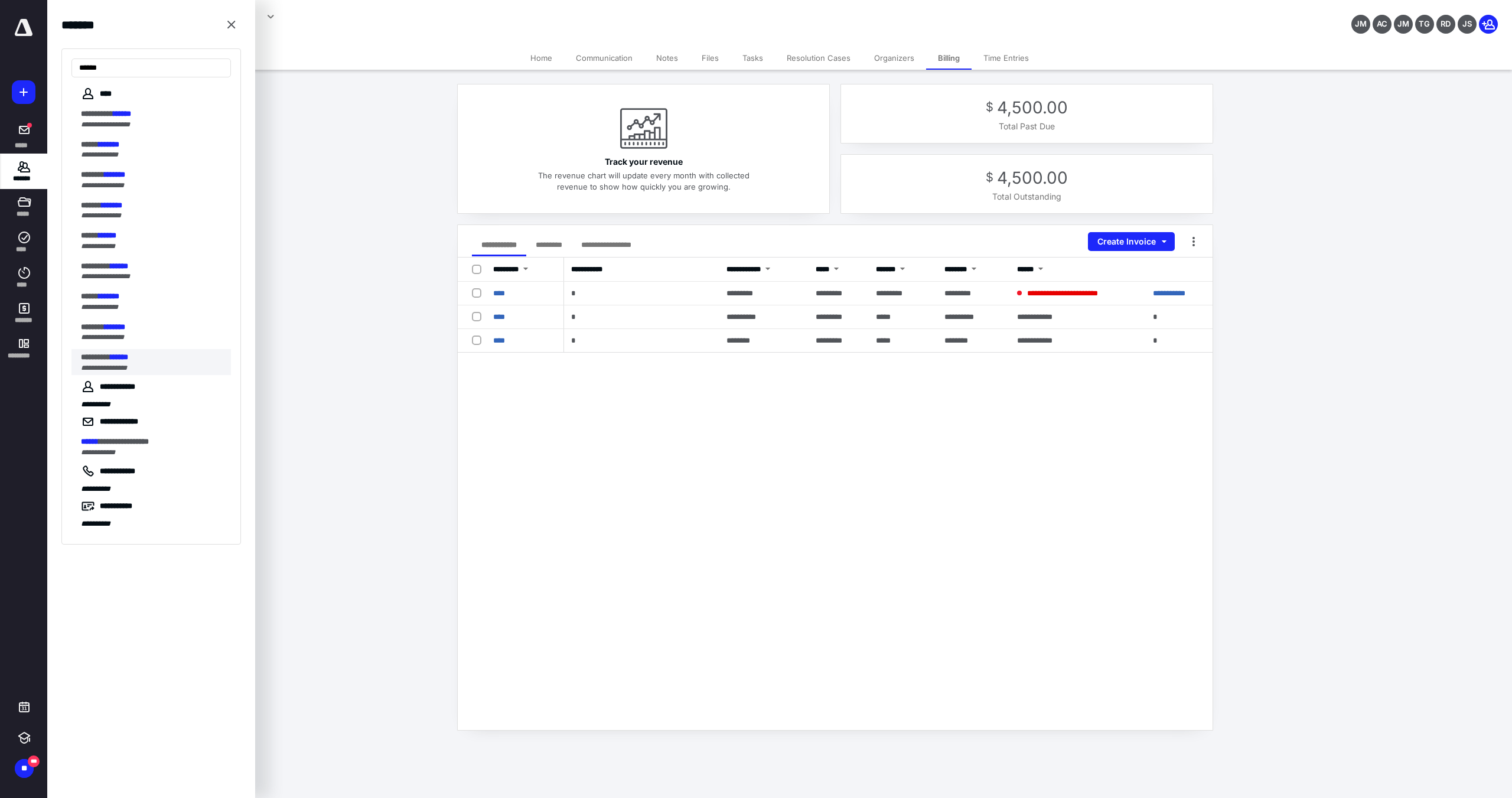 type on "******" 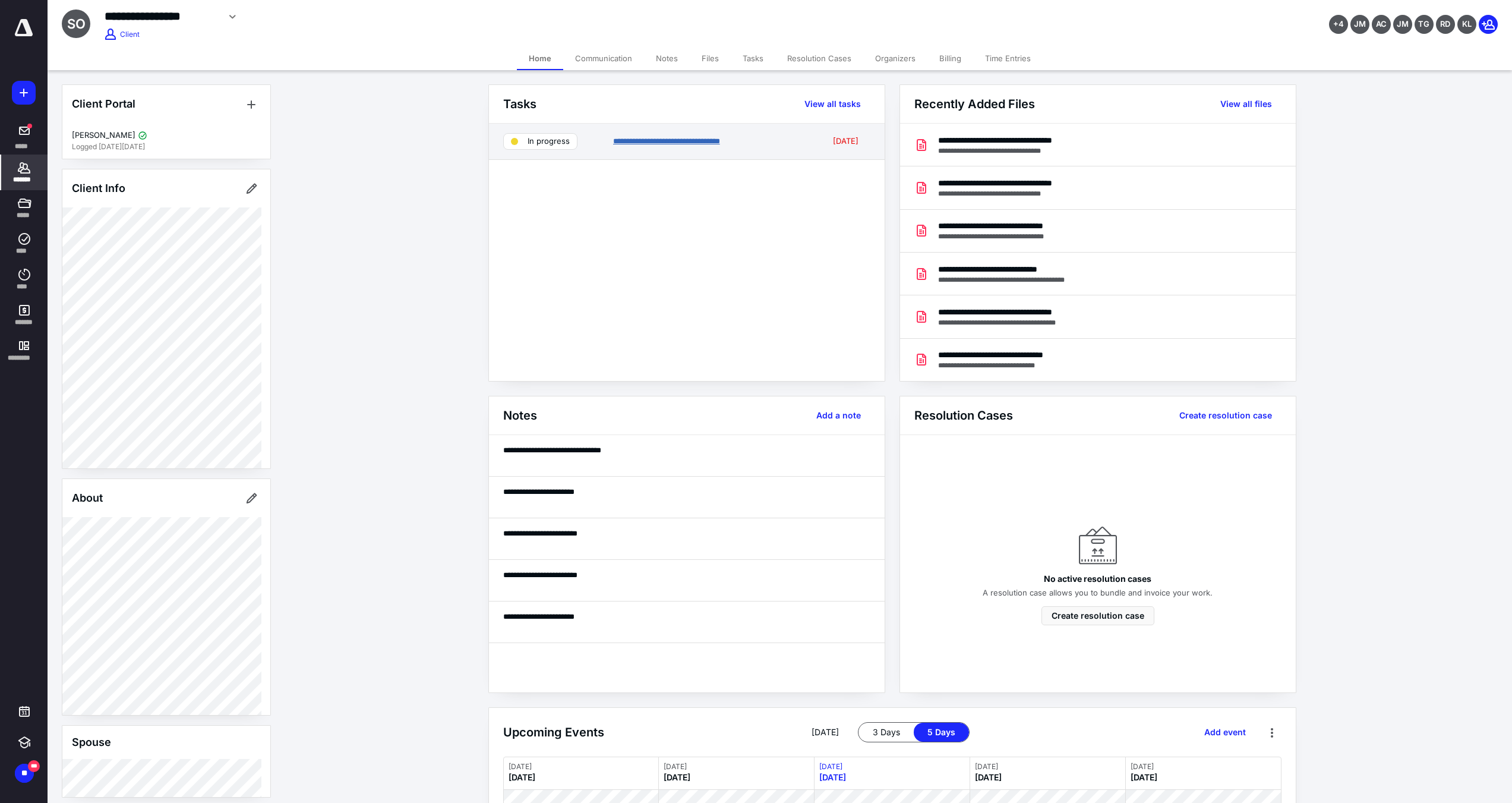click on "**********" at bounding box center [667, 141] 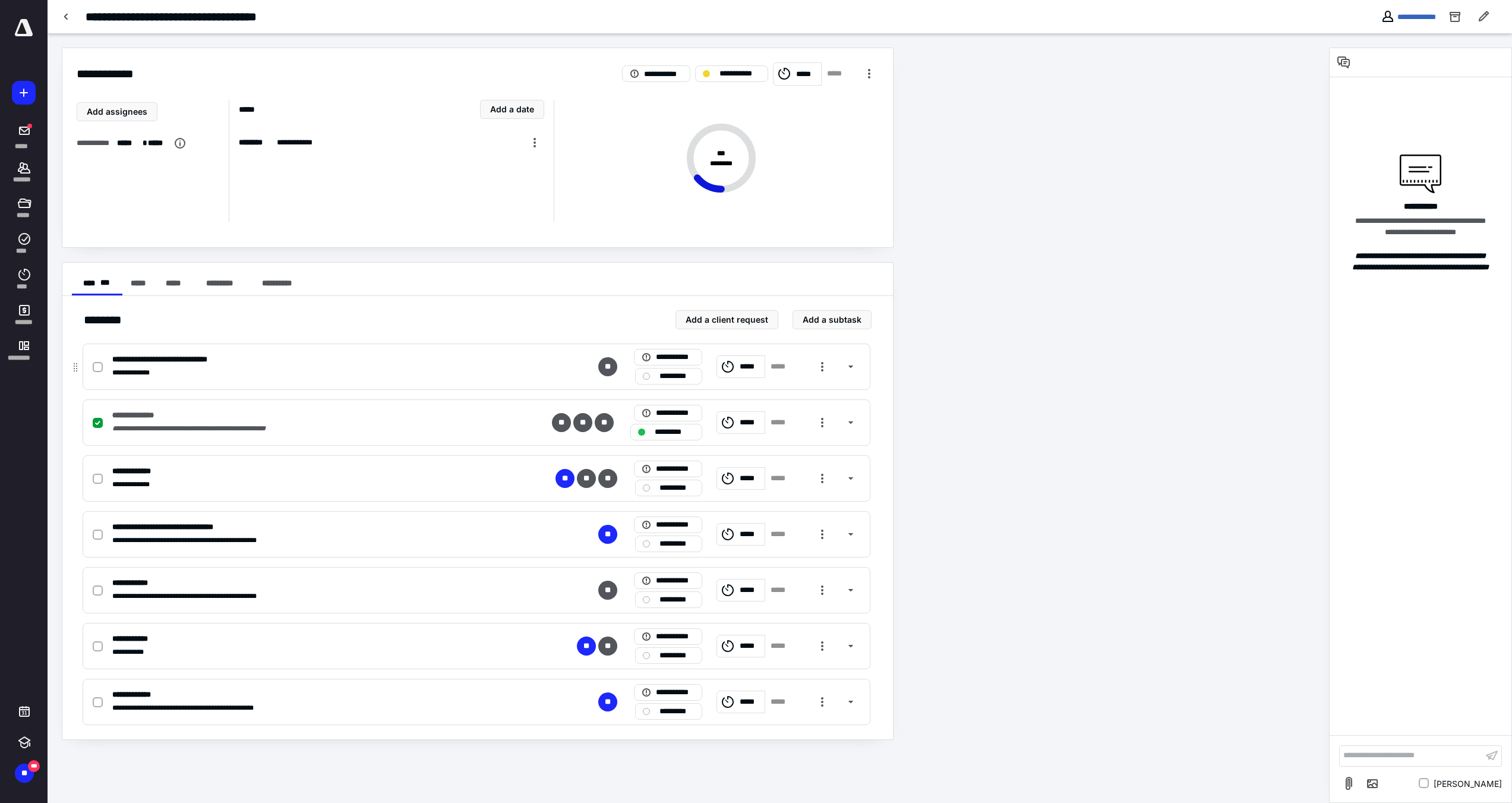 click at bounding box center [97, 367] 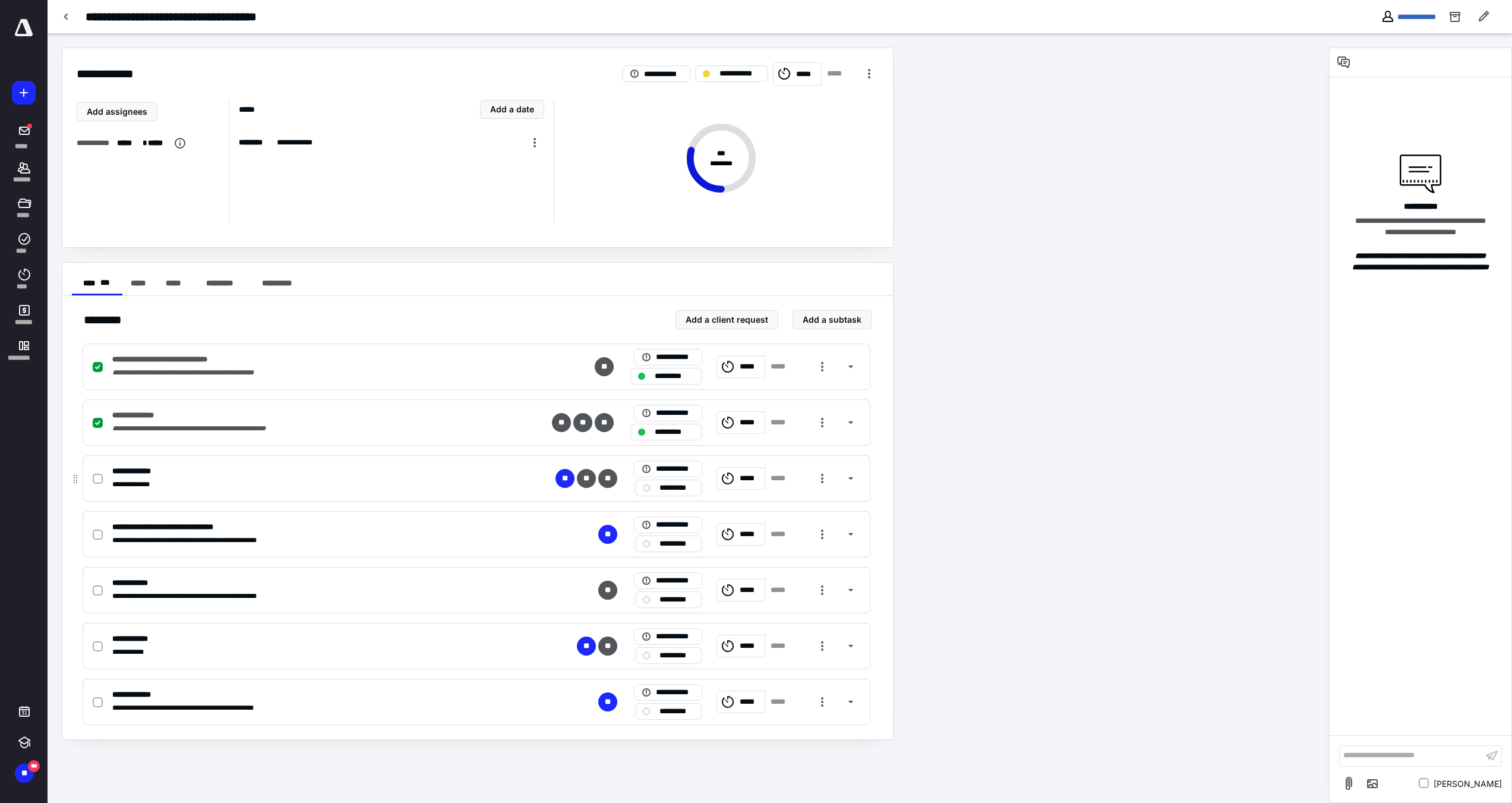 click 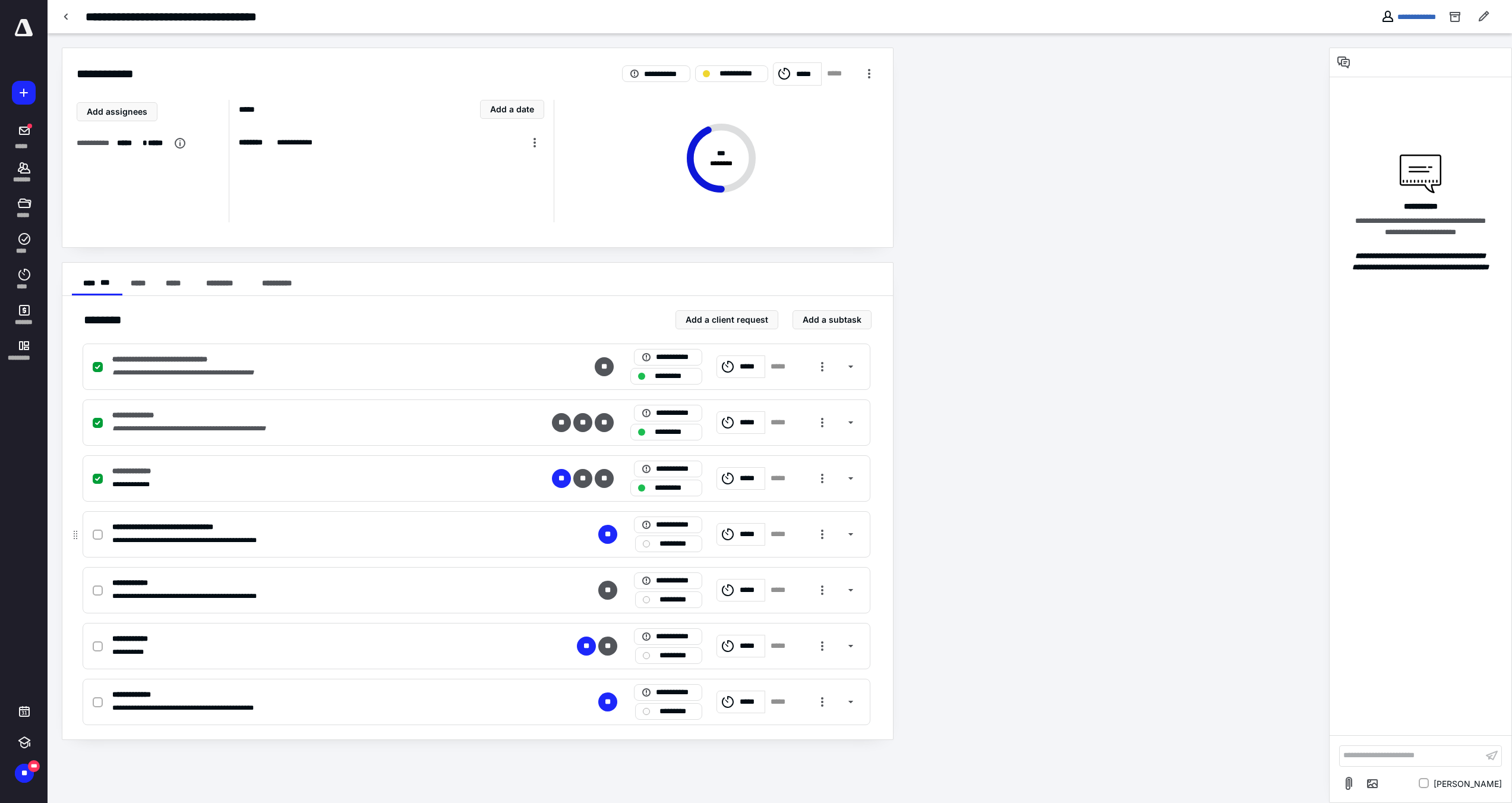 click 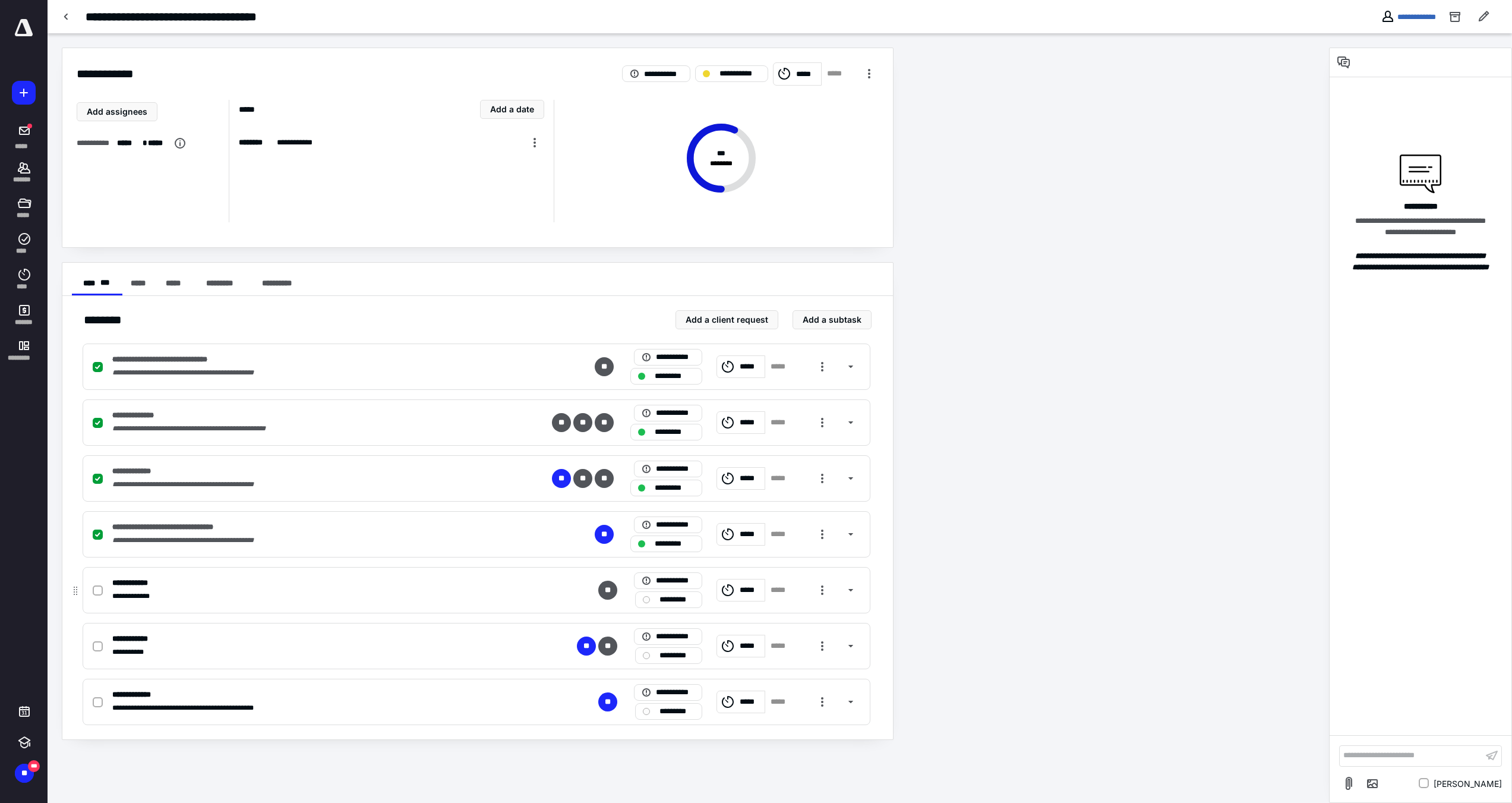 click at bounding box center (97, 591) 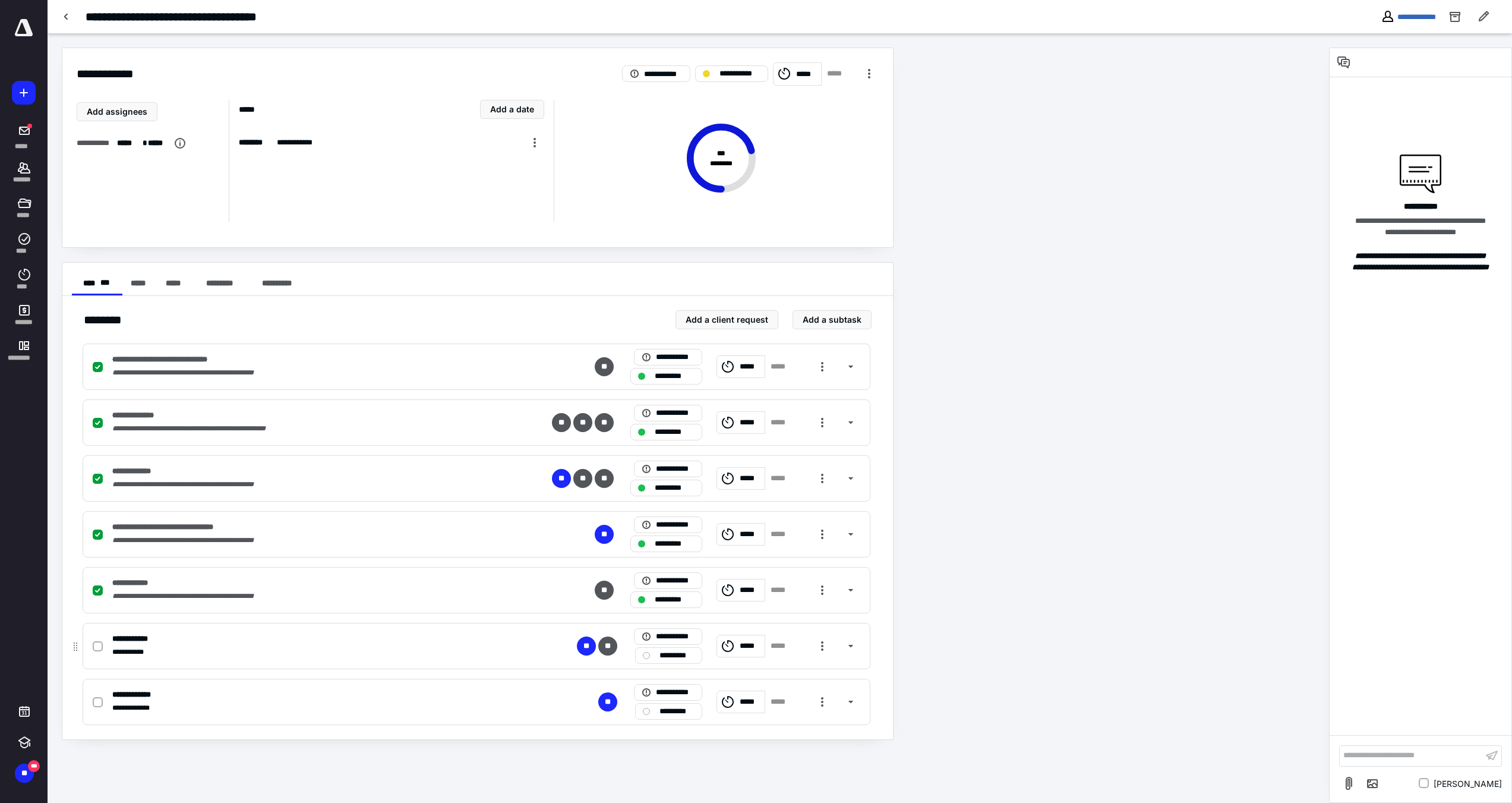 click at bounding box center (97, 647) 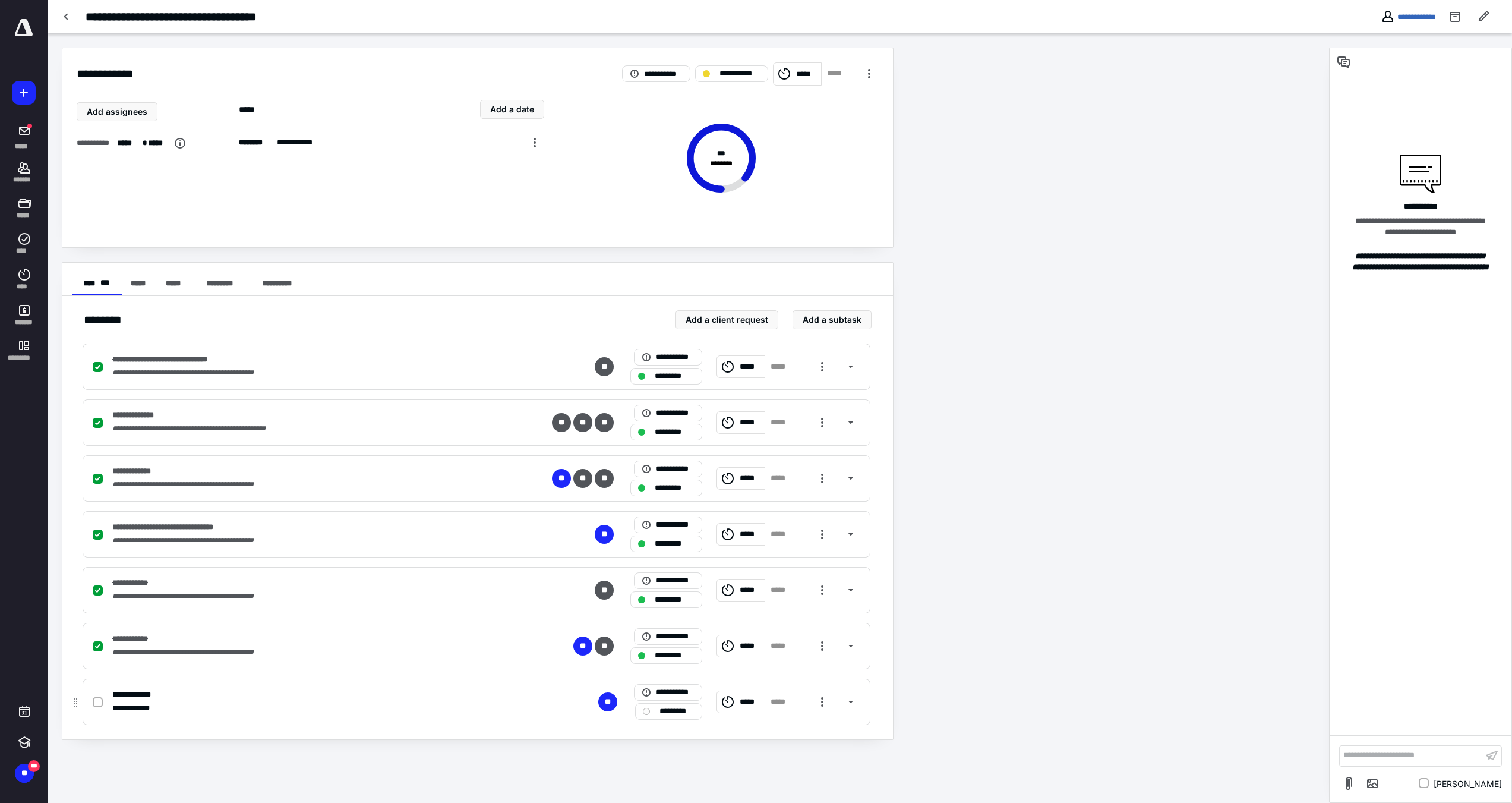 click at bounding box center [97, 703] 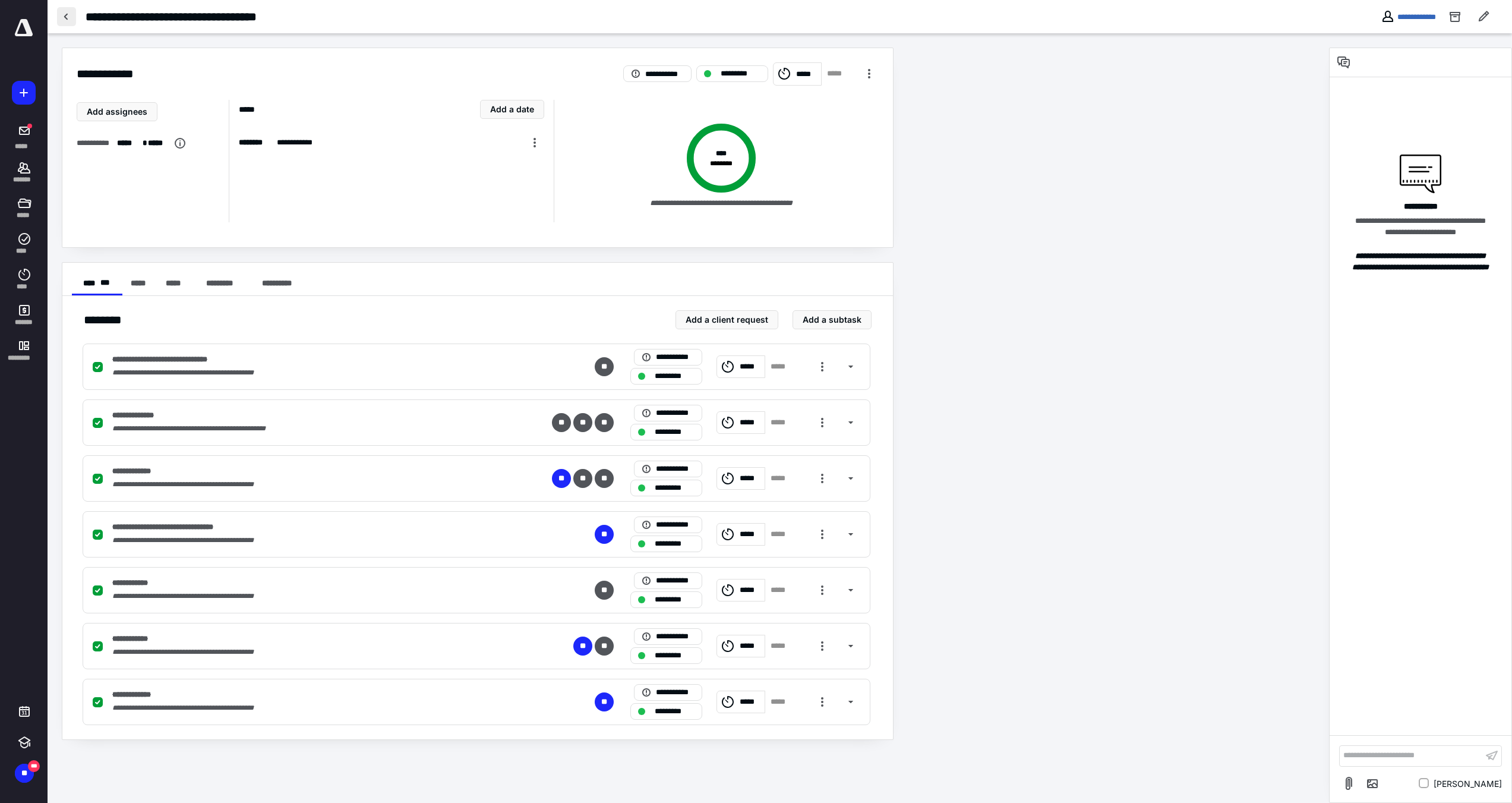 click at bounding box center (67, 17) 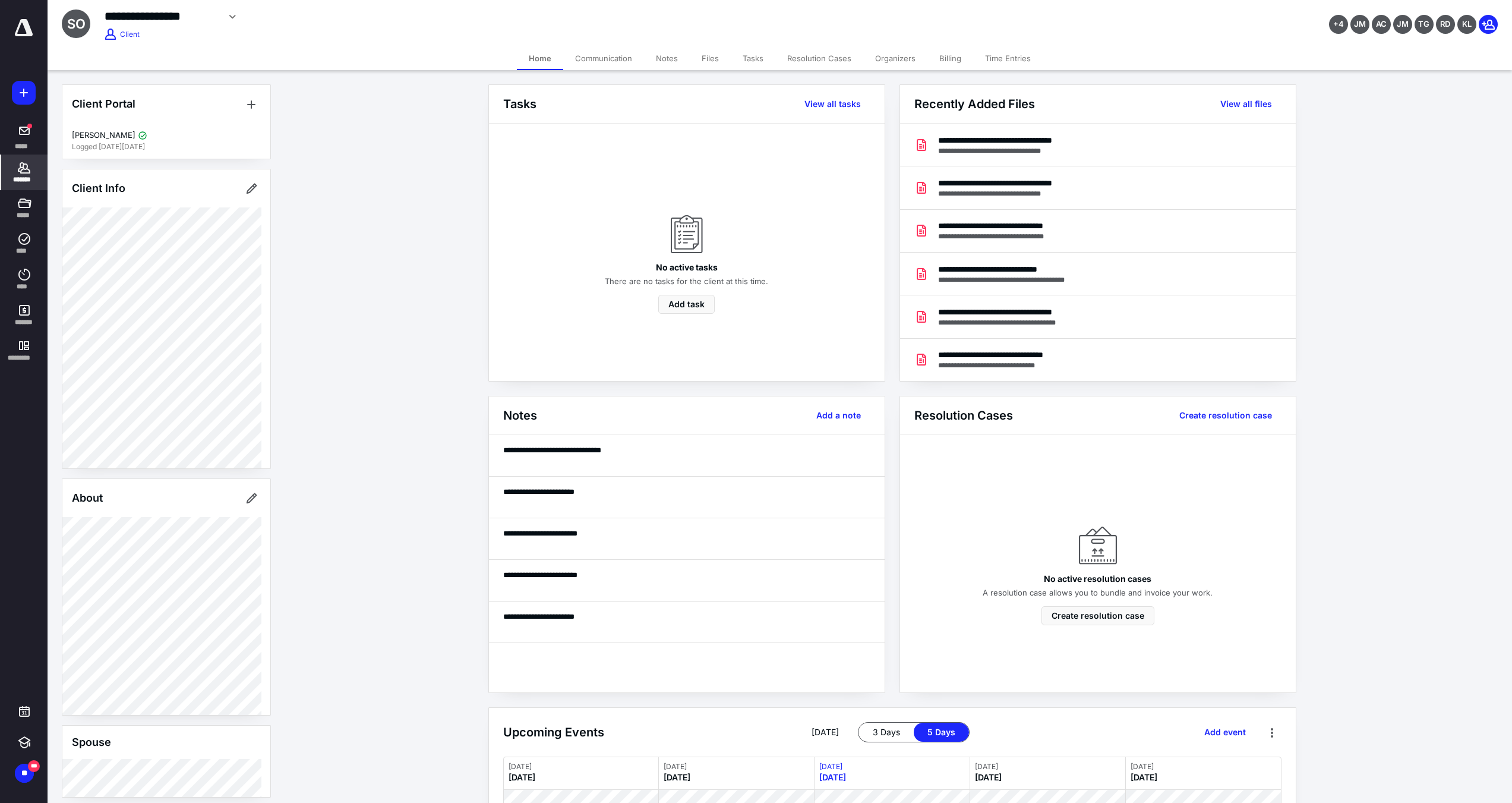 click on "Billing" at bounding box center (950, 58) 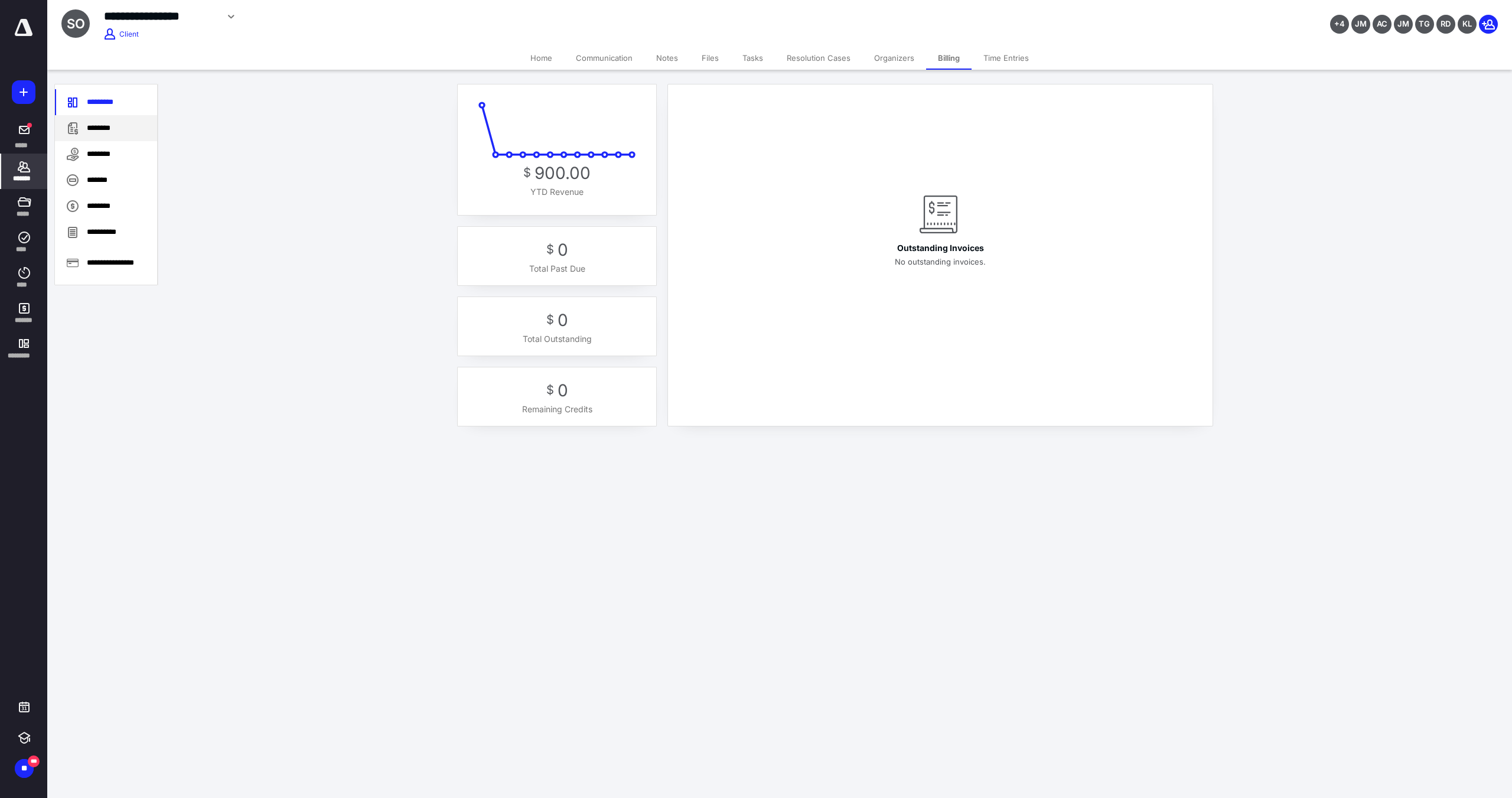 click on "********" at bounding box center (106, 128) 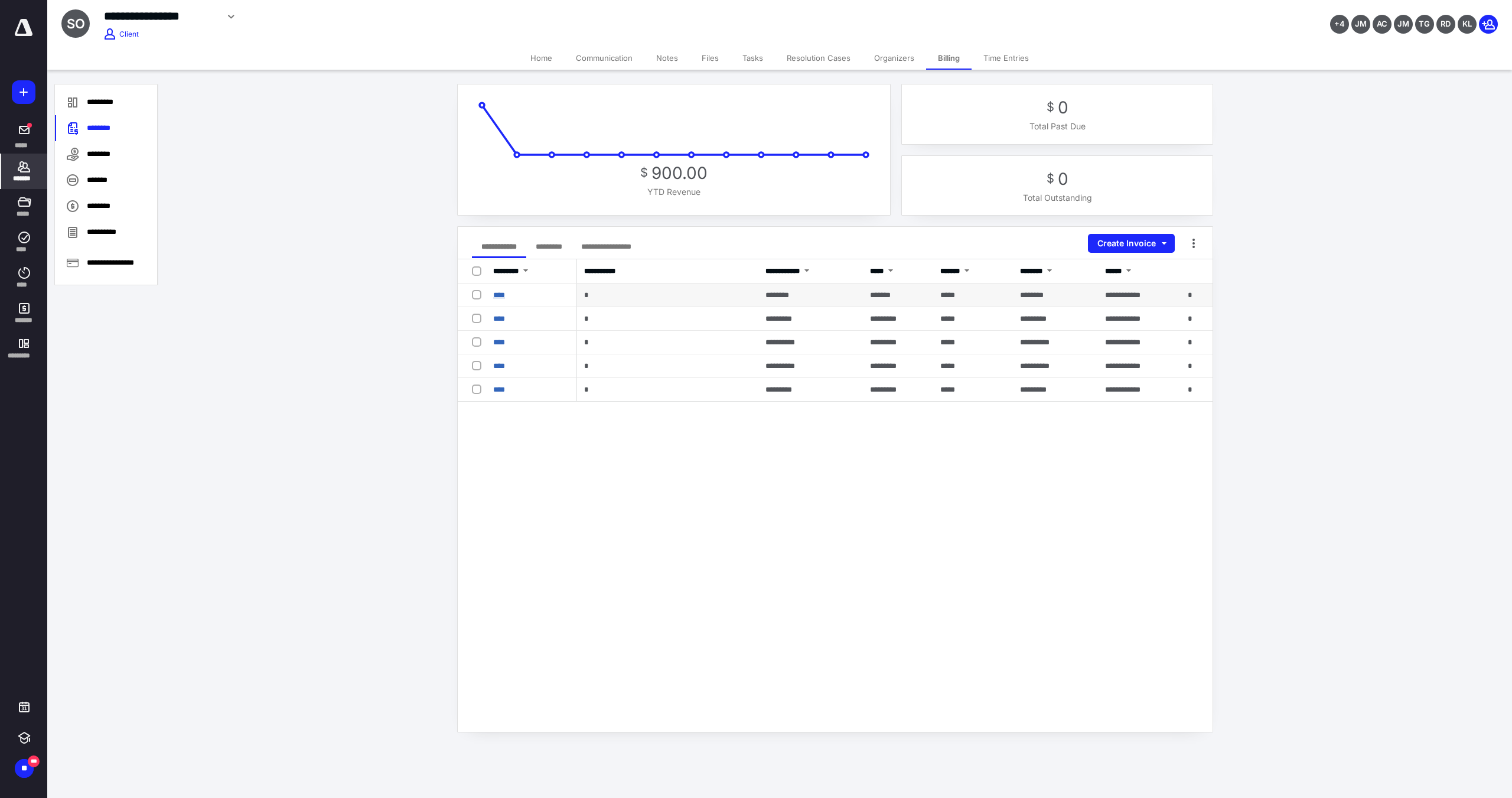 click on "****" at bounding box center [499, 295] 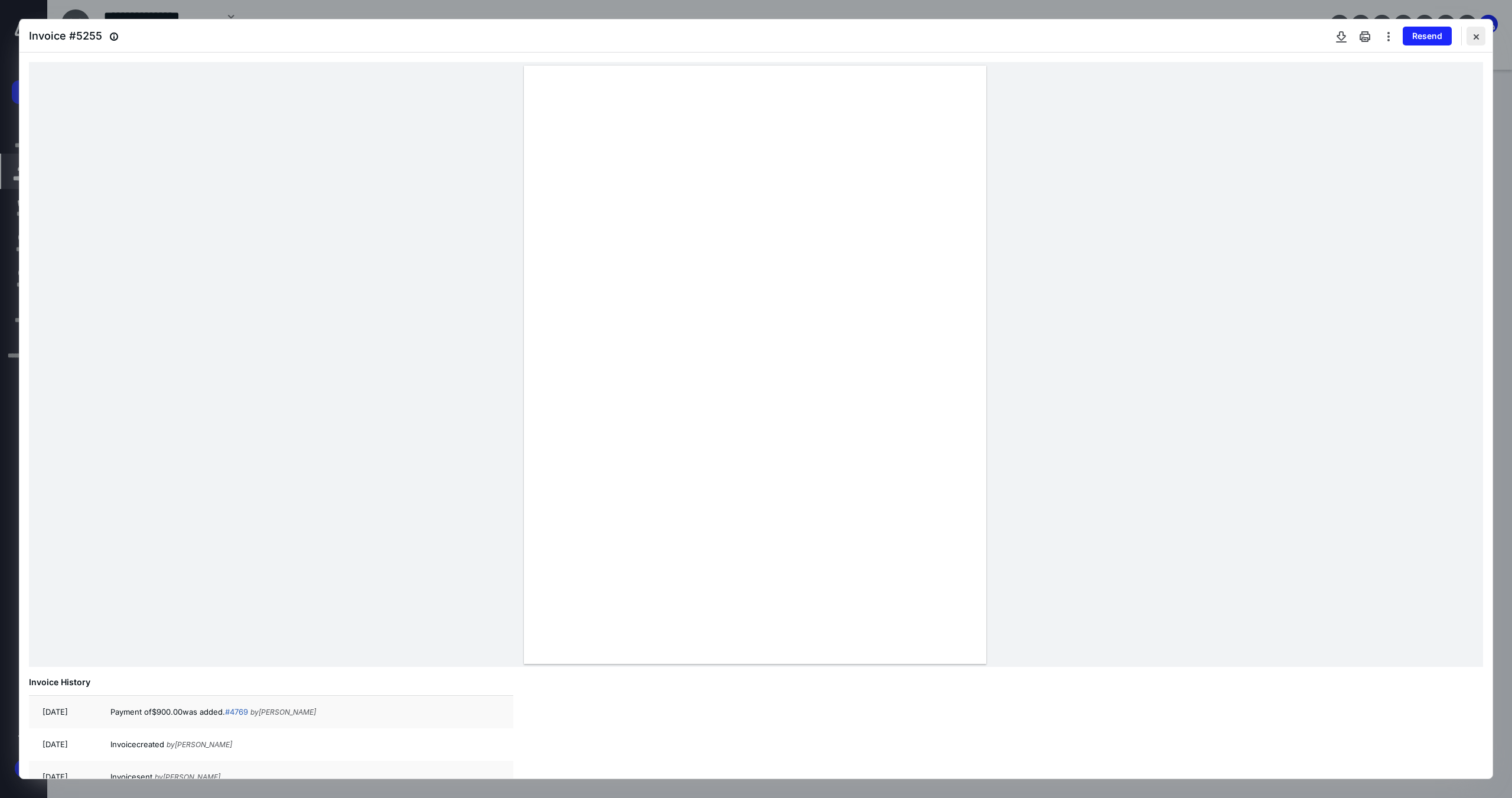 click at bounding box center (1476, 36) 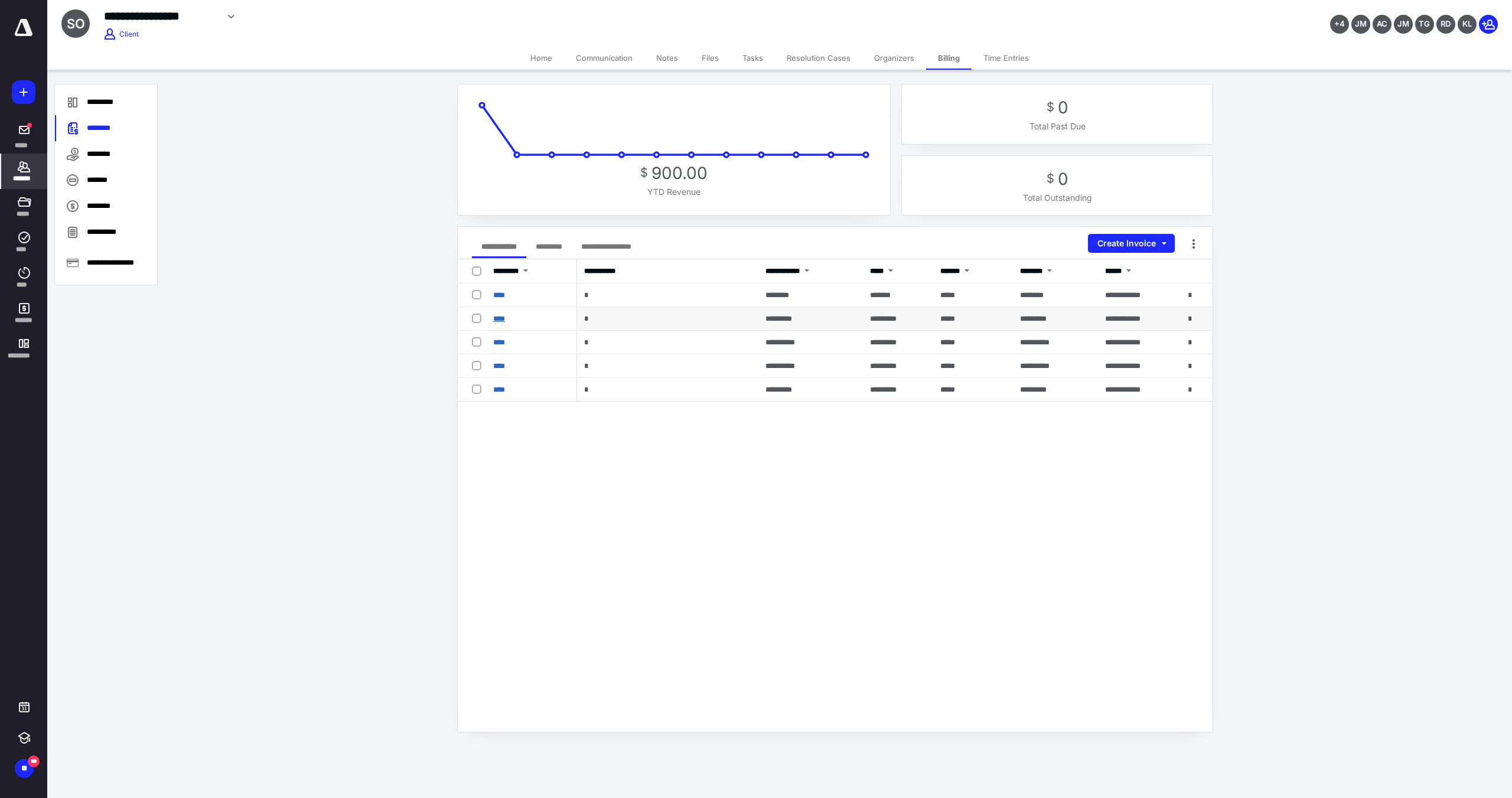 click on "****" at bounding box center [499, 318] 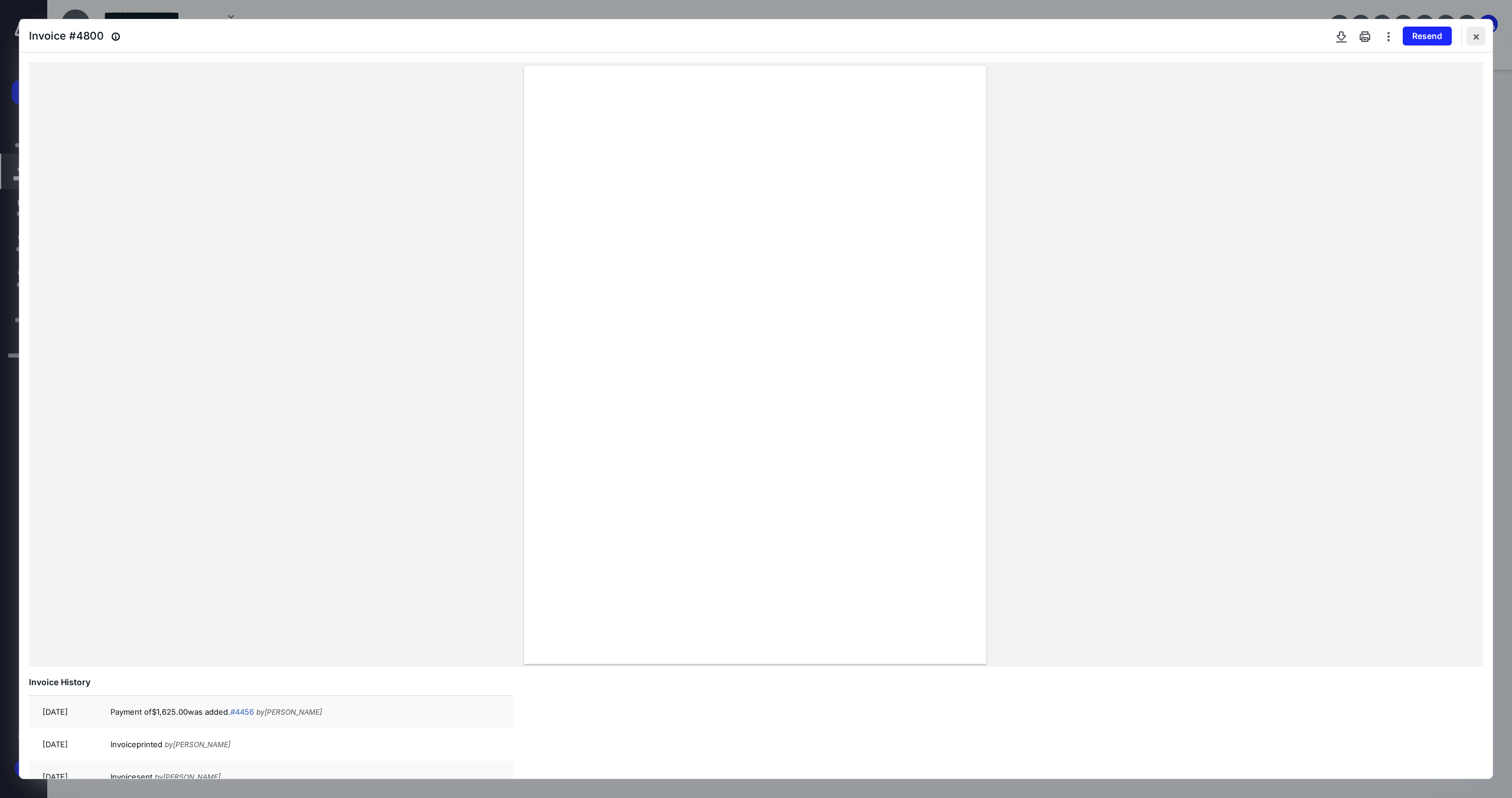 click at bounding box center [1476, 36] 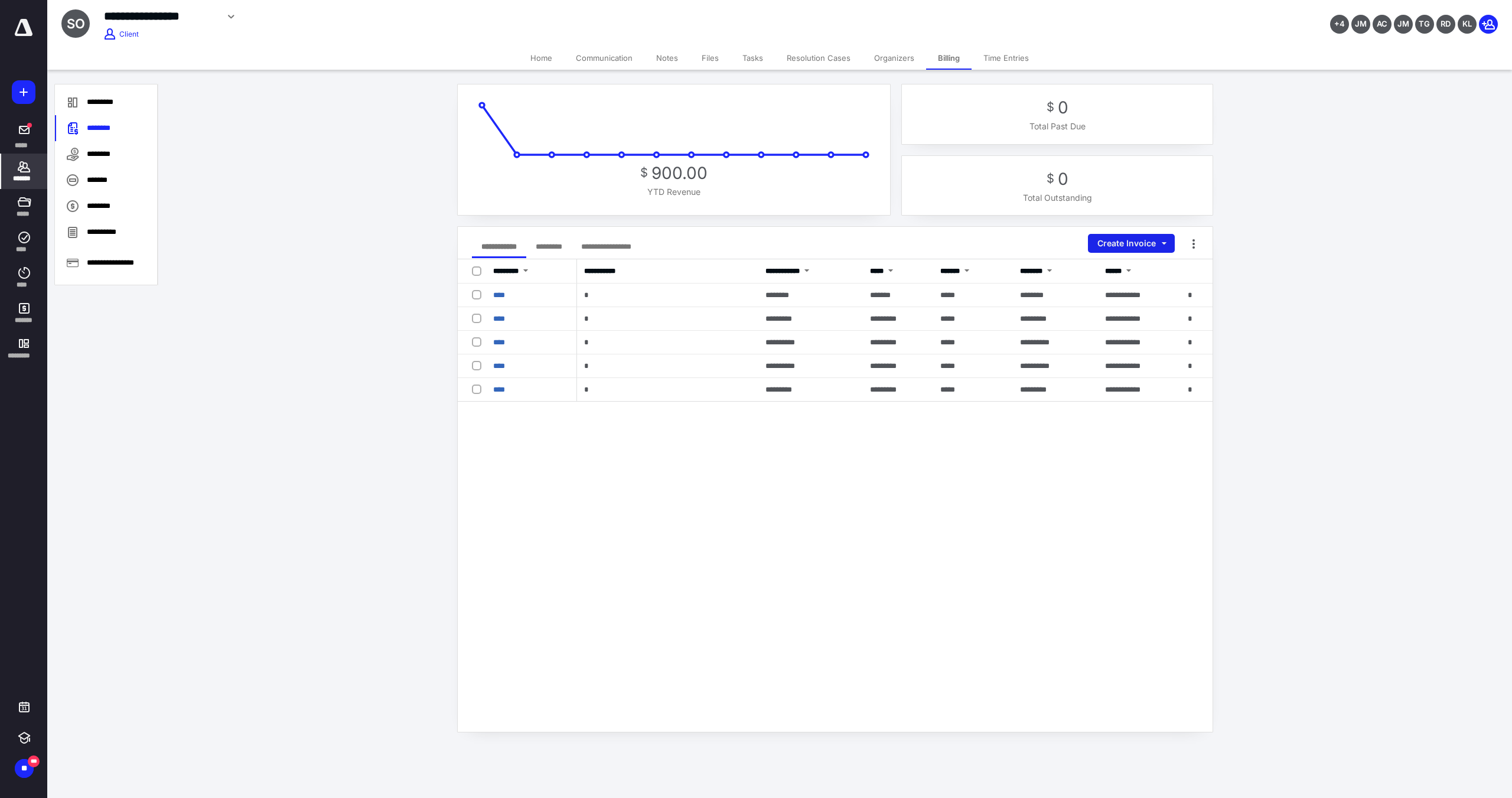 click on "Create Invoice" at bounding box center (1131, 243) 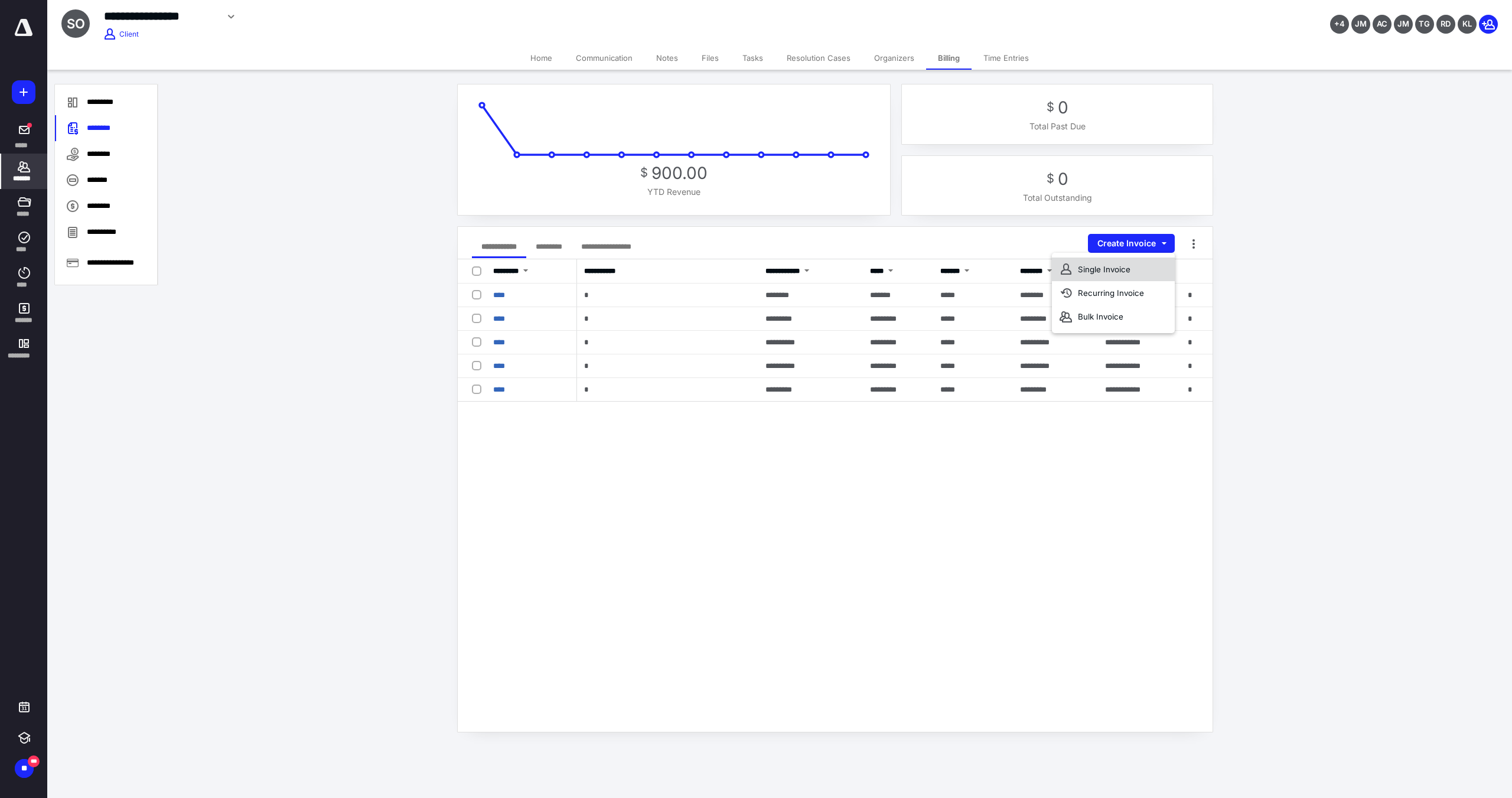 click on "Single Invoice" at bounding box center (1113, 269) 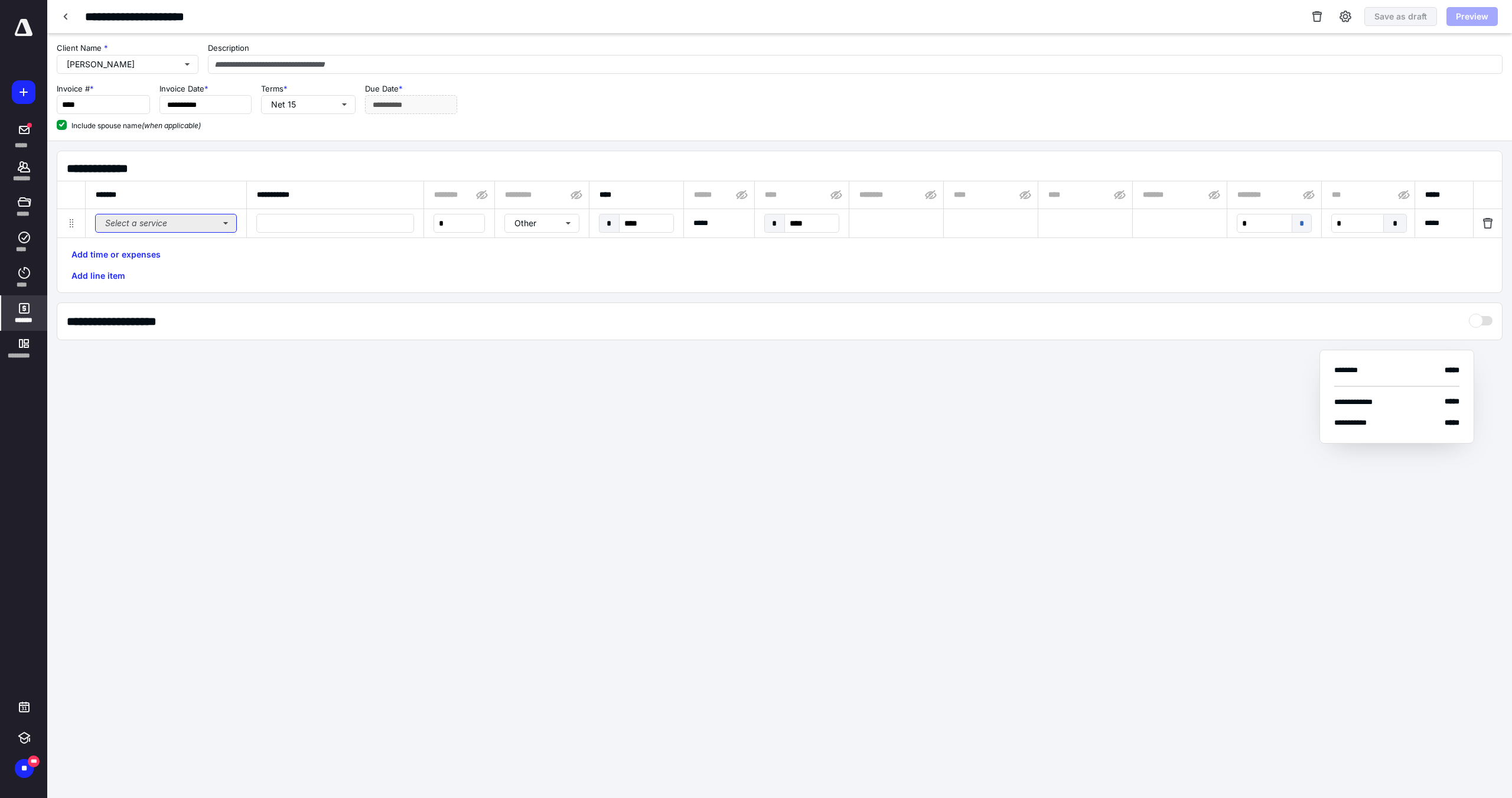 click on "Select a service" at bounding box center [166, 223] 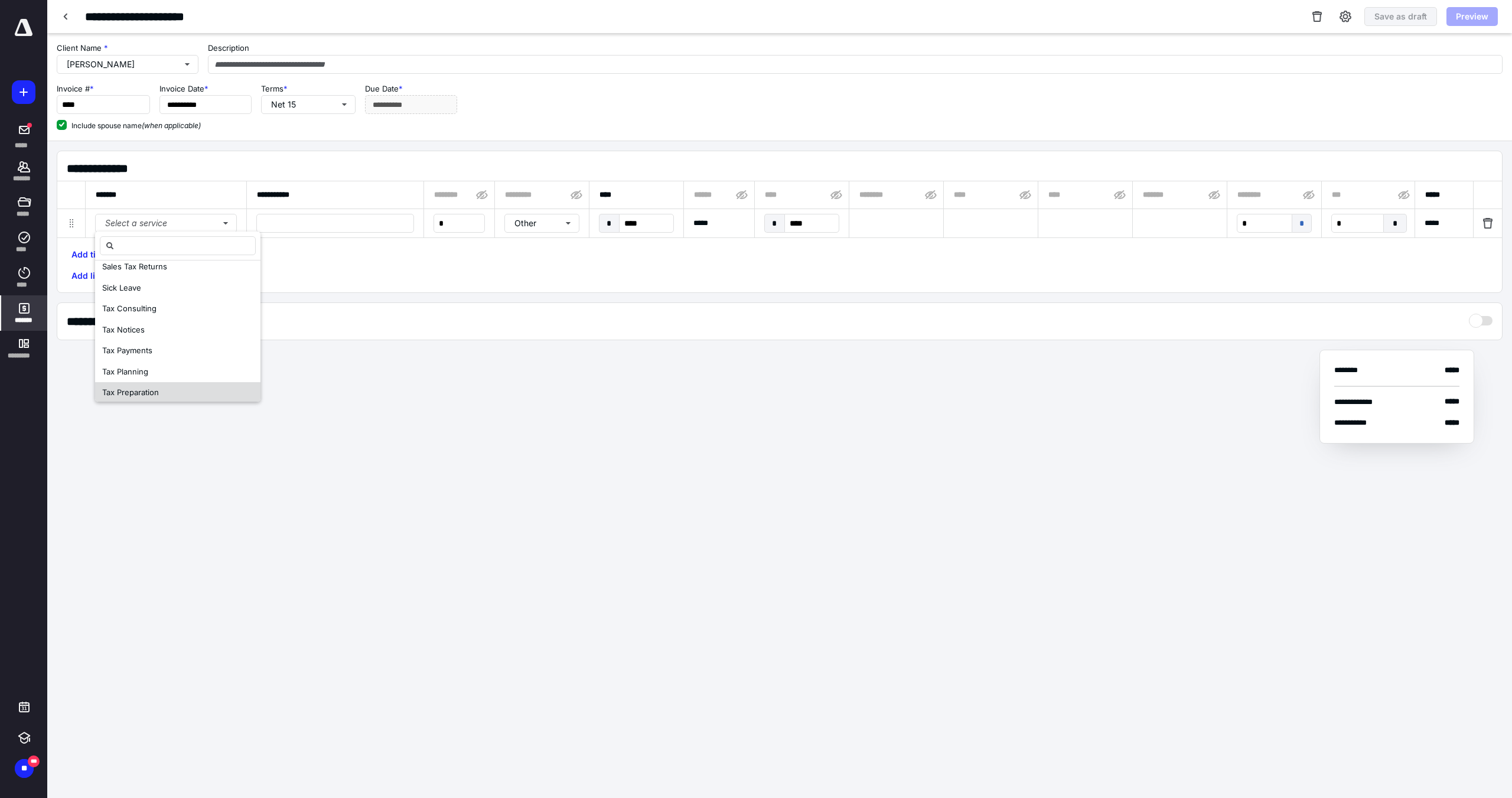scroll, scrollTop: 413, scrollLeft: 0, axis: vertical 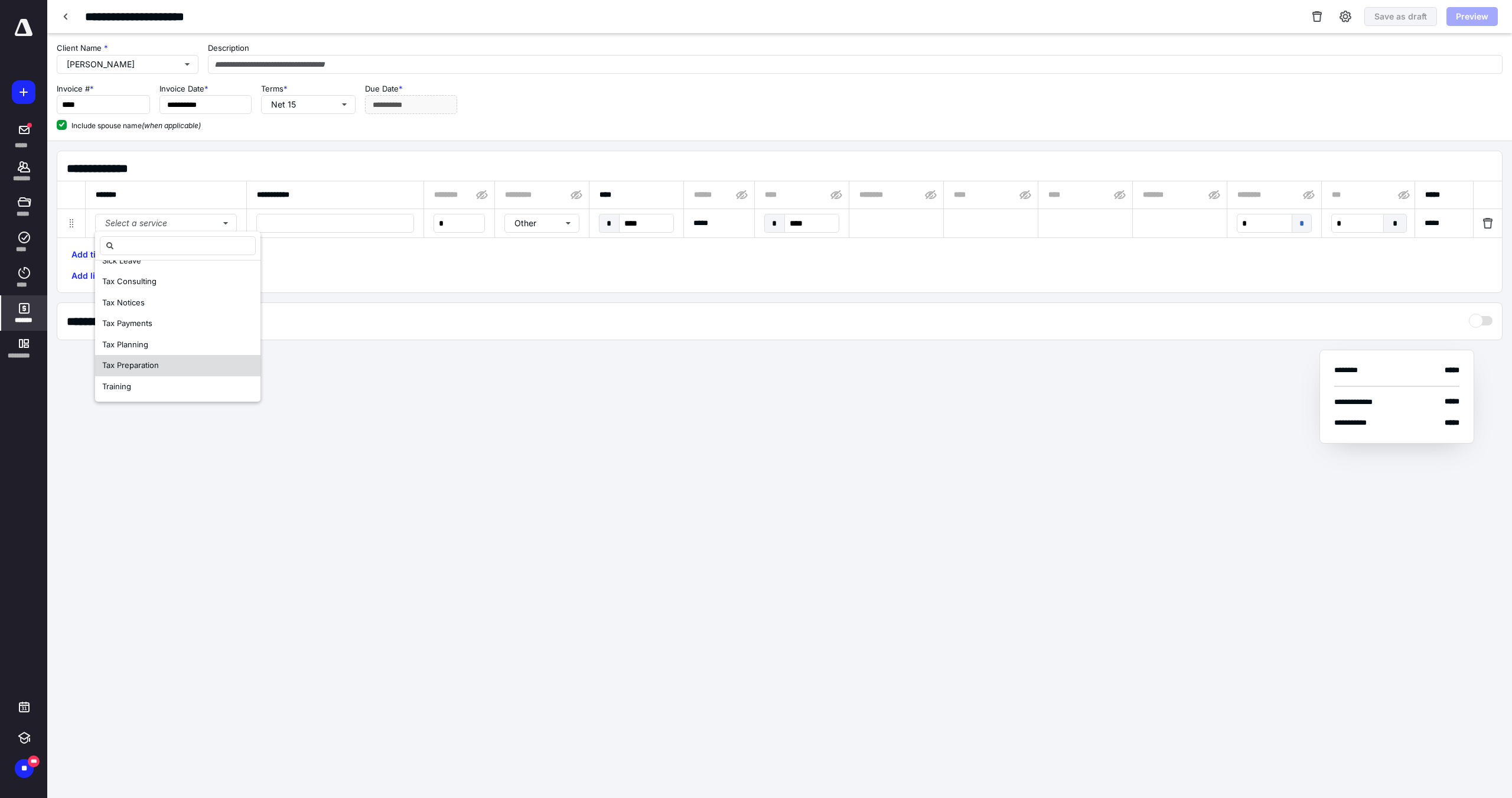 click on "Tax Preparation" at bounding box center (131, 365) 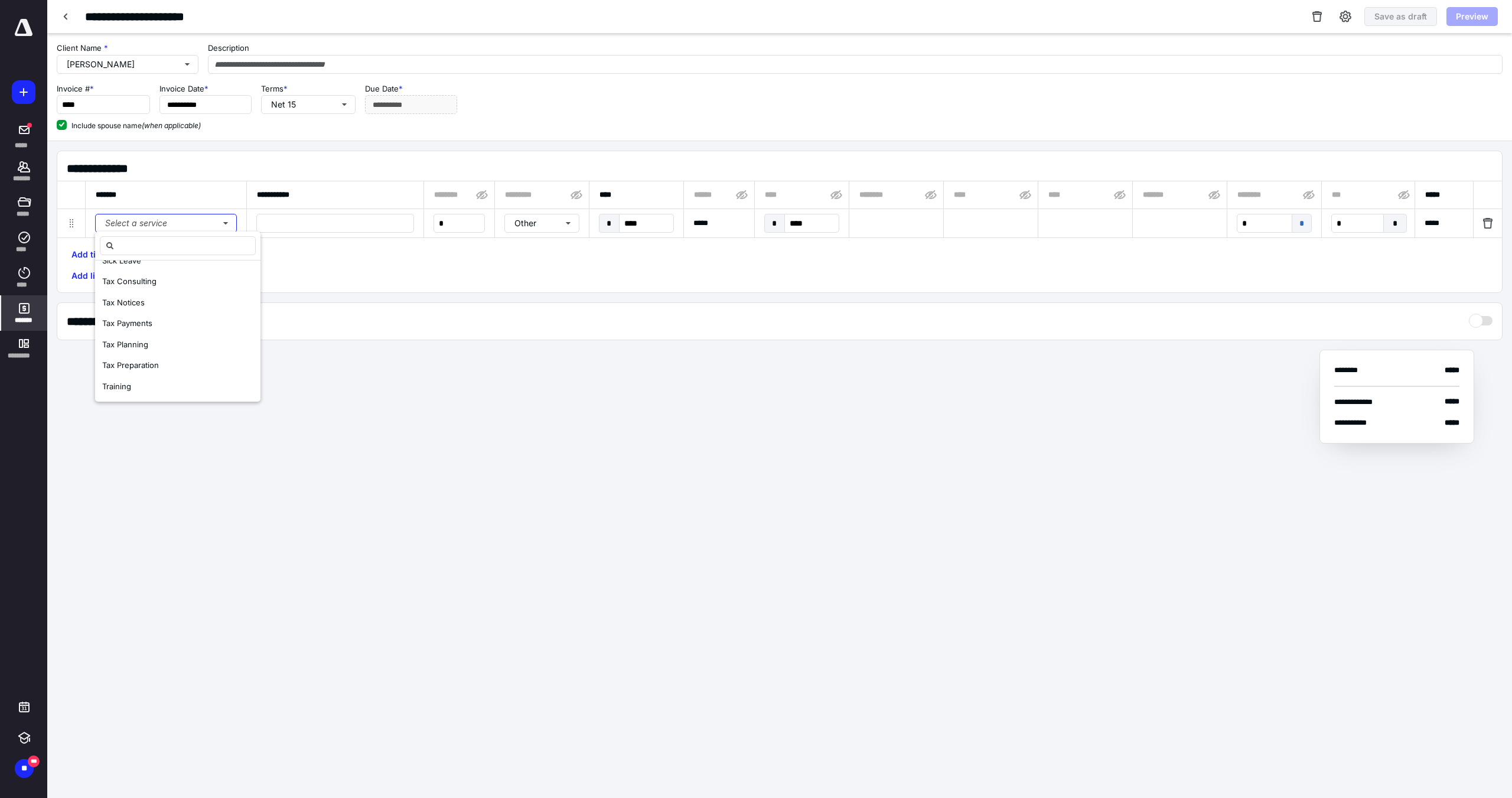 scroll, scrollTop: 0, scrollLeft: 0, axis: both 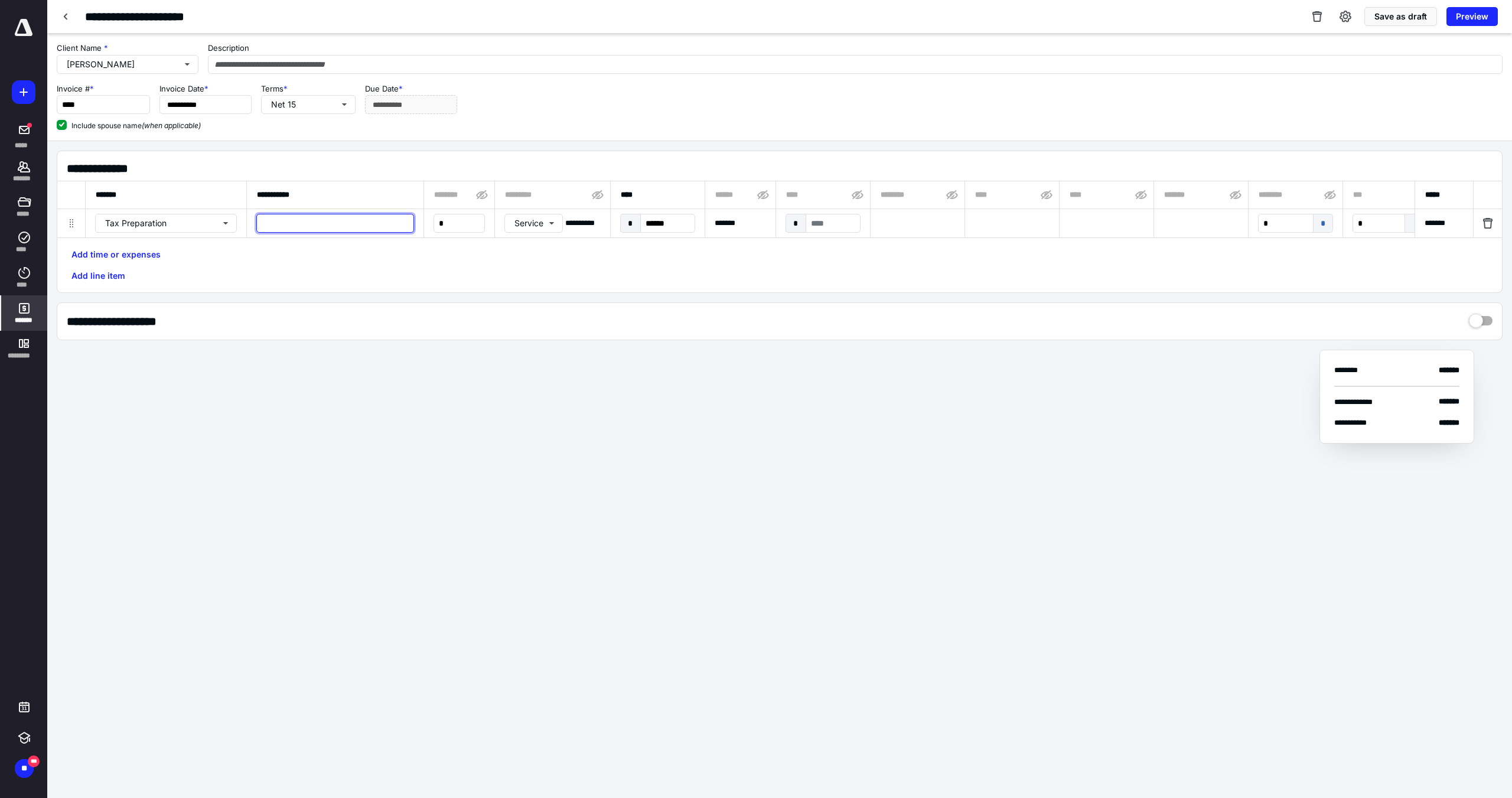 click at bounding box center (335, 223) 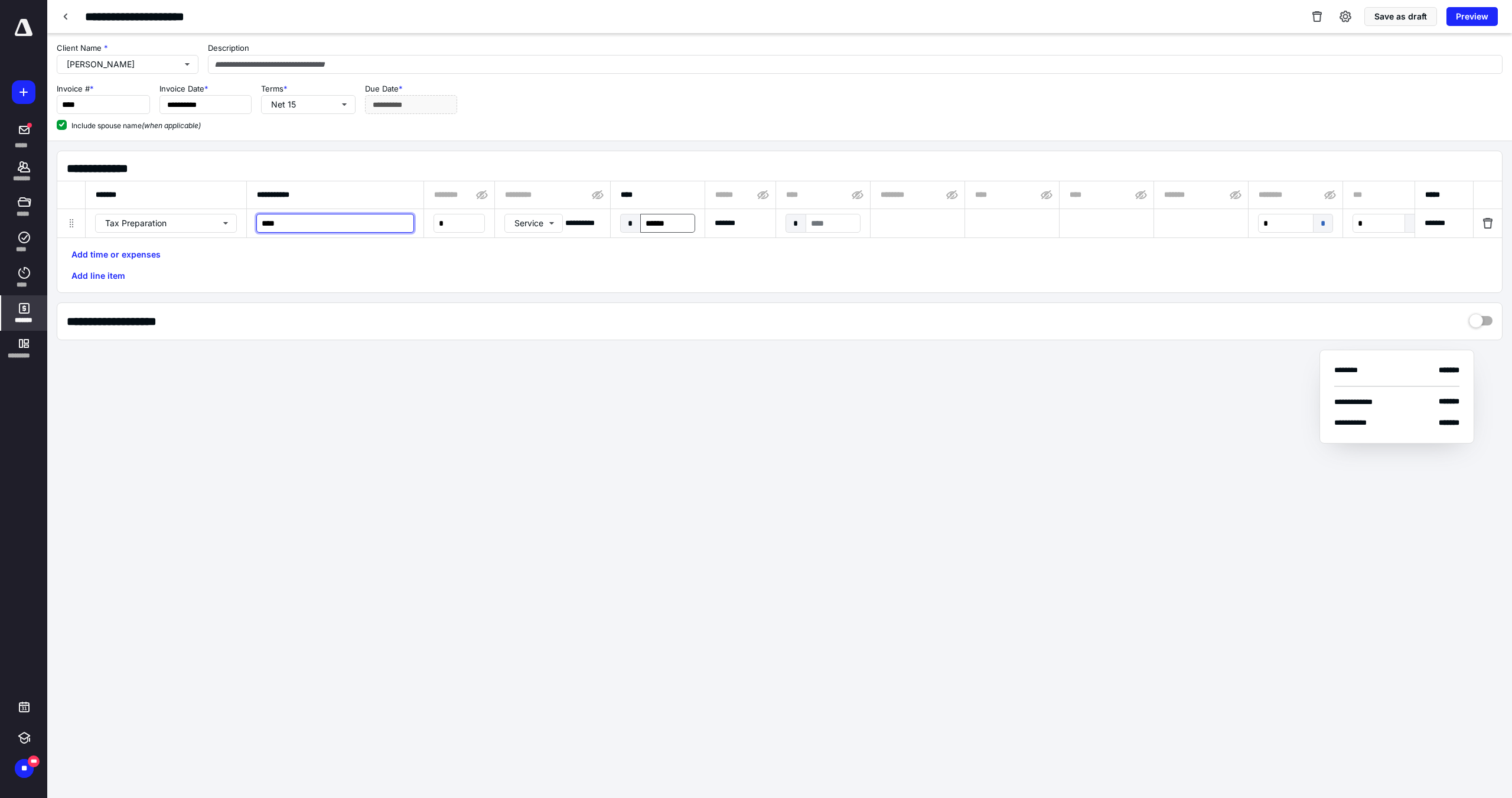 type on "****" 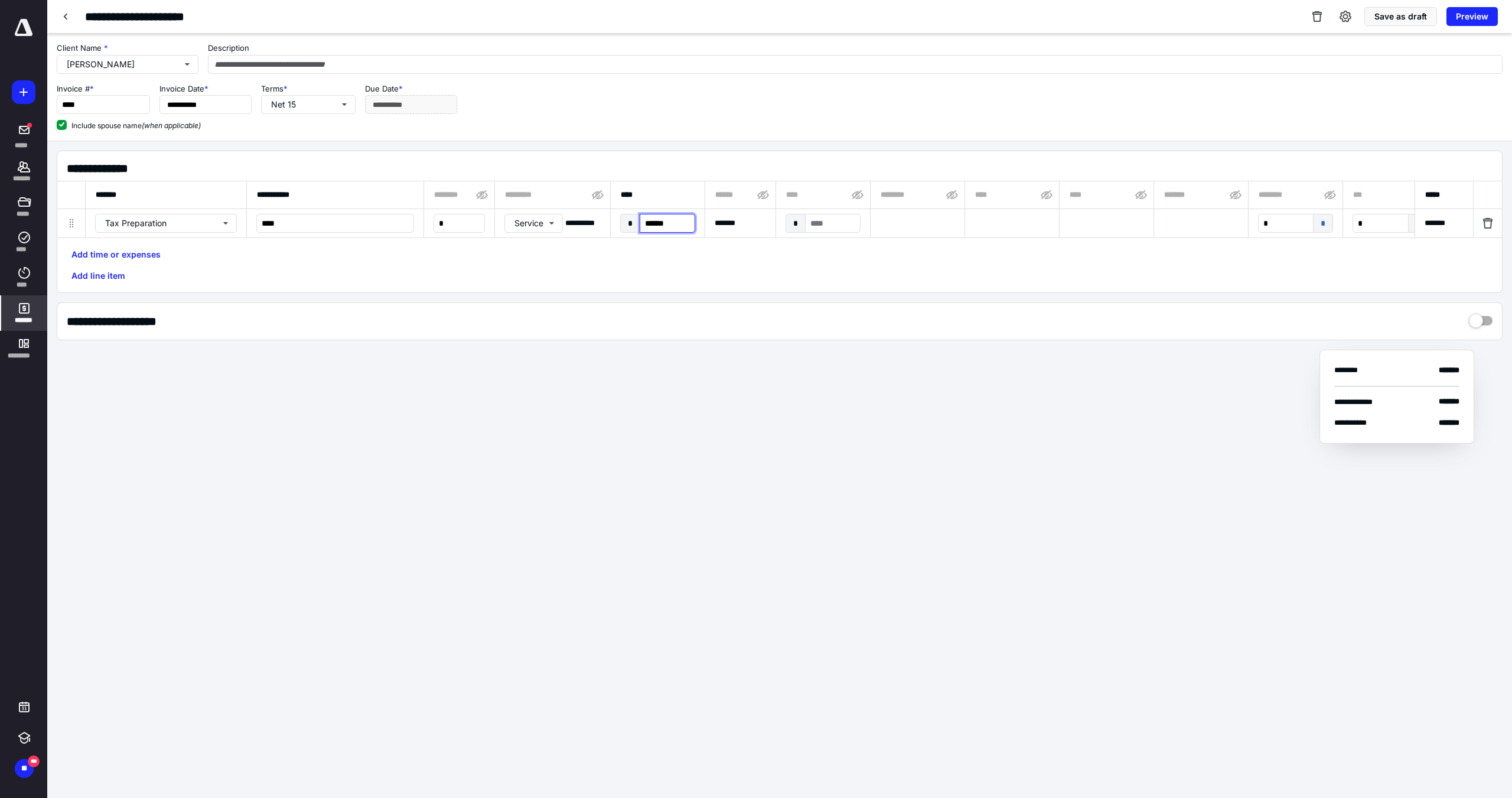 click on "******" at bounding box center (667, 223) 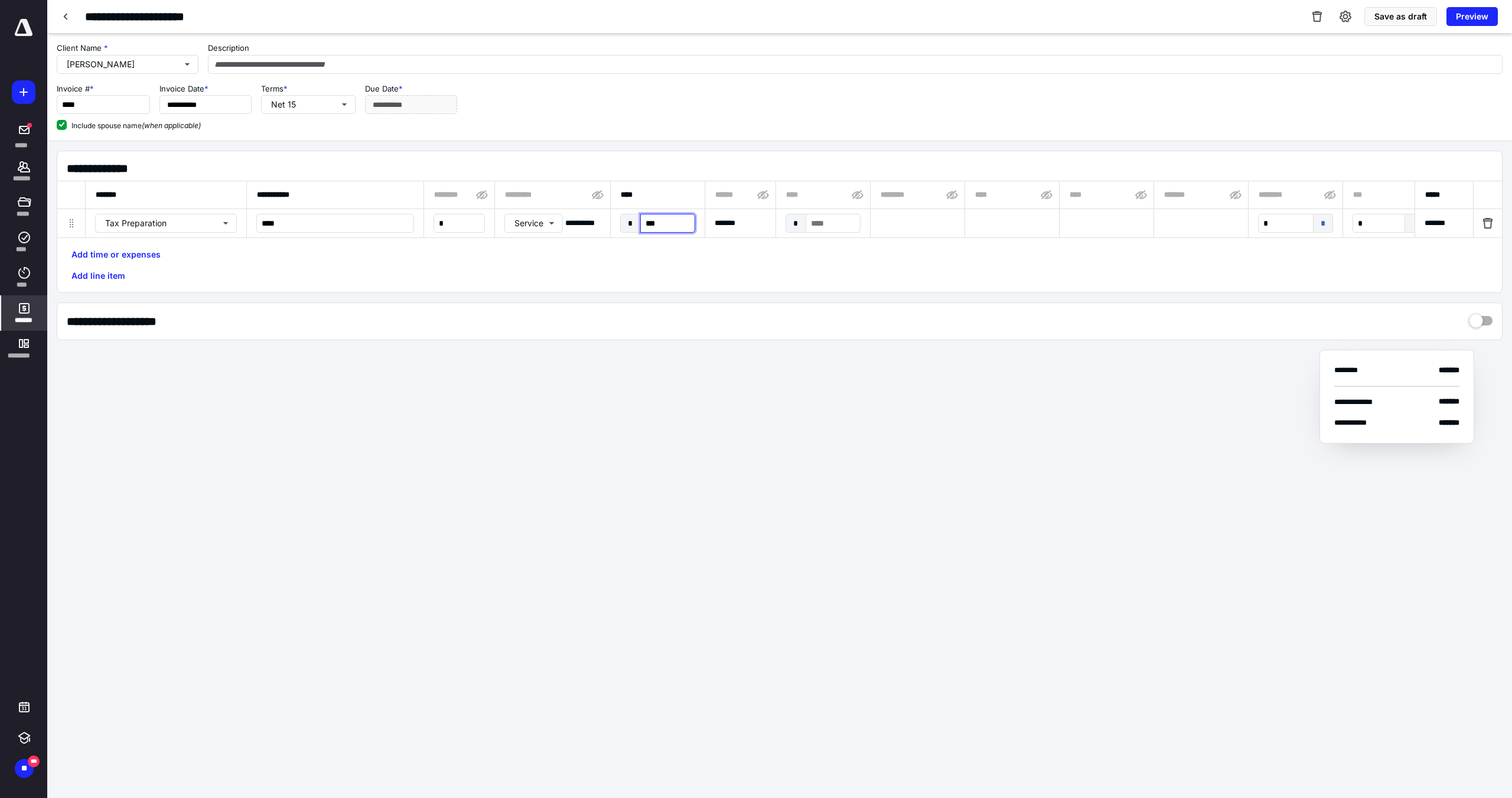 type on "****" 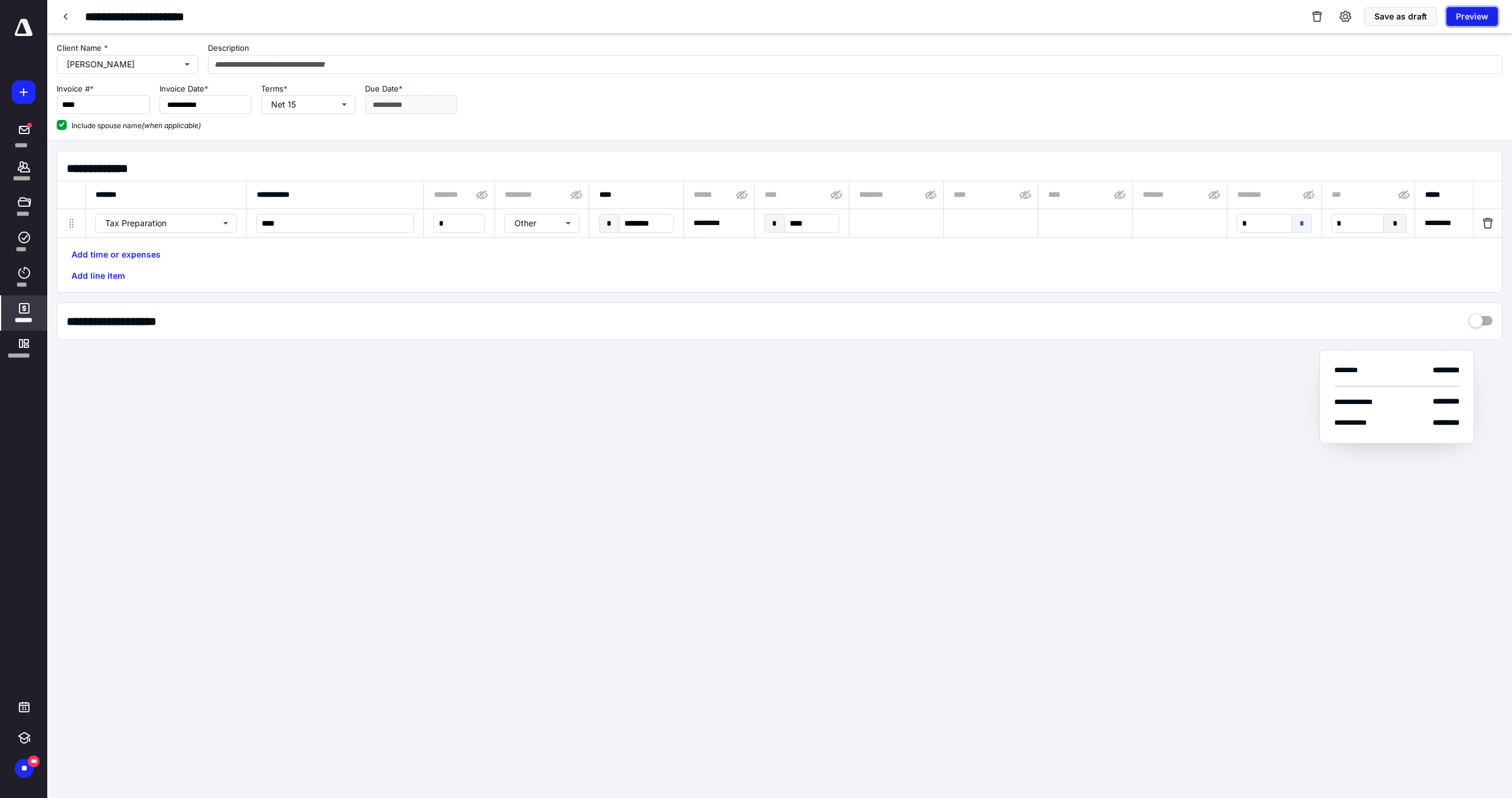 click on "Preview" at bounding box center [1472, 17] 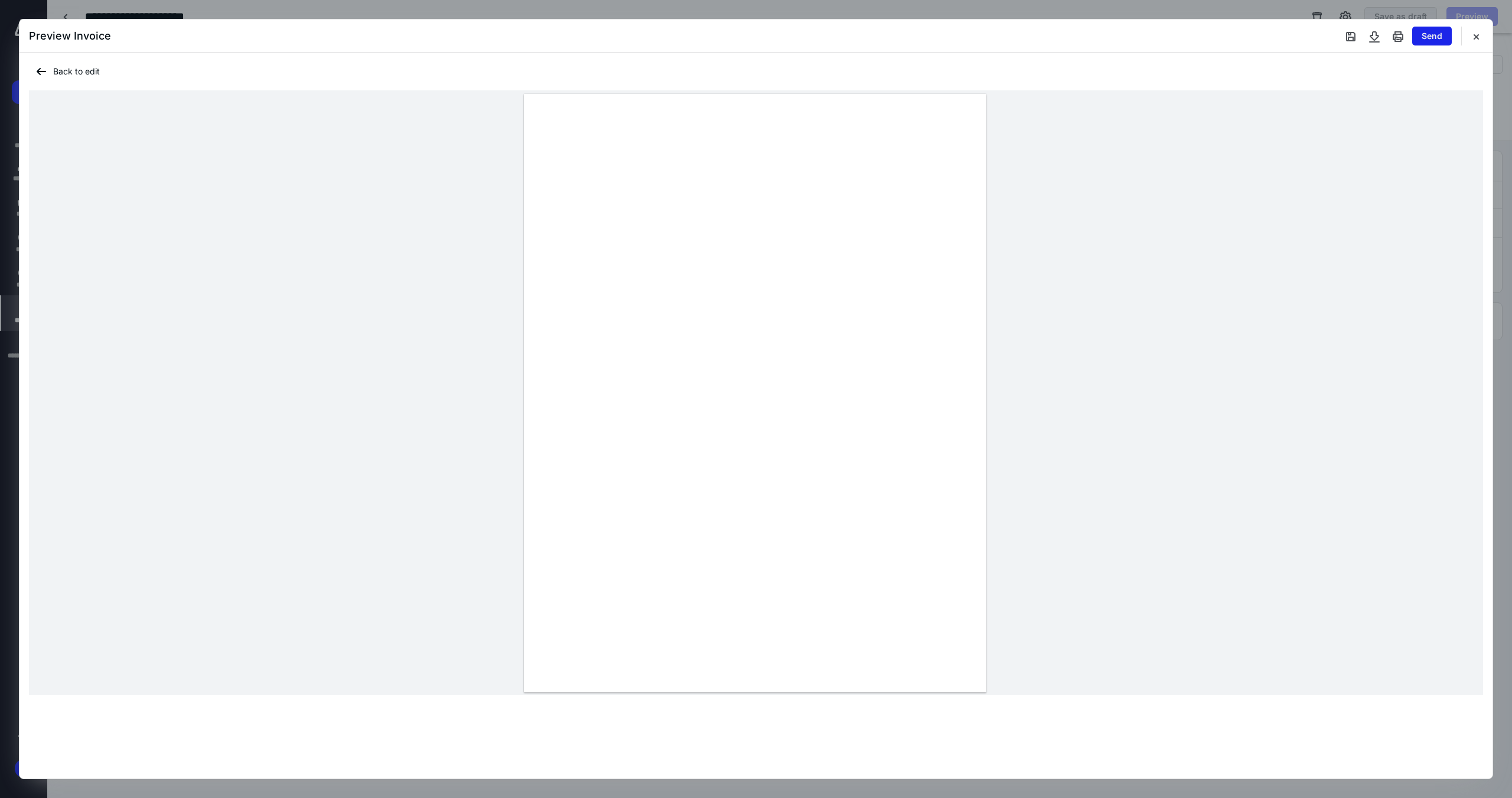 click on "Send" at bounding box center (1432, 36) 